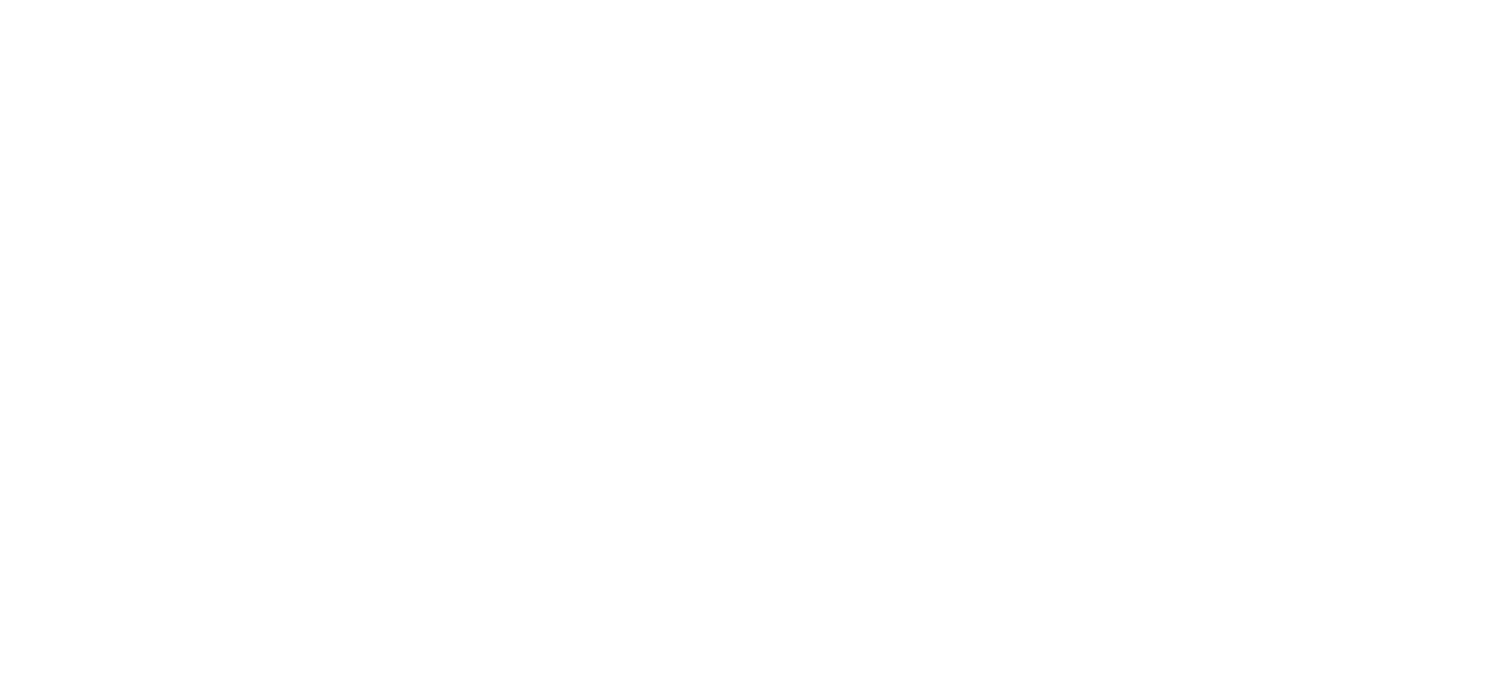 scroll, scrollTop: 0, scrollLeft: 0, axis: both 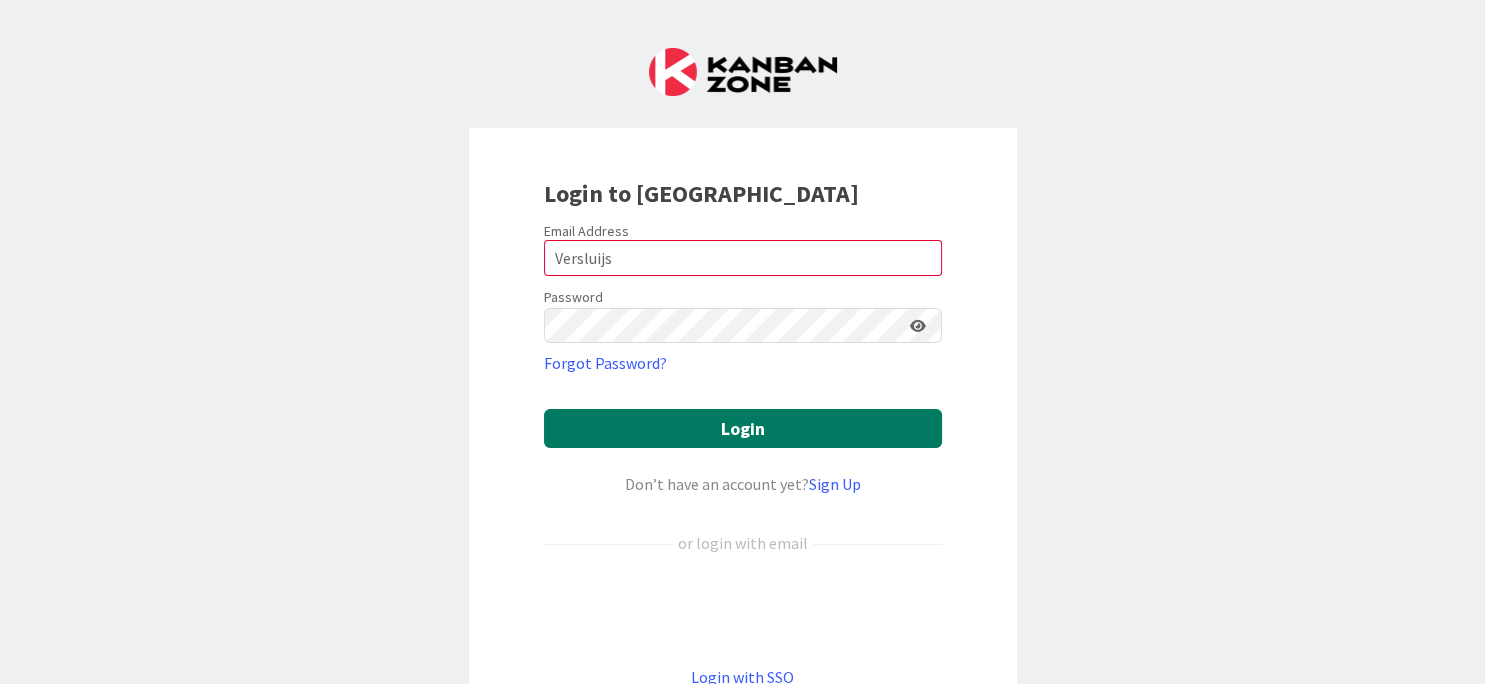 click on "Login" at bounding box center [743, 428] 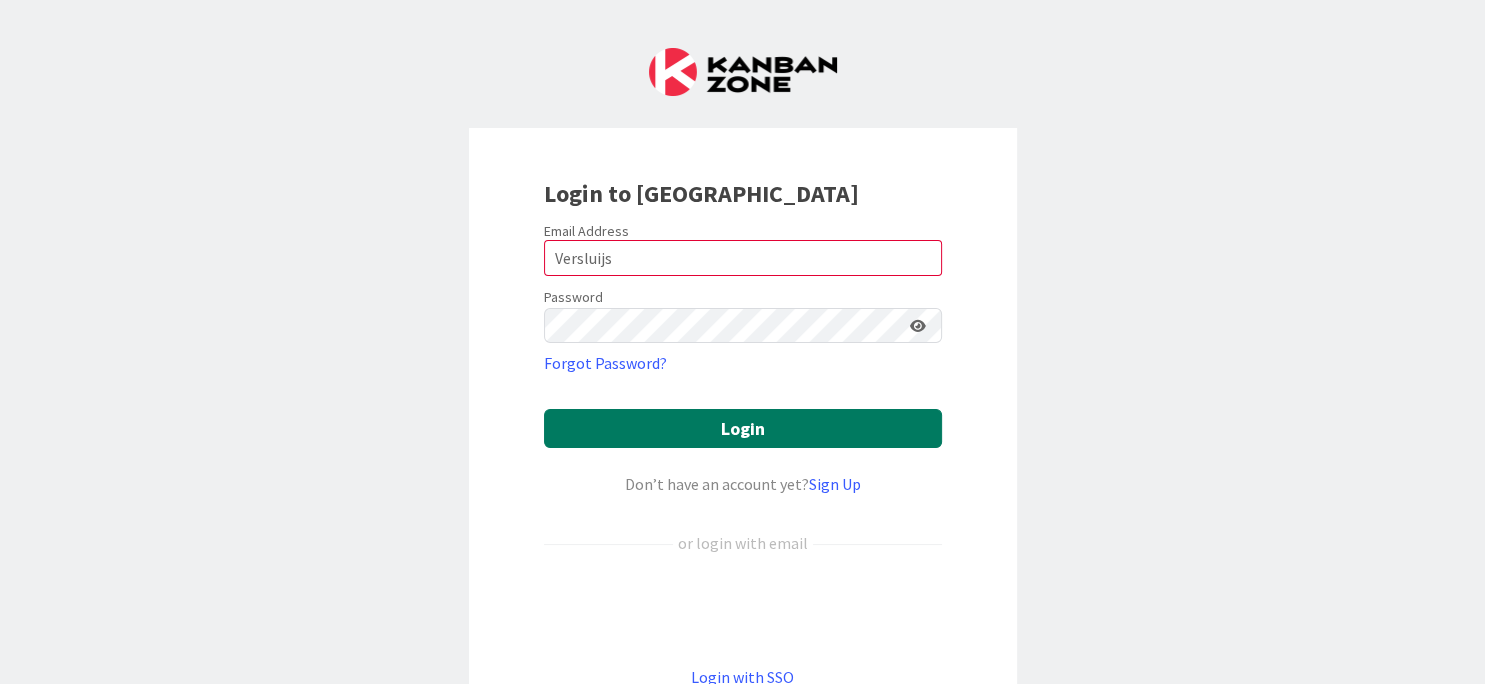 drag, startPoint x: 691, startPoint y: 394, endPoint x: 714, endPoint y: 422, distance: 36.23534 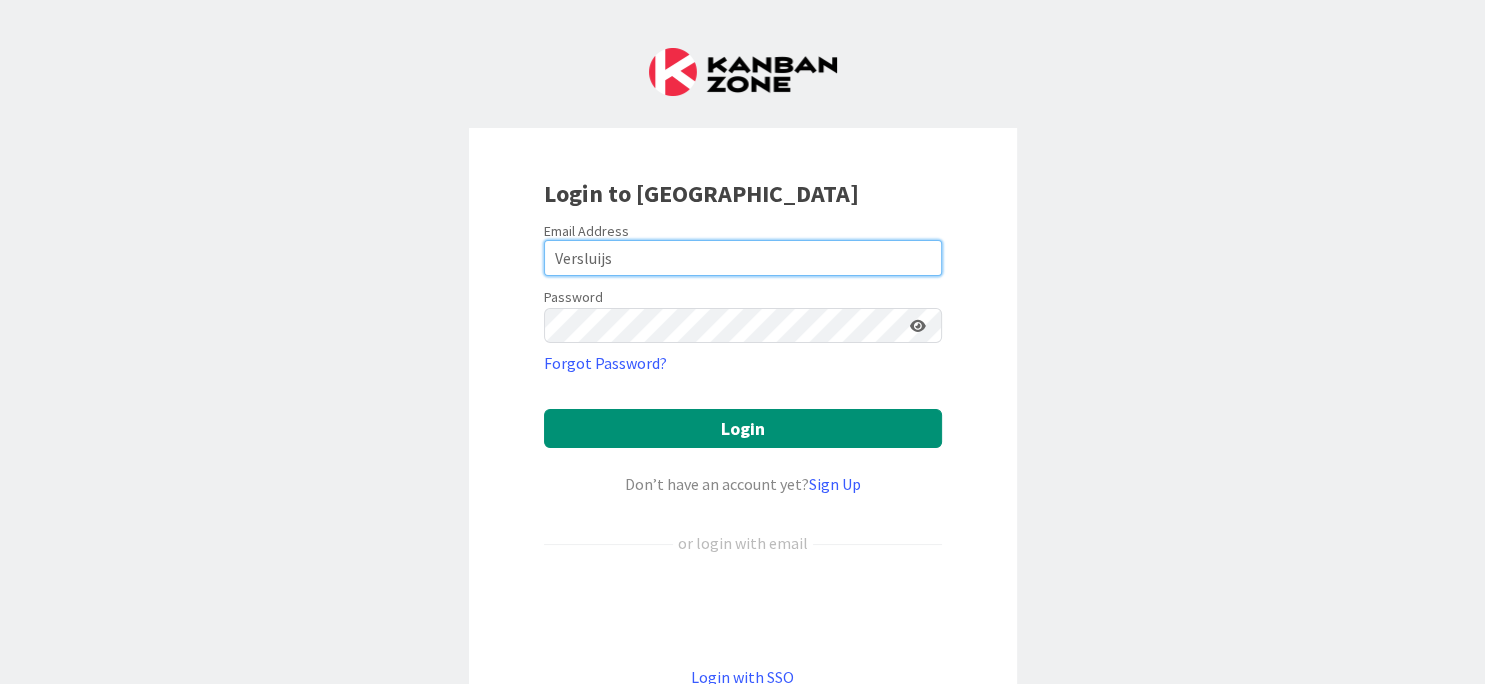 drag, startPoint x: 674, startPoint y: 274, endPoint x: 460, endPoint y: 307, distance: 216.52945 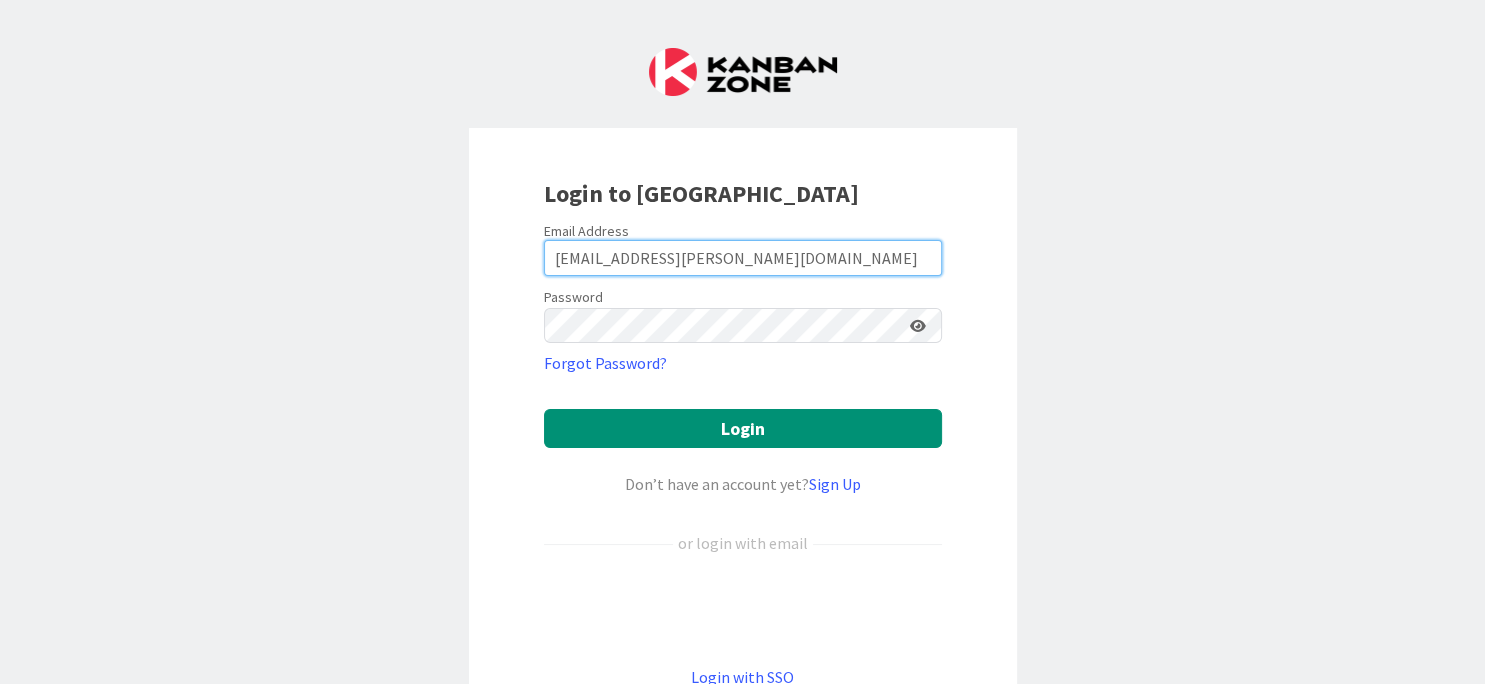 type on "[EMAIL_ADDRESS][PERSON_NAME][DOMAIN_NAME]" 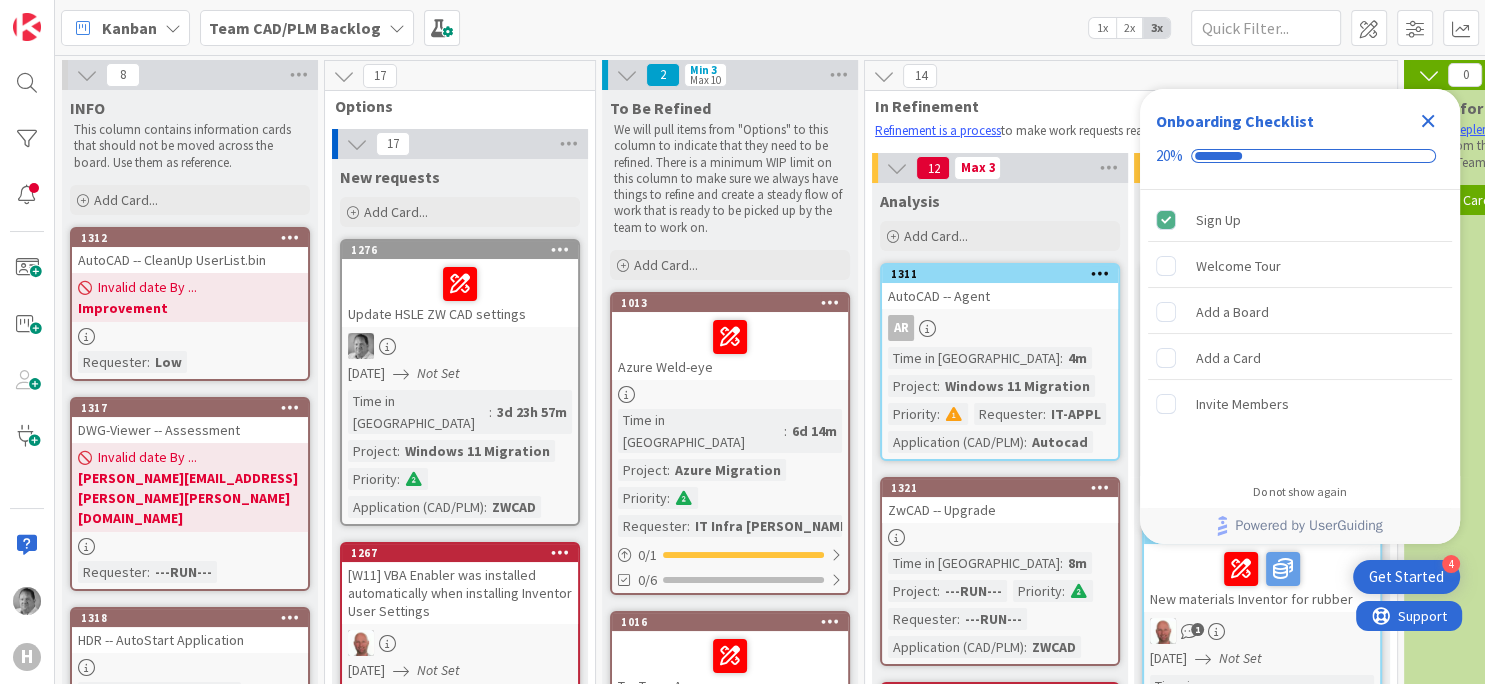 scroll, scrollTop: 0, scrollLeft: 0, axis: both 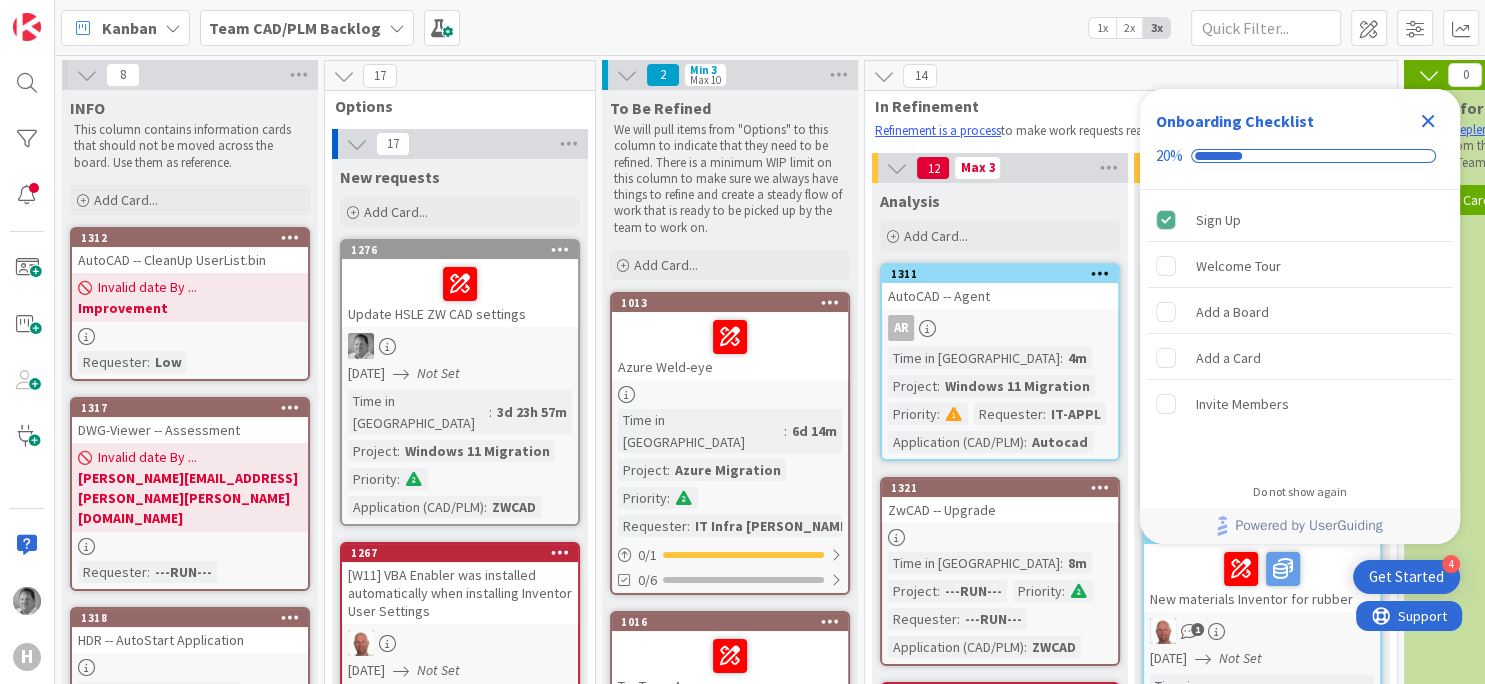 click 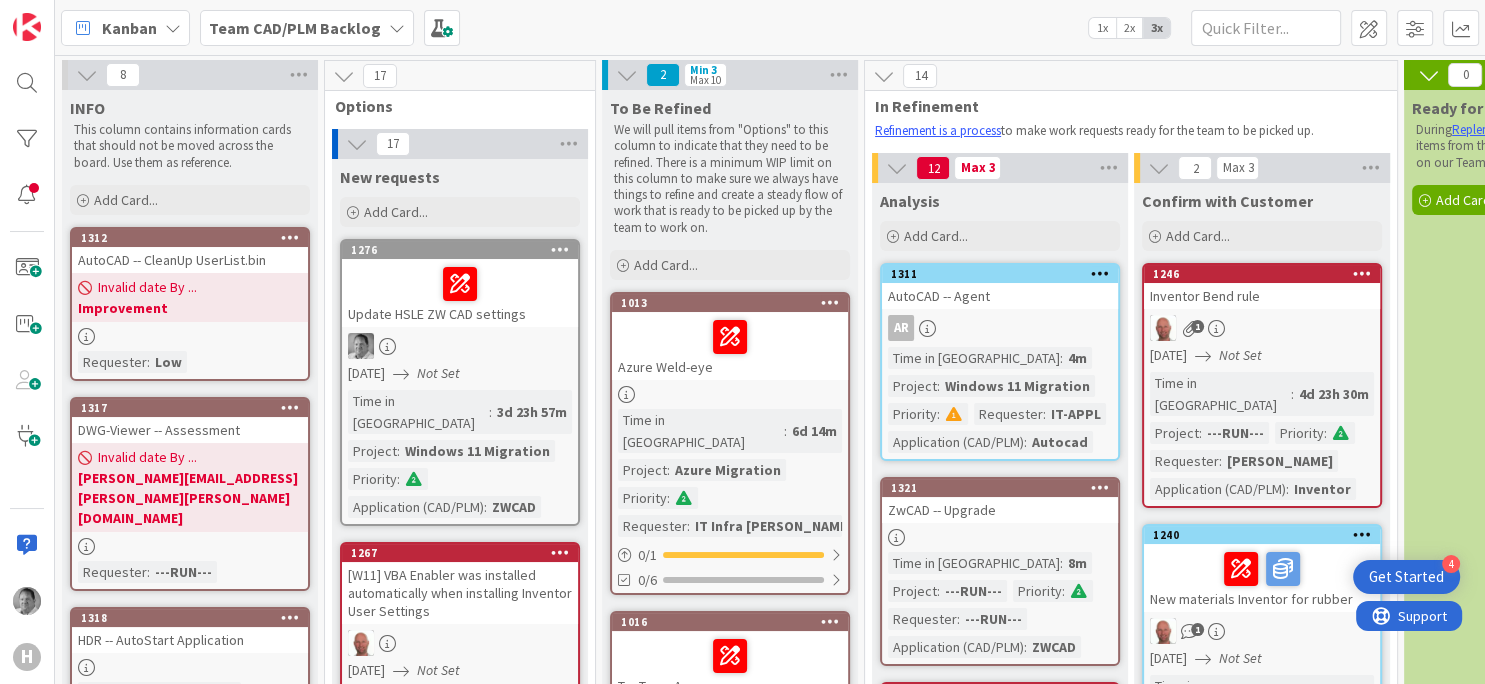 click on "Update HSLE ZW CAD settings" at bounding box center [460, 293] 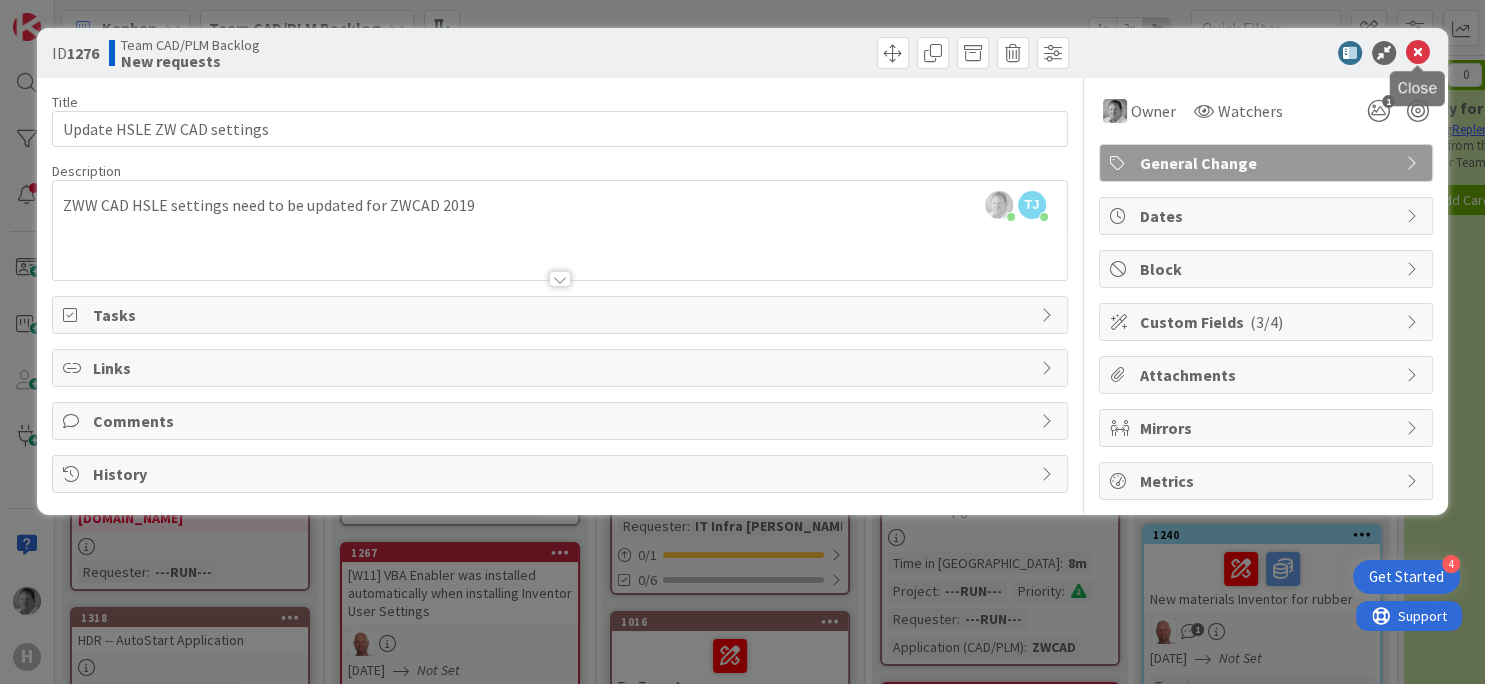 click at bounding box center [1418, 53] 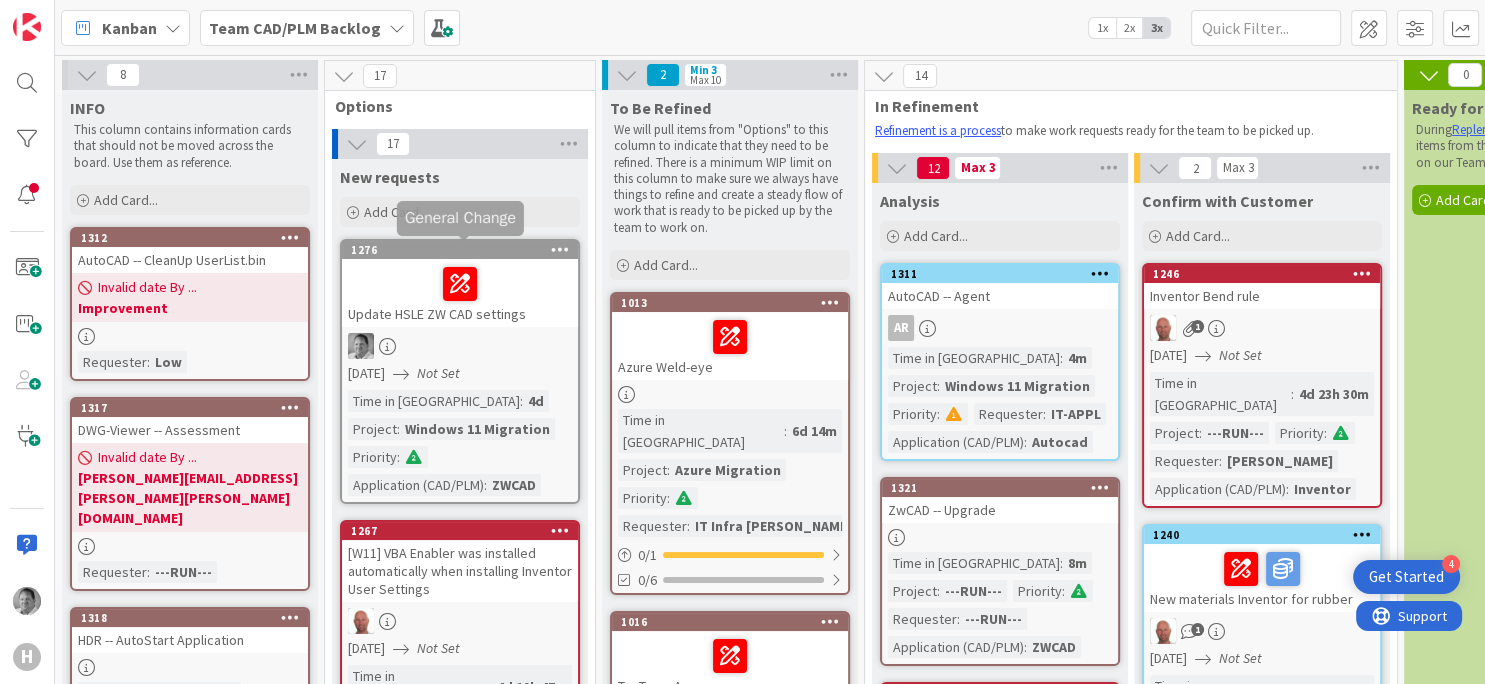 click on "1276" at bounding box center [464, 250] 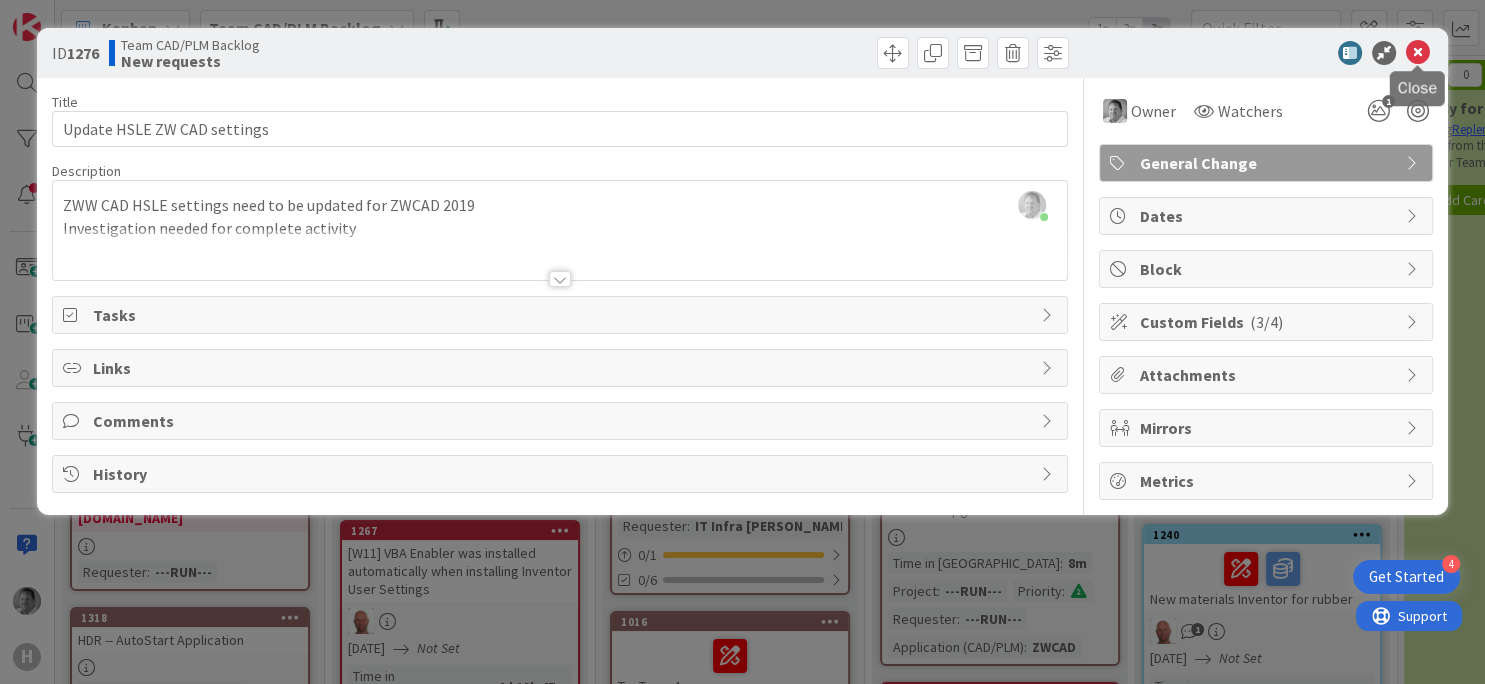 click at bounding box center (1418, 53) 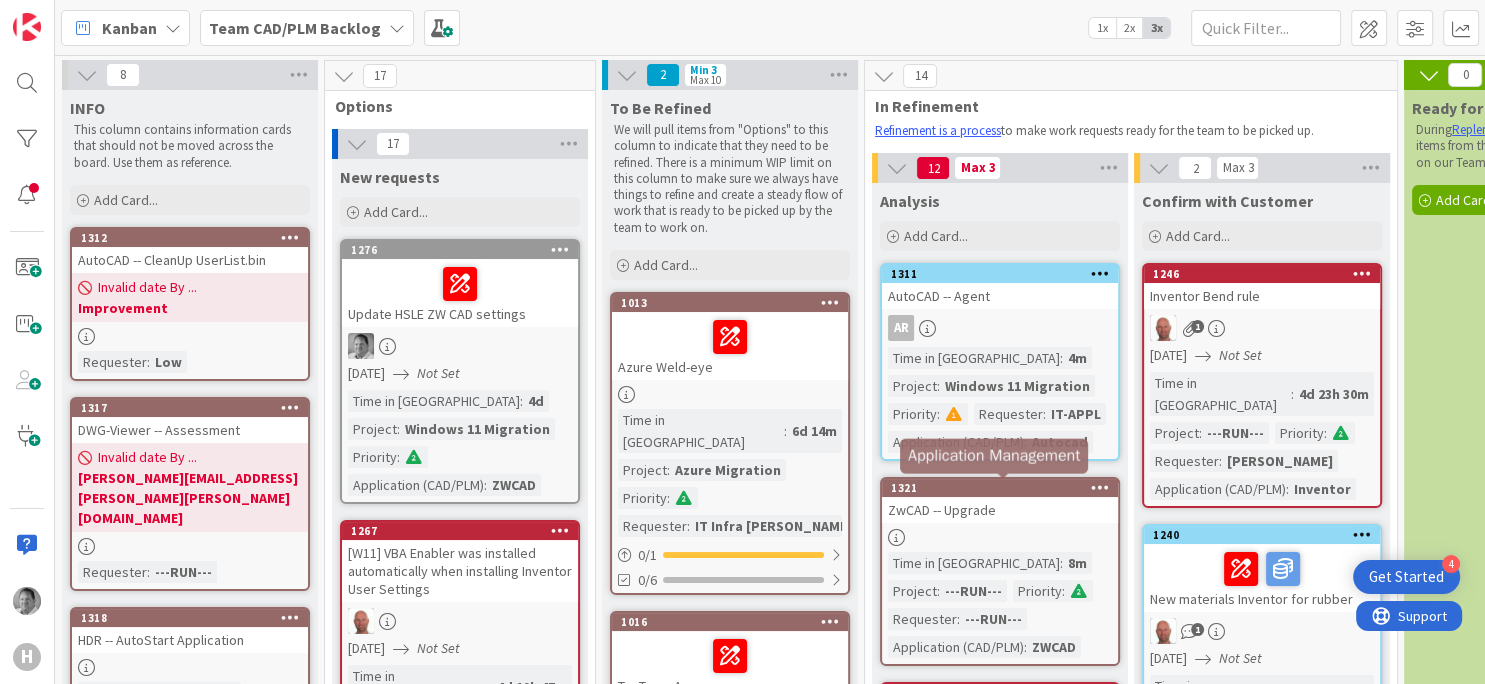 click on "1321" at bounding box center (1004, 488) 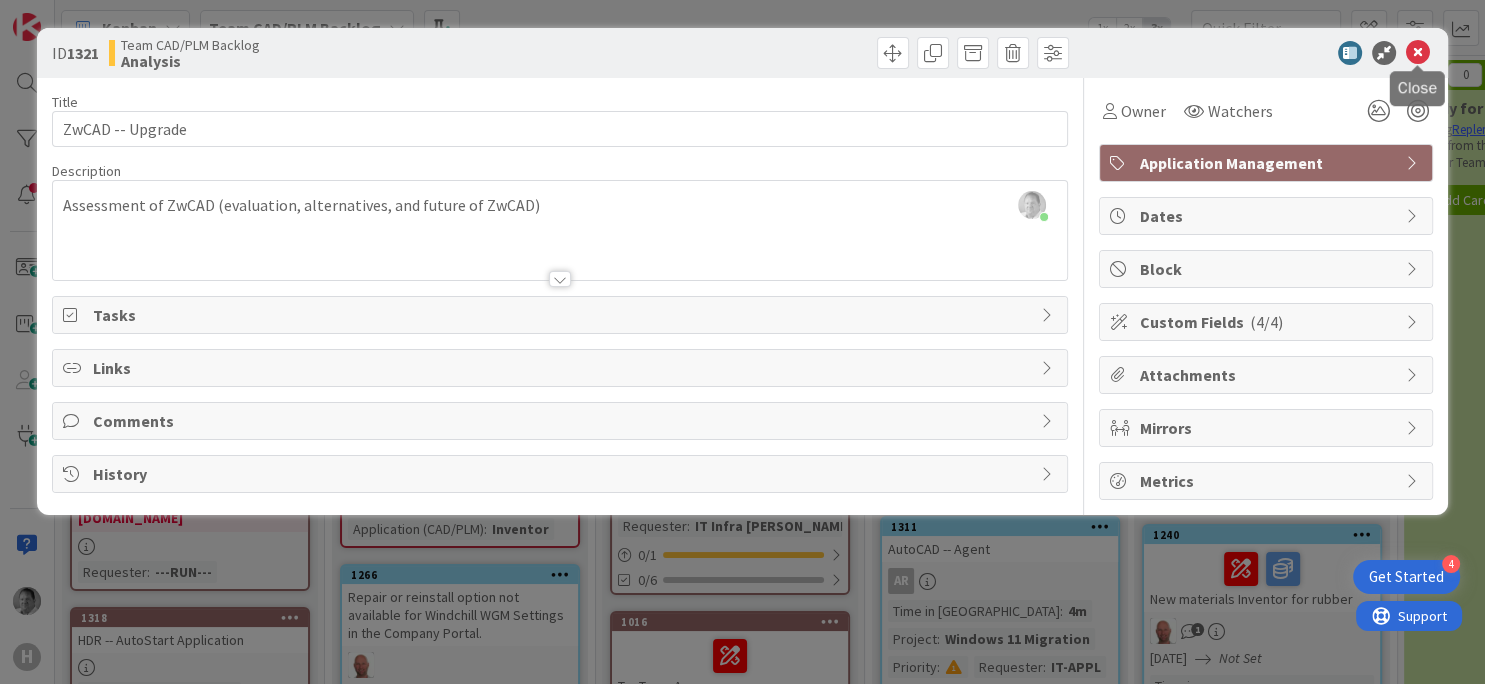 click at bounding box center (1418, 53) 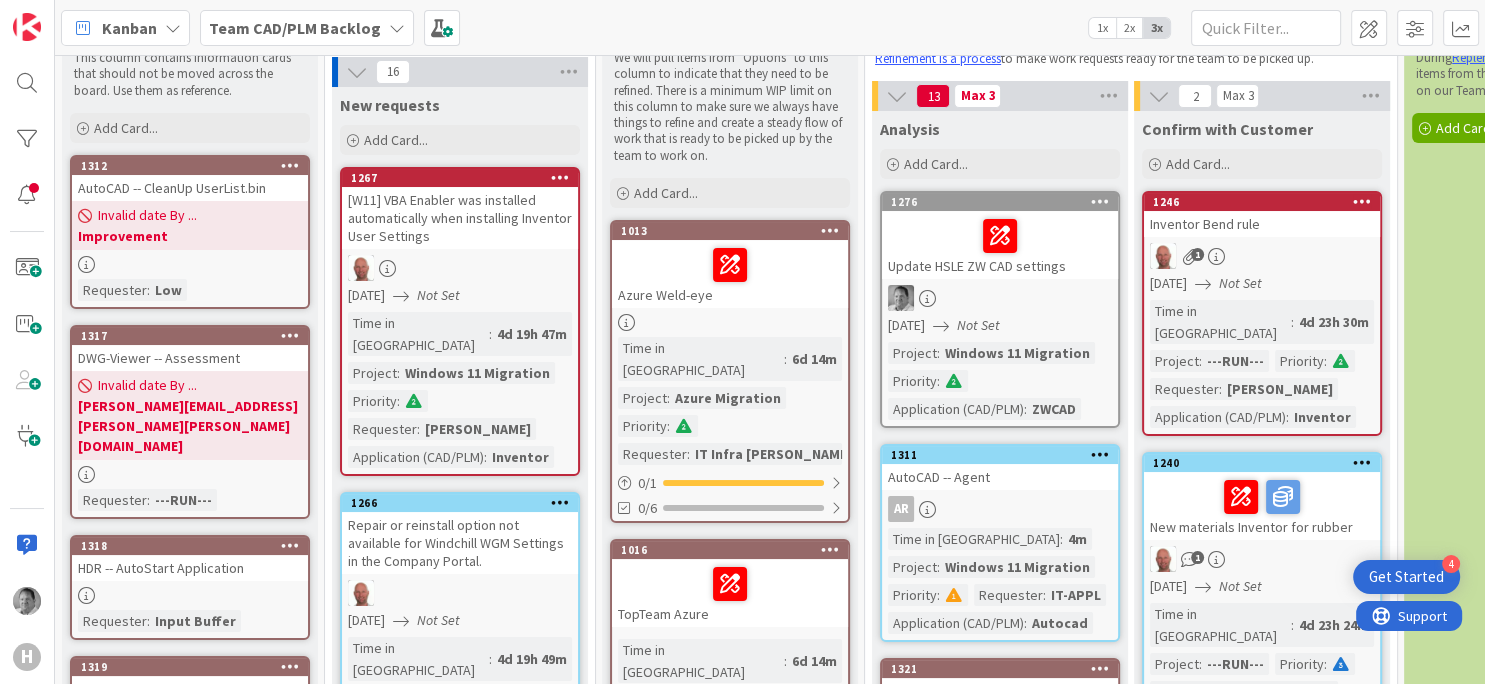 scroll, scrollTop: 0, scrollLeft: 0, axis: both 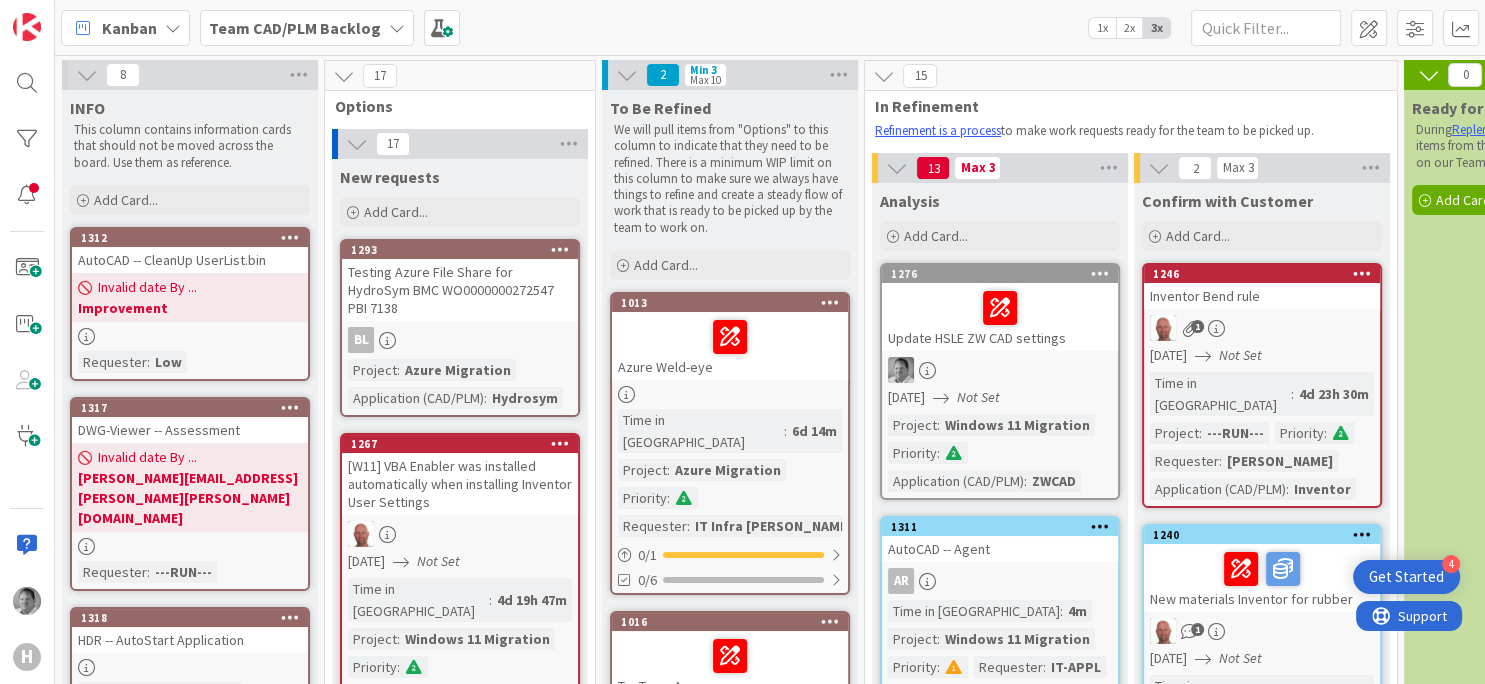 click on "Kanban" at bounding box center [129, 28] 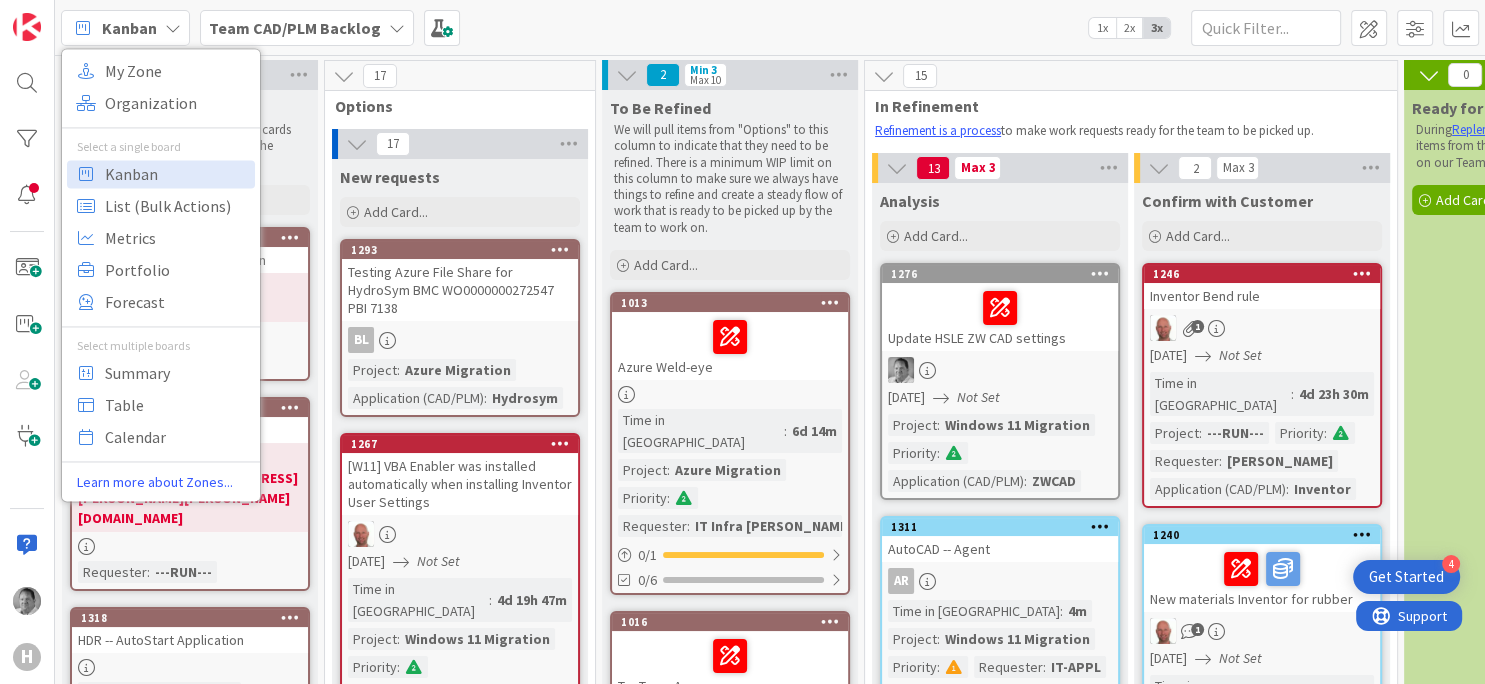 click on "Kanban" at bounding box center [129, 28] 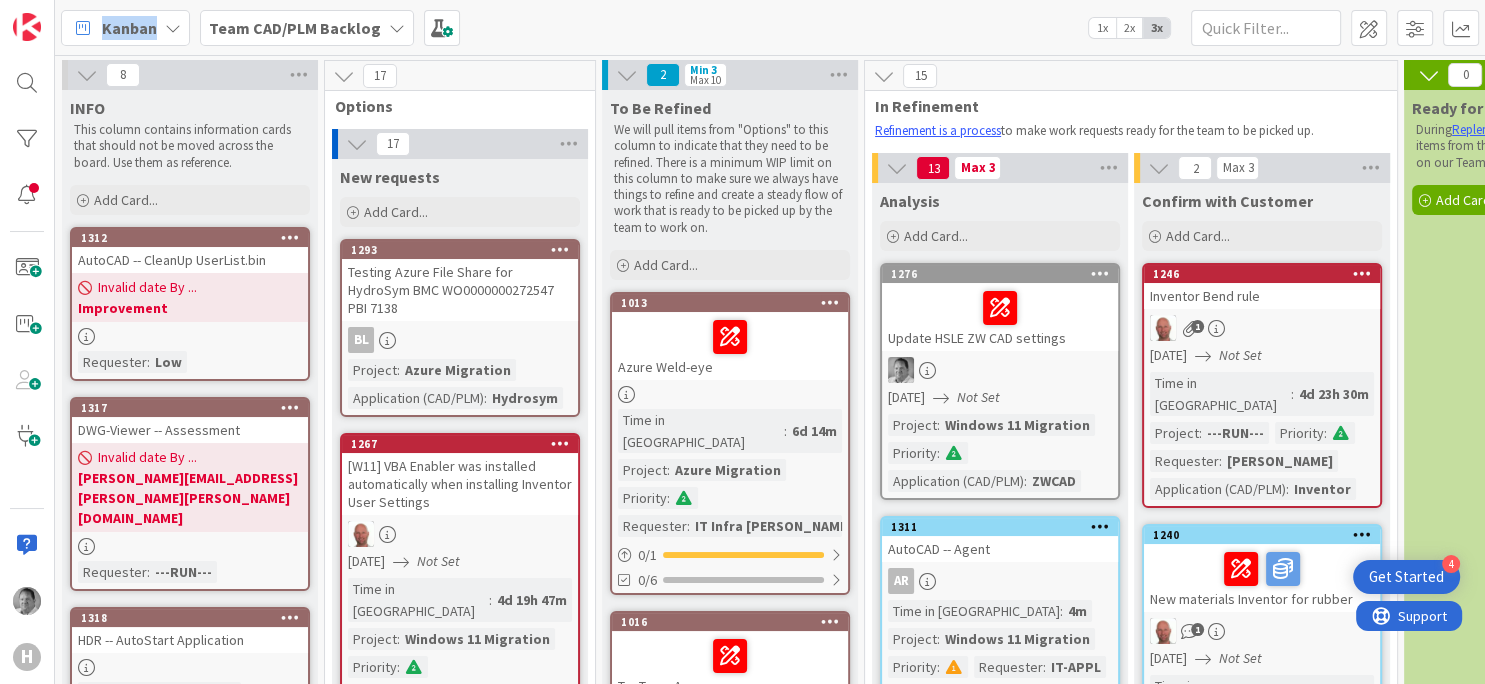 click on "Kanban" at bounding box center [129, 28] 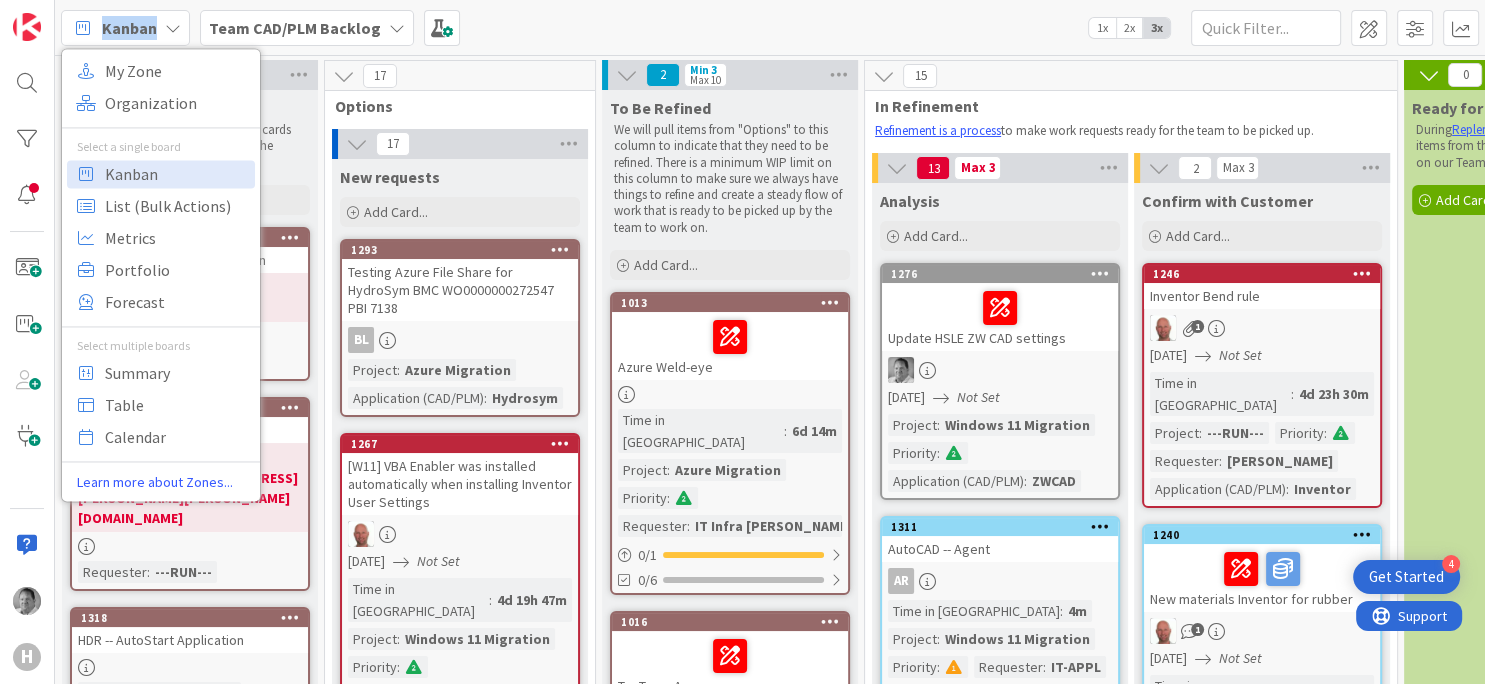 click on "Kanban" at bounding box center (129, 28) 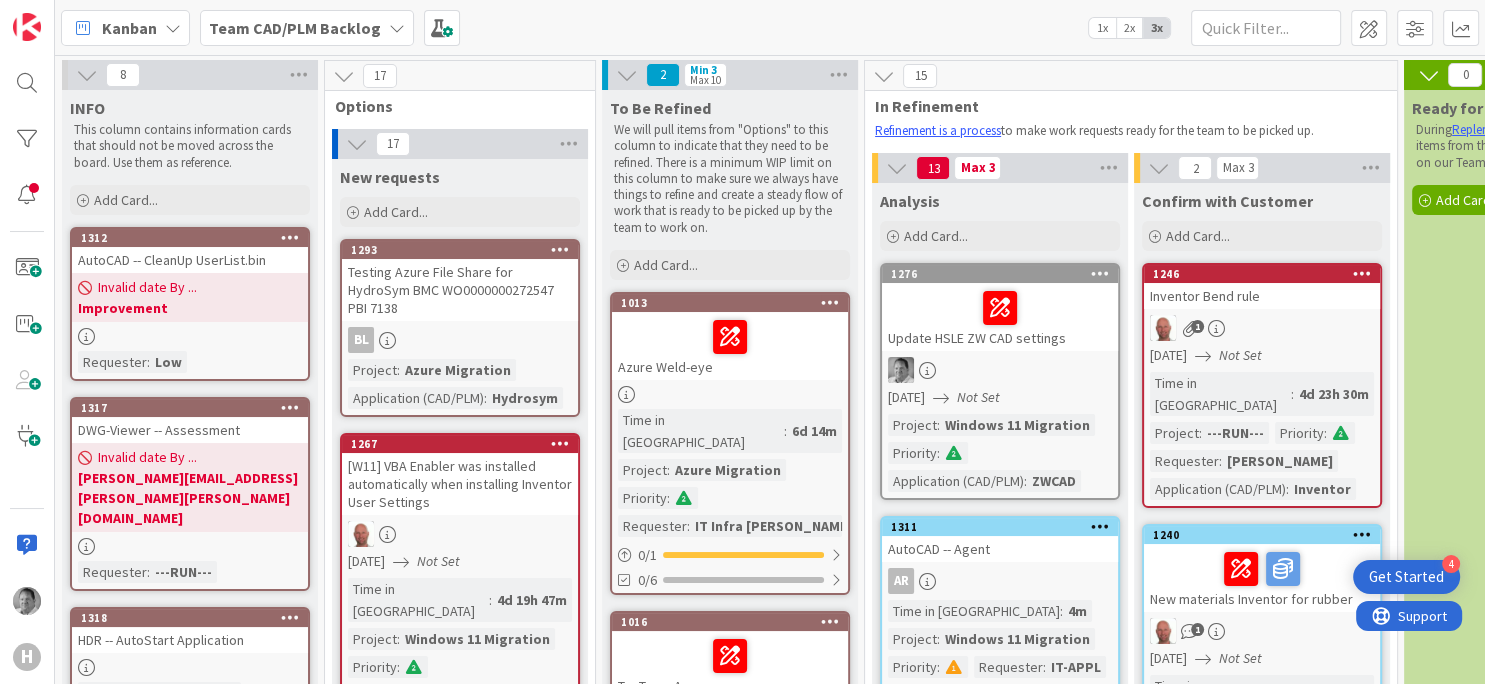 click on "Kanban" at bounding box center [125, 28] 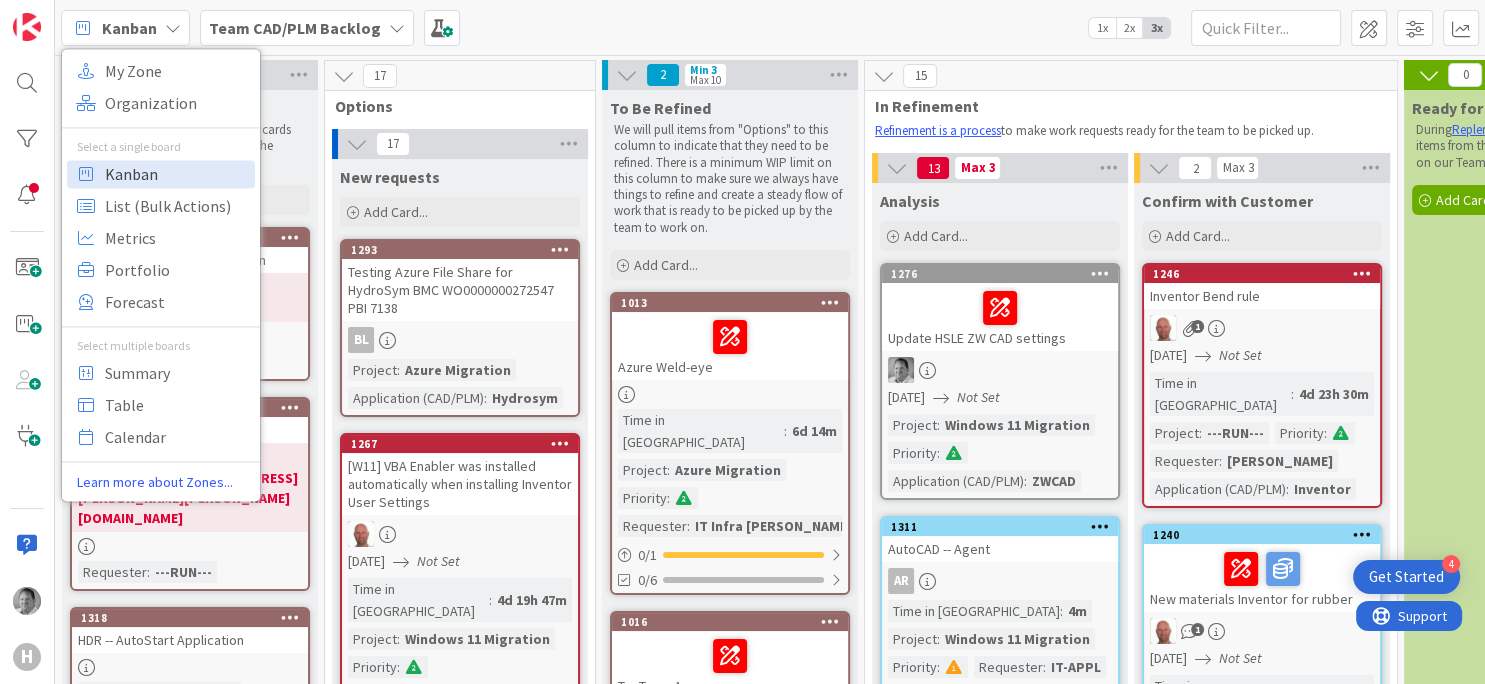 click on "Kanban" at bounding box center (177, 174) 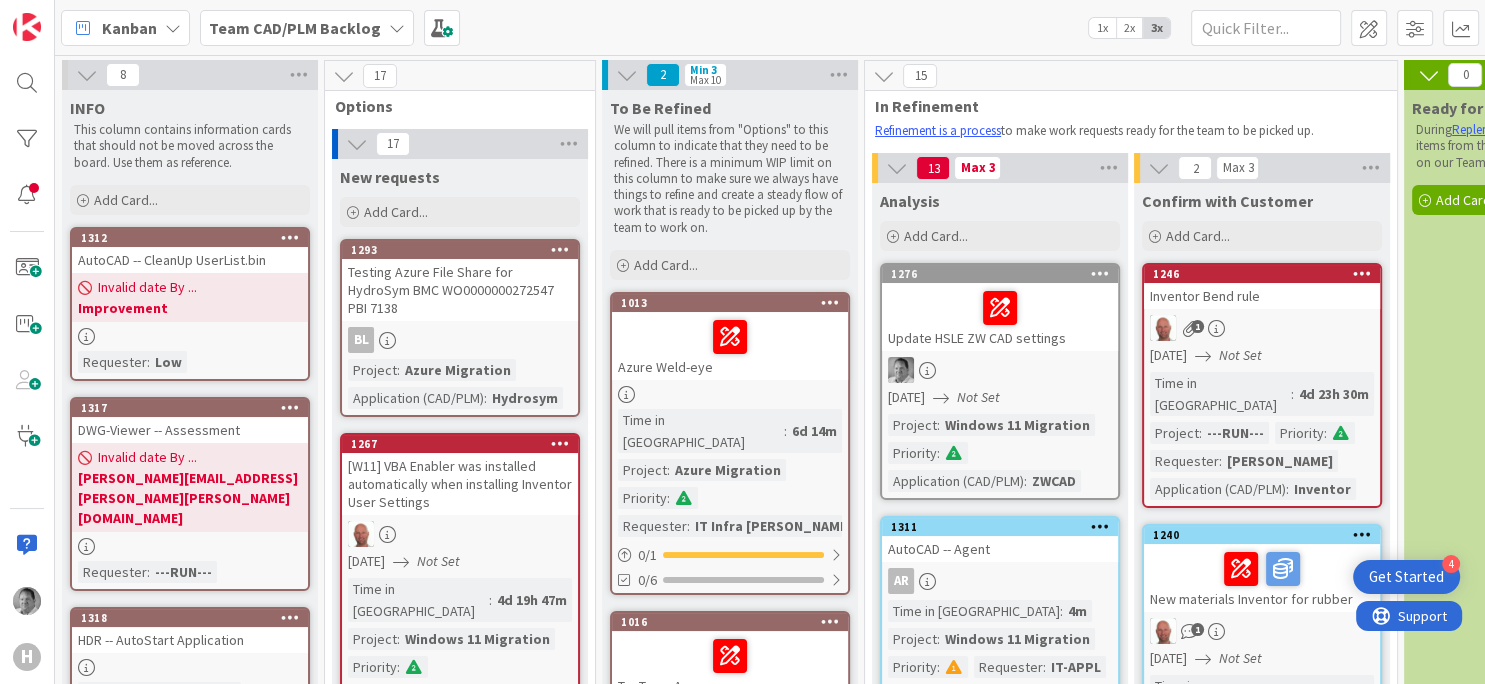 click at bounding box center (173, 28) 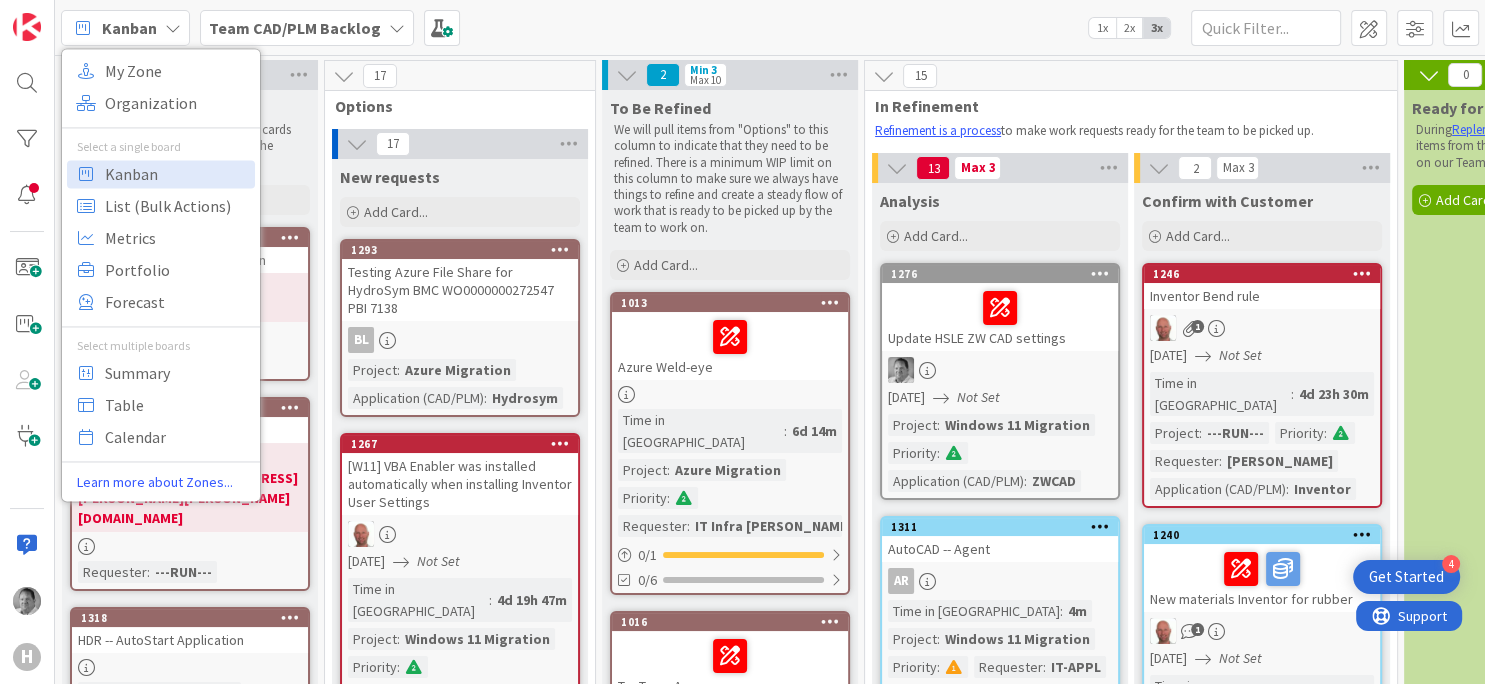 drag, startPoint x: 536, startPoint y: 48, endPoint x: 539, endPoint y: 34, distance: 14.3178215 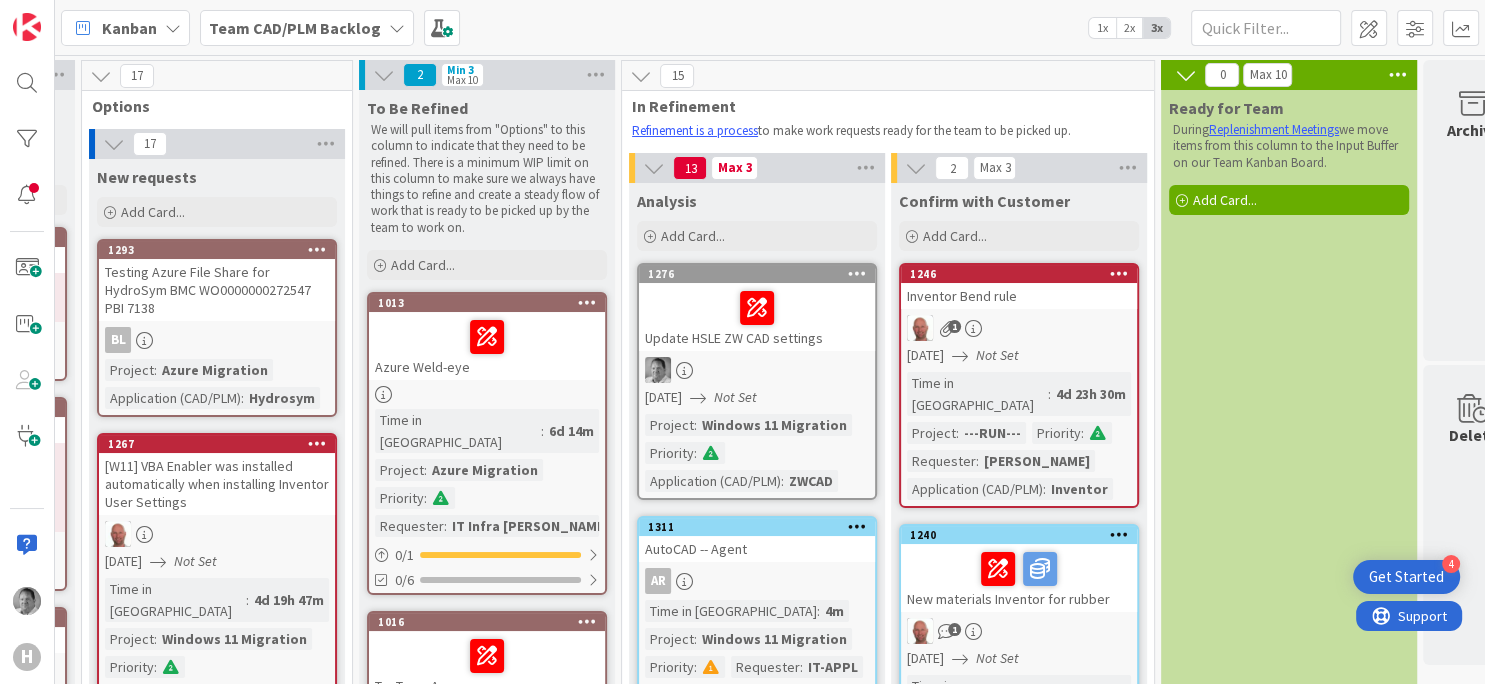 scroll, scrollTop: 0, scrollLeft: 304, axis: horizontal 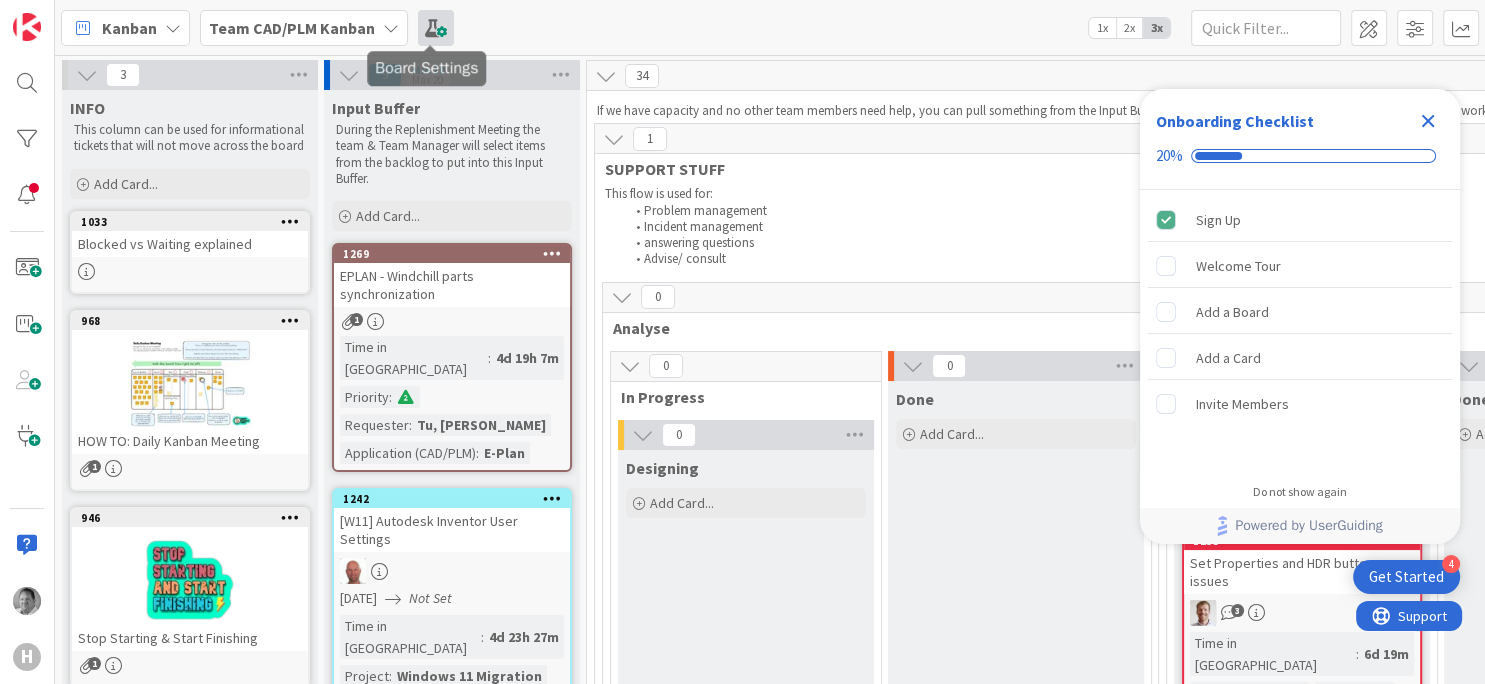 click at bounding box center [436, 28] 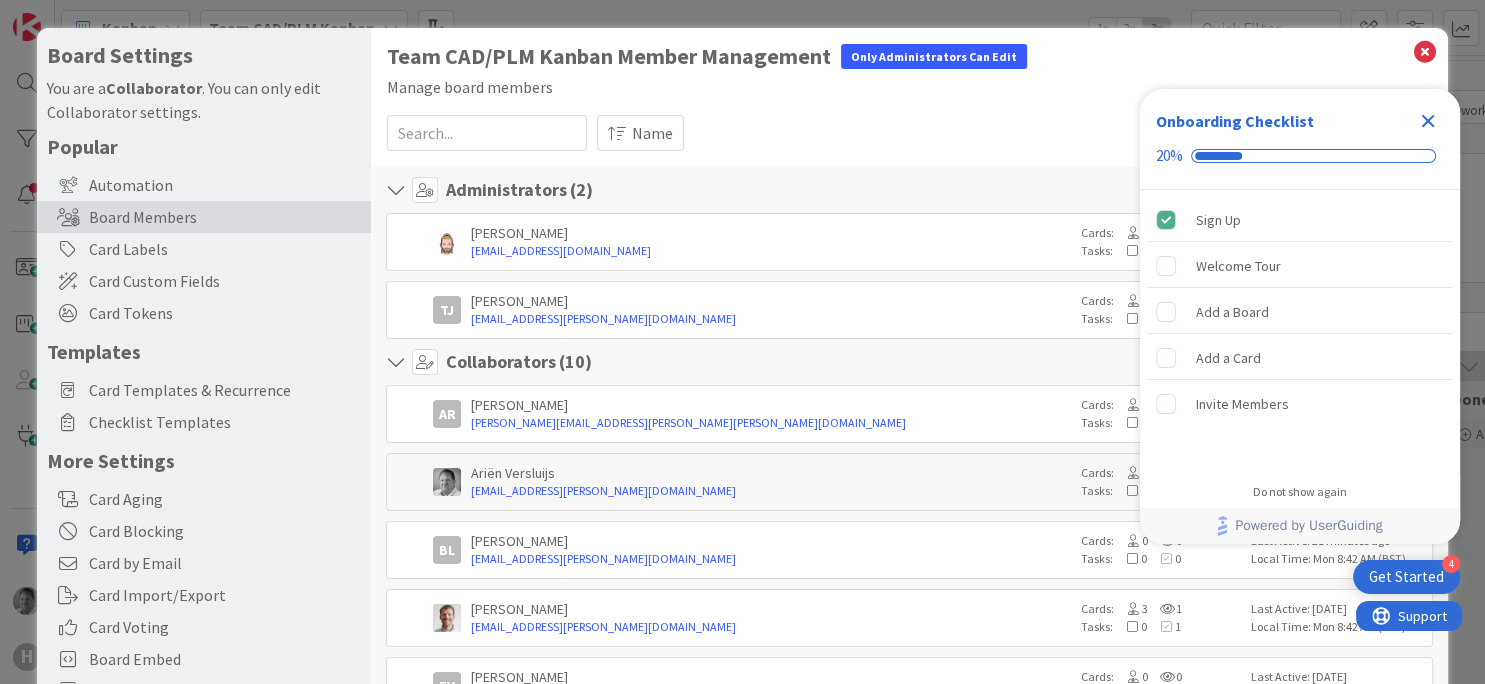drag, startPoint x: 1423, startPoint y: 122, endPoint x: 1444, endPoint y: 114, distance: 22.472204 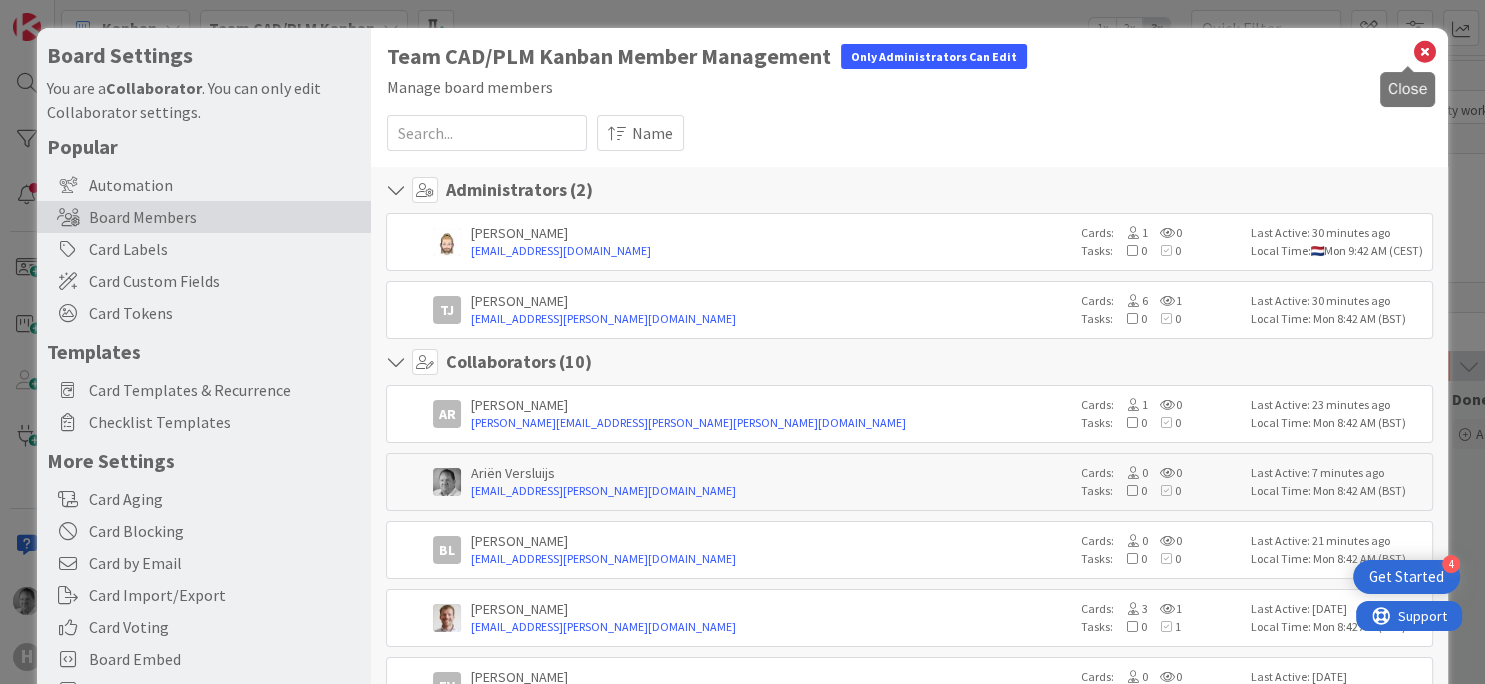 click at bounding box center [1425, 52] 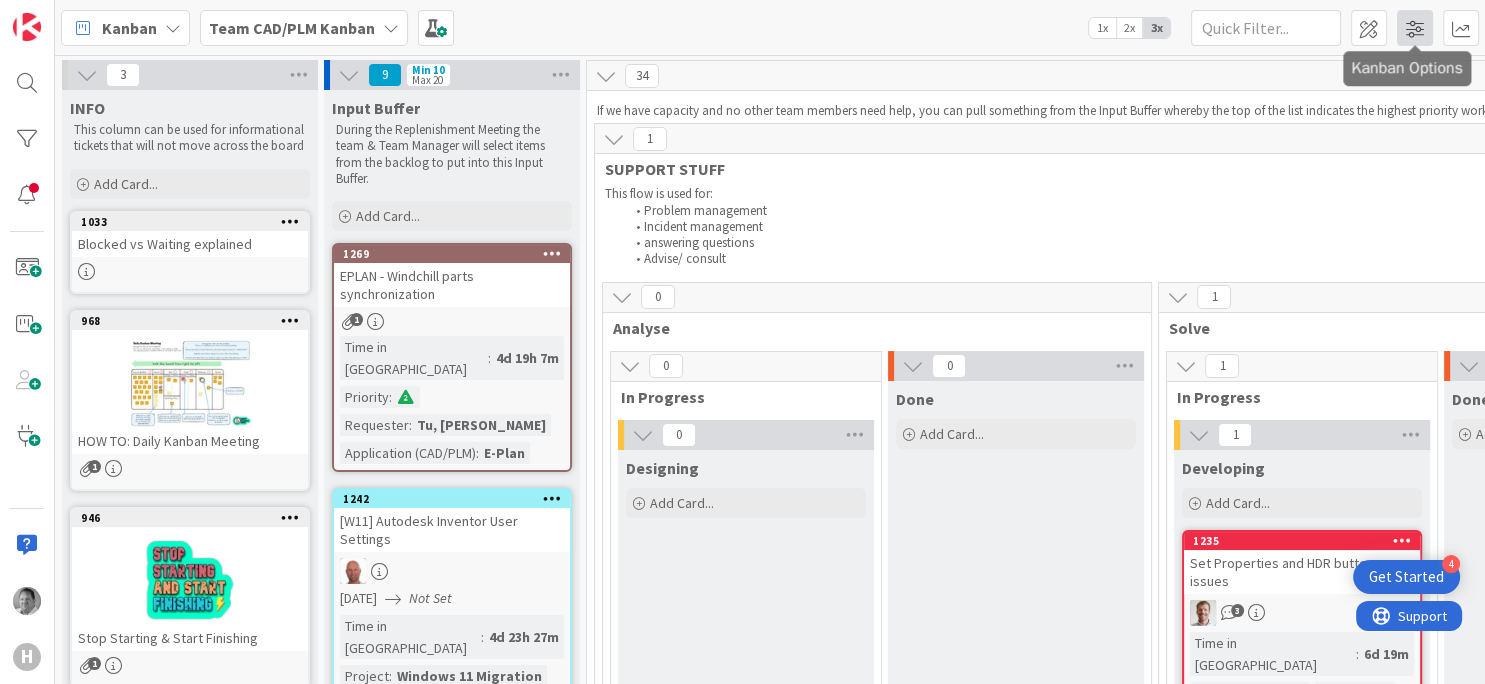 click at bounding box center (1415, 28) 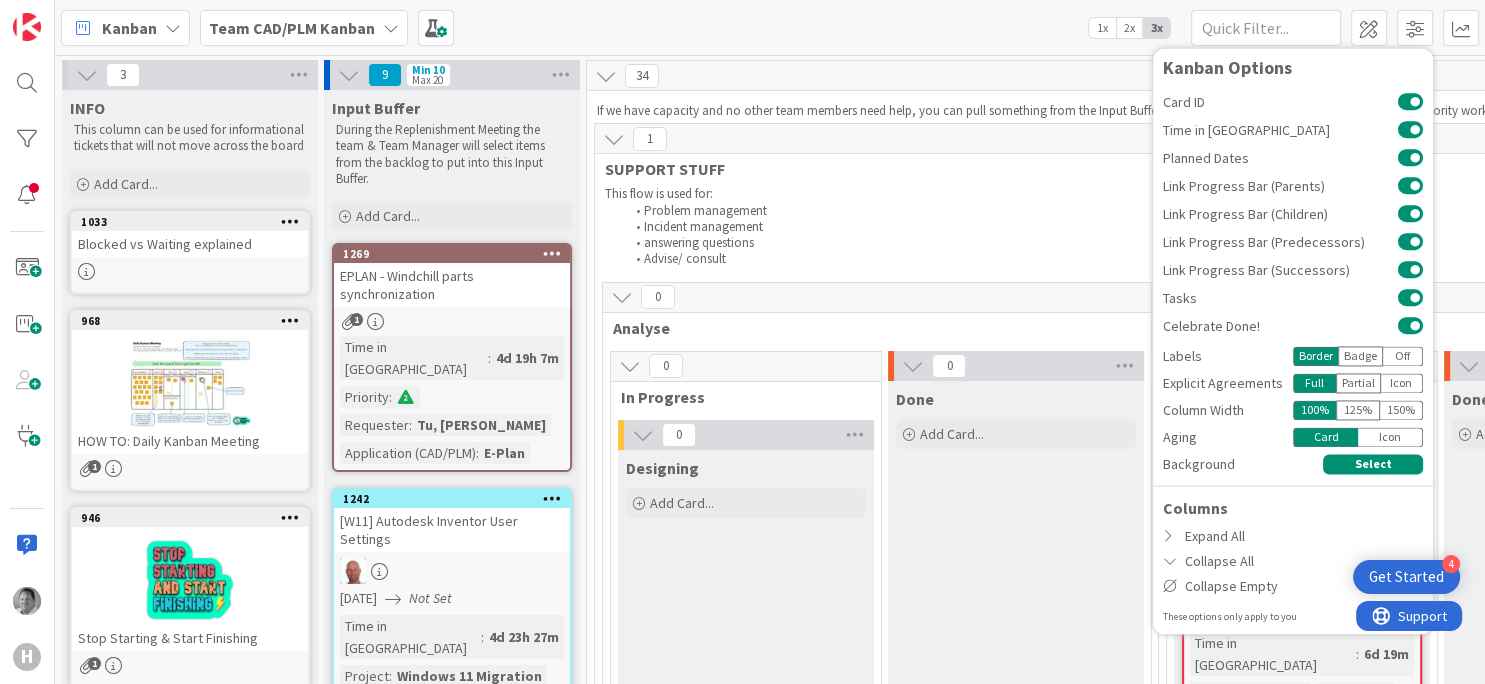 click on "Kanban Team CAD/PLM Kanban 1x 2x 3x Kanban Options Card ID Time in Column Planned Dates Link Progress Bar (Parents) Link Progress Bar (Children) Link Progress Bar (Predecessors) Link Progress Bar (Successors) Tasks Celebrate Done! Labels Border Badge Off Explicit Agreements Full Partial Icon Column Width 100 % 125 % 150 % Aging Card Icon Background Select Columns Expand All Collapse All Collapse Empty These options only apply to you" at bounding box center [770, 27] 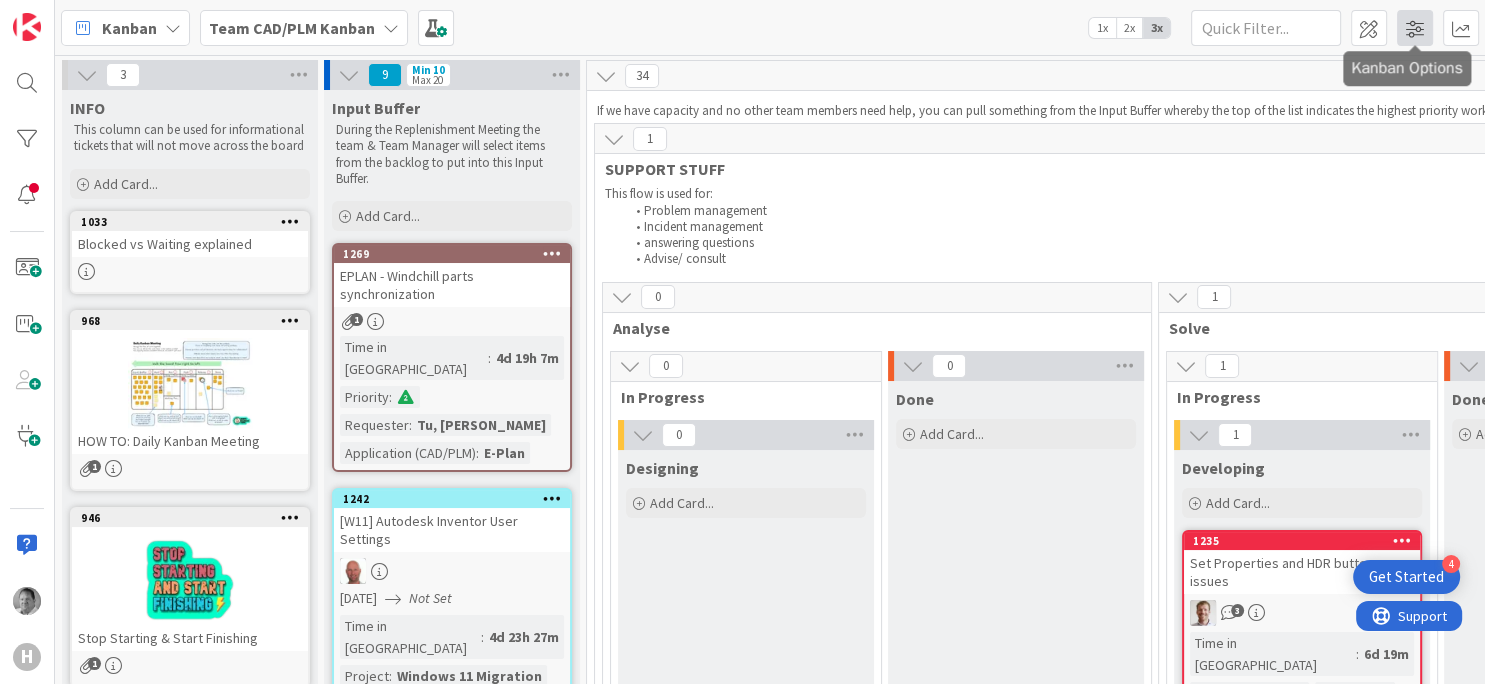 click at bounding box center (1415, 28) 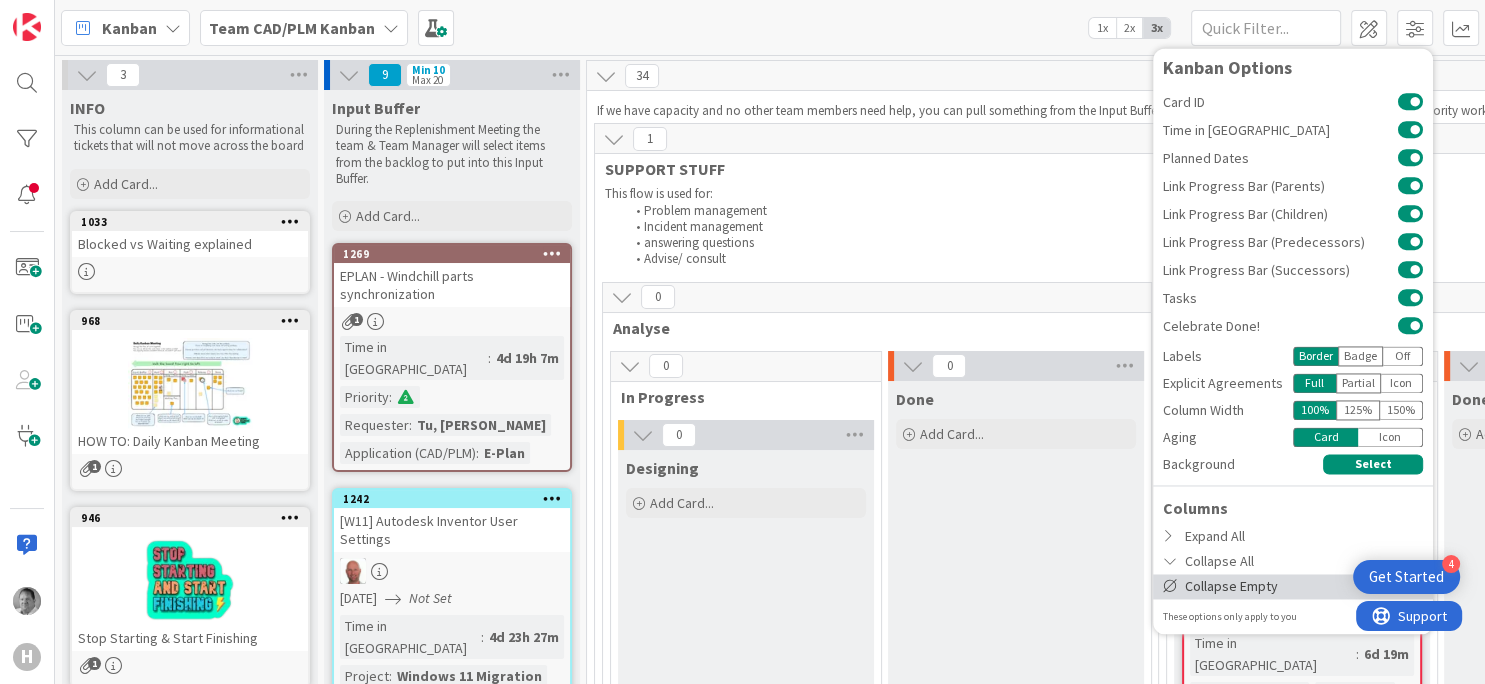 click on "Collapse Empty" at bounding box center (1293, 586) 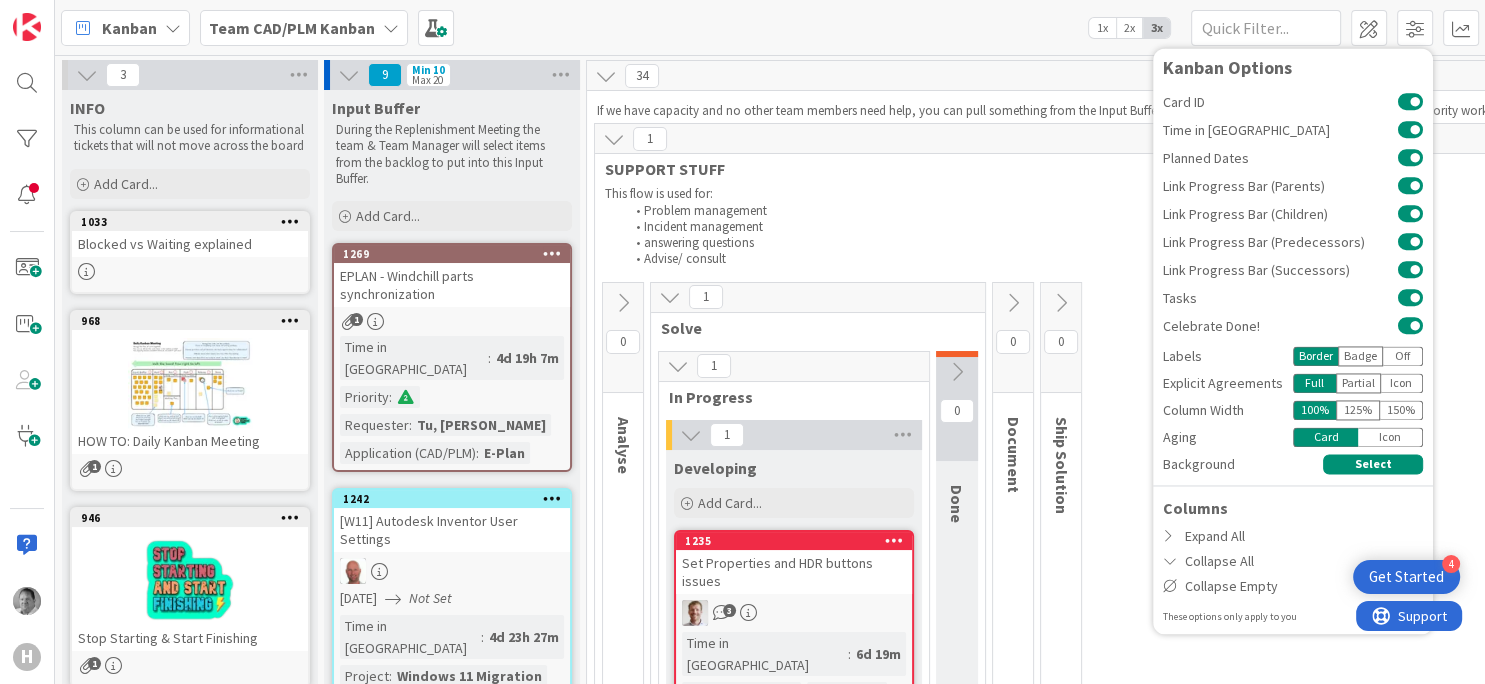 click on "Kanban Team CAD/PLM Kanban 1x 2x 3x Kanban Options Card ID Time in Column Planned Dates Link Progress Bar (Parents) Link Progress Bar (Children) Link Progress Bar (Predecessors) Link Progress Bar (Successors) Tasks Celebrate Done! Labels Border Badge Off Explicit Agreements Full Partial Icon Column Width 100 % 125 % 150 % Aging Card Icon Background Select Columns Expand All Collapse All Collapse Empty These options only apply to you" at bounding box center [770, 27] 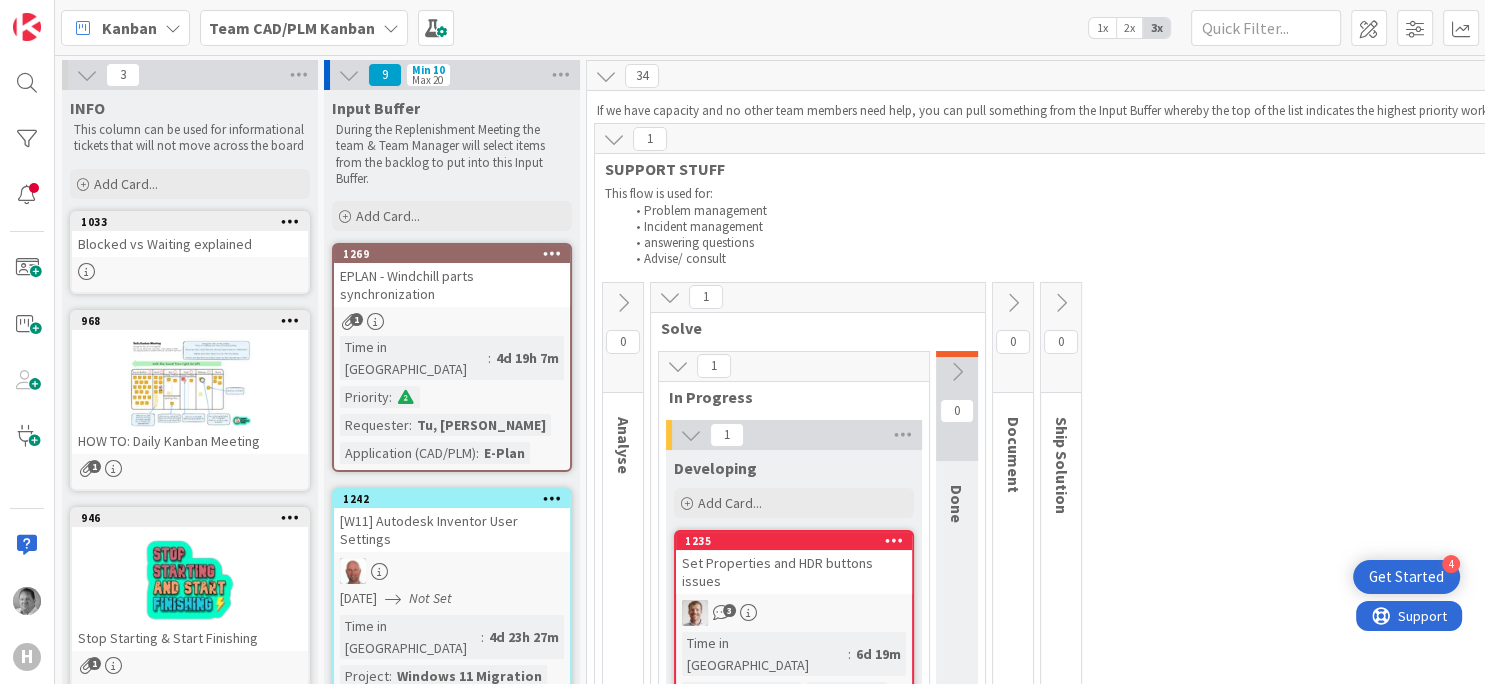 click at bounding box center [391, 28] 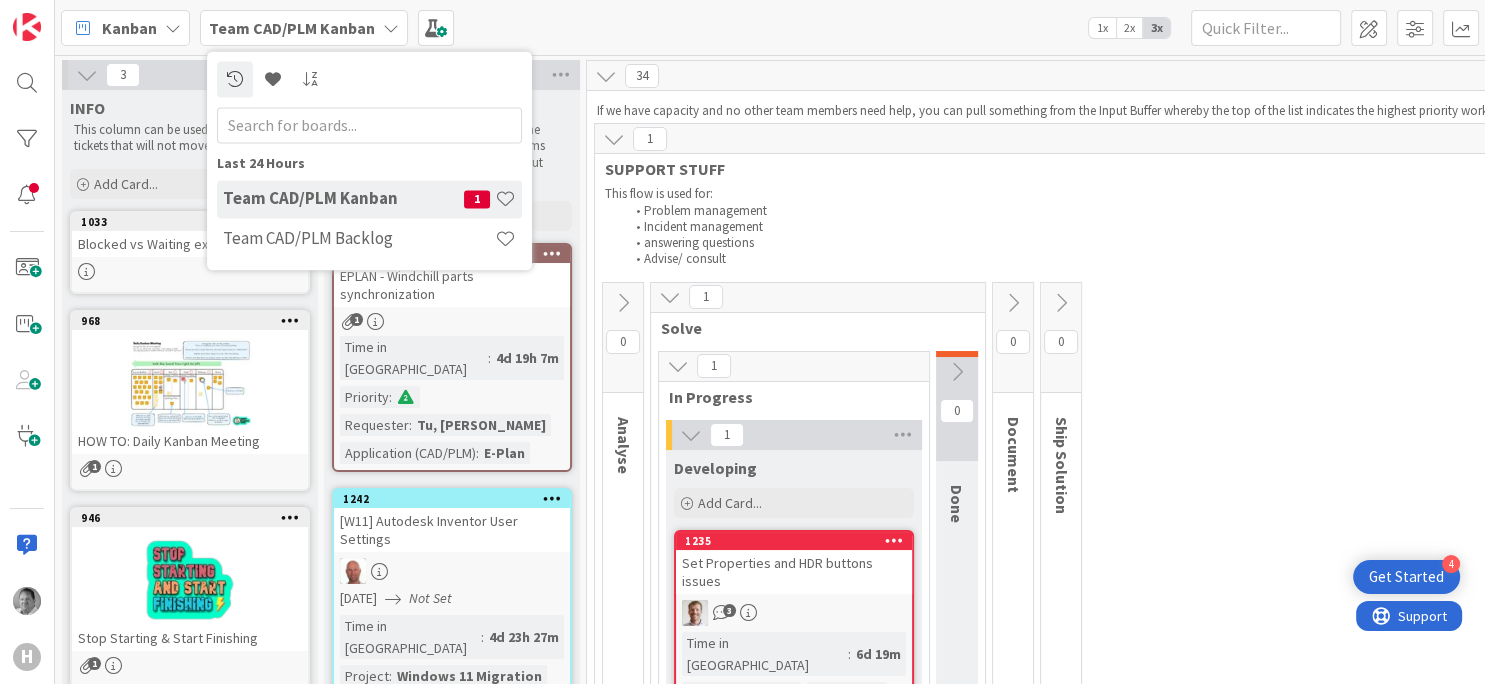 click on "Team CAD/PLM Kanban 1" at bounding box center (369, 199) 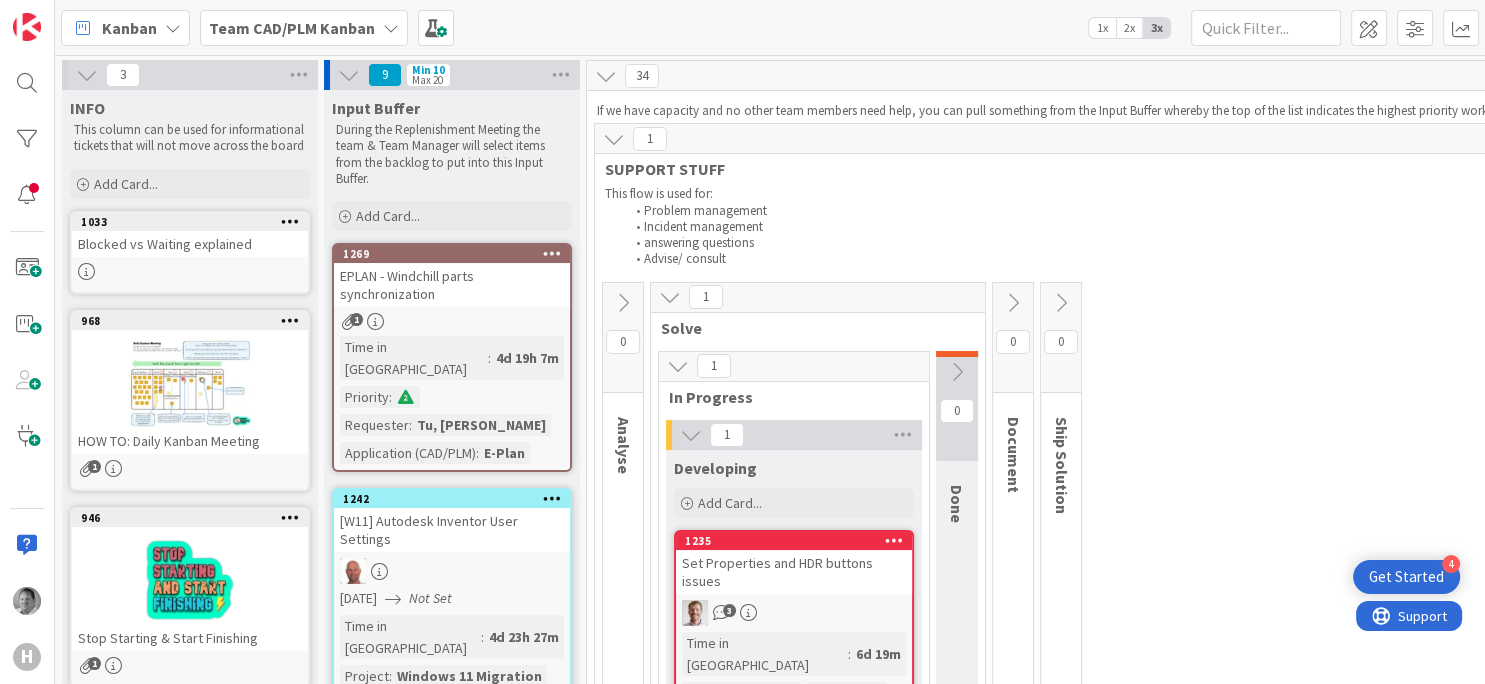 click on "Team CAD/PLM Kanban" at bounding box center (304, 28) 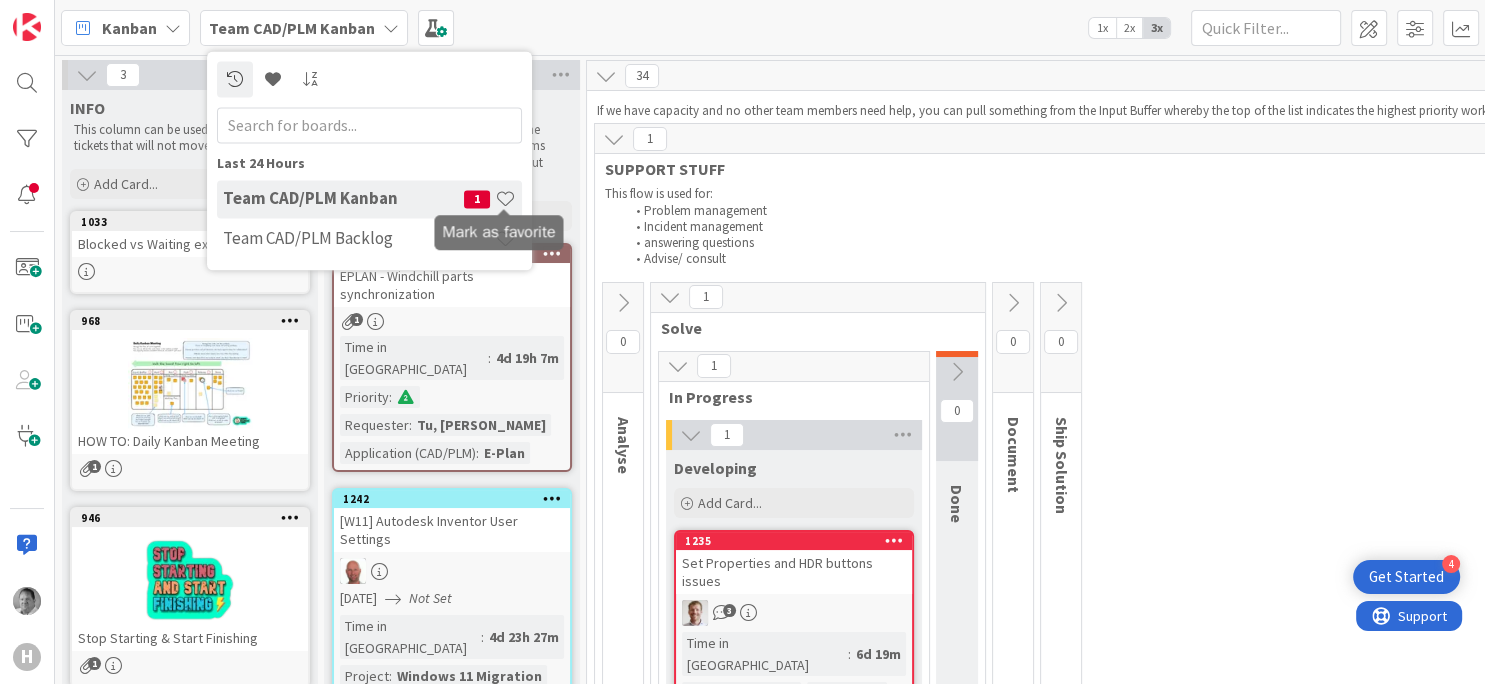 click at bounding box center [505, 198] 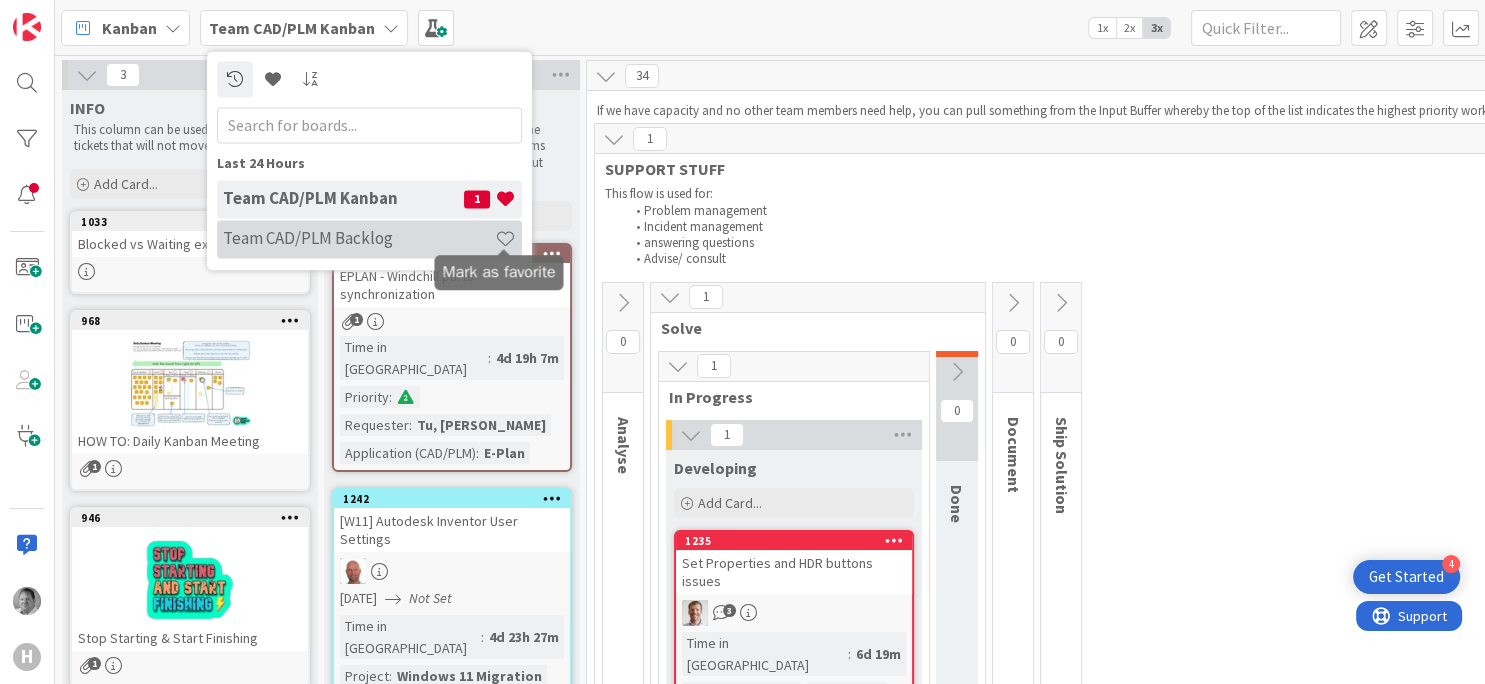 click at bounding box center [505, 238] 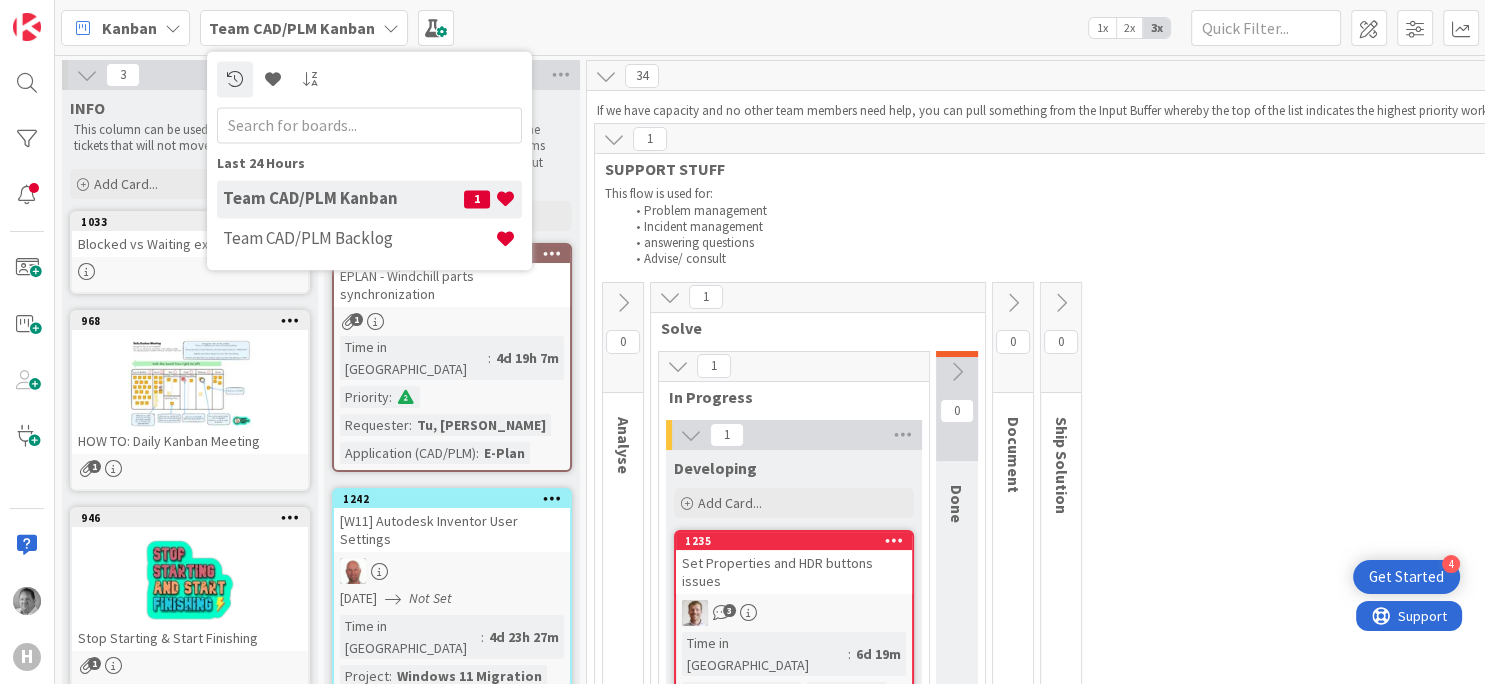 click on "Kanban Team CAD/PLM Kanban Last 24 Hours Team CAD/PLM Kanban 1 Team CAD/PLM Backlog 1x 2x 3x Kanban Options Card ID Time in Column Planned Dates Link Progress Bar (Parents) Link Progress Bar (Children) Link Progress Bar (Predecessors) Link Progress Bar (Successors) Tasks Celebrate Done! Labels Border Badge Off Explicit Agreements Full Partial Icon Column Width 100 % 125 % 150 % Aging Card Icon Background Select Columns Expand All Collapse All Collapse Empty These options only apply to you" at bounding box center (770, 27) 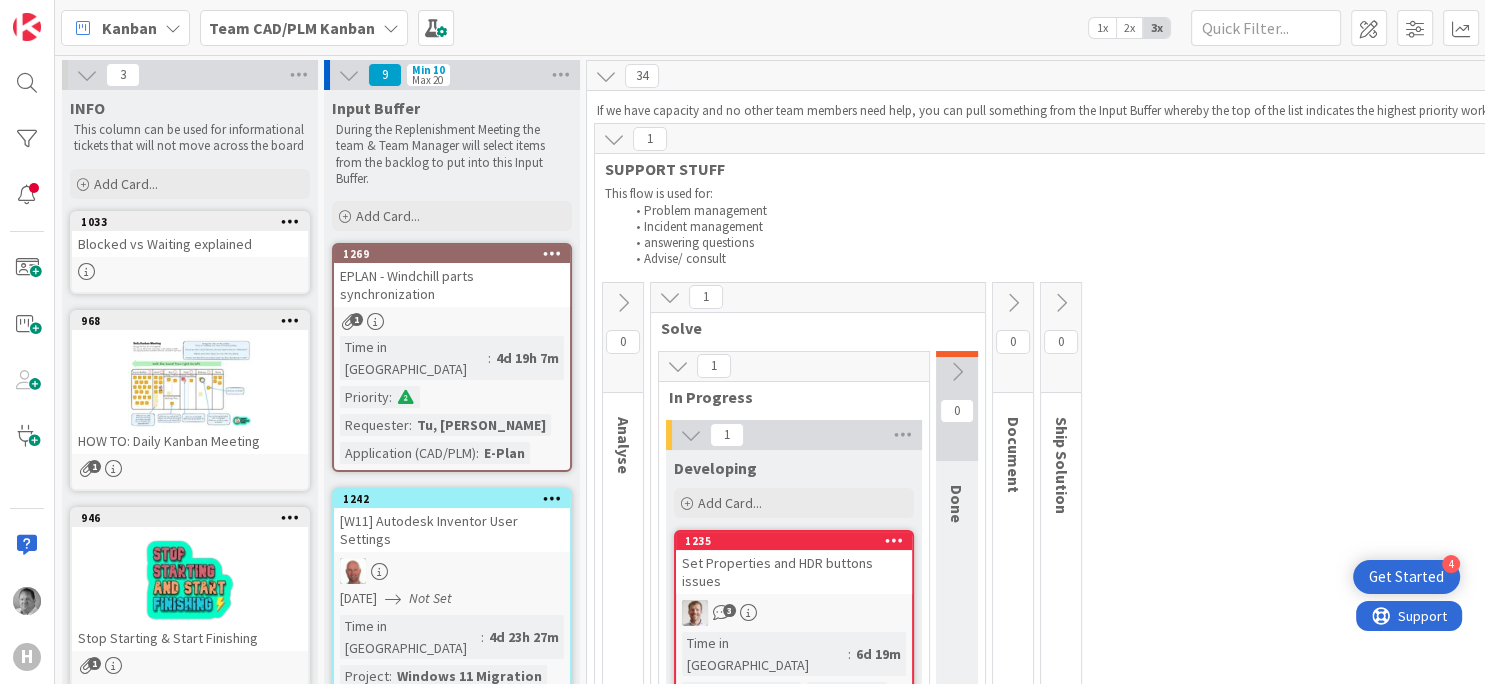 click at bounding box center (173, 28) 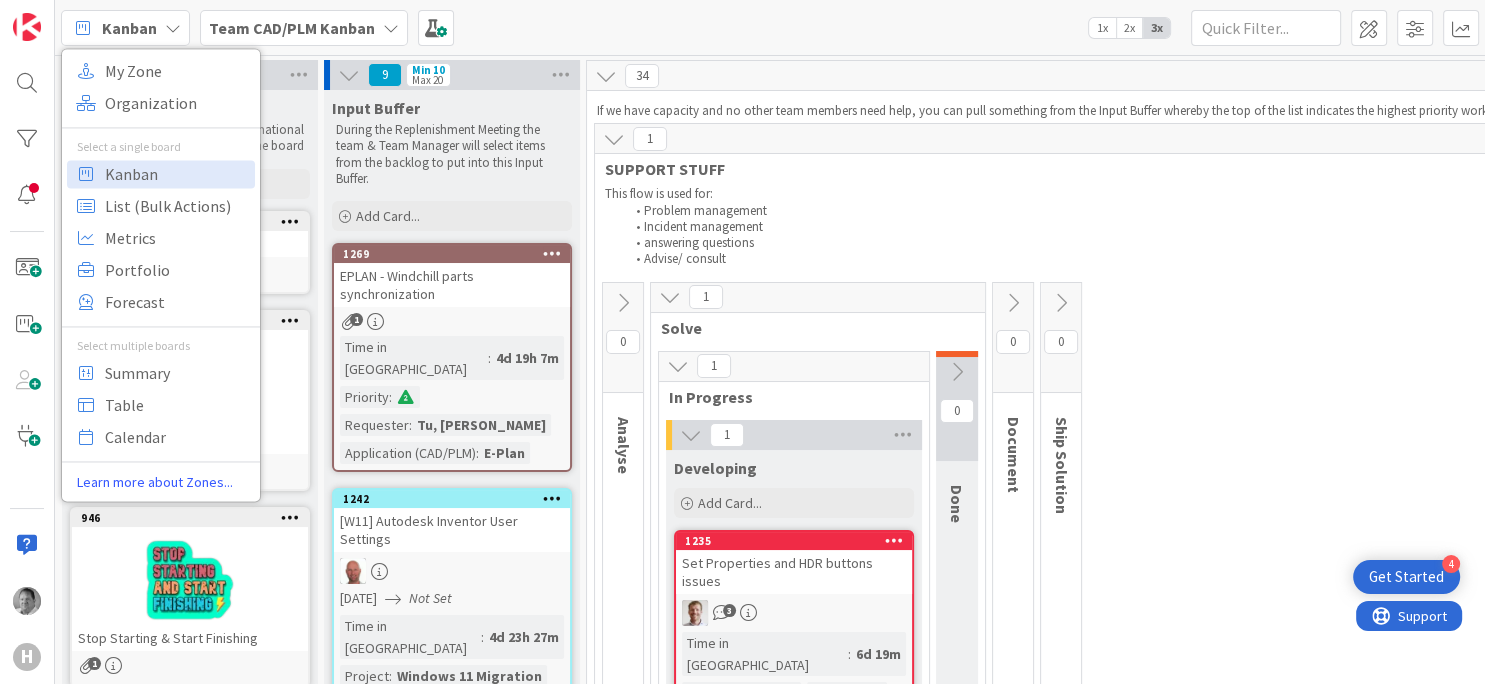 click on "Kanban My Zone Organization Select a single board Kanban List (Bulk Actions) Metrics Portfolio Forecast Select multiple boards Summary Table Calendar Learn more about Zones... Team CAD/PLM Kanban 1x 2x 3x Kanban Options Card ID Time in Column Planned Dates Link Progress Bar (Parents) Link Progress Bar (Children) Link Progress Bar (Predecessors) Link Progress Bar (Successors) Tasks Celebrate Done! Labels Border Badge Off Explicit Agreements Full Partial Icon Column Width 100 % 125 % 150 % Aging Card Icon Background Select Columns Expand All Collapse All Collapse Empty These options only apply to you" at bounding box center [770, 27] 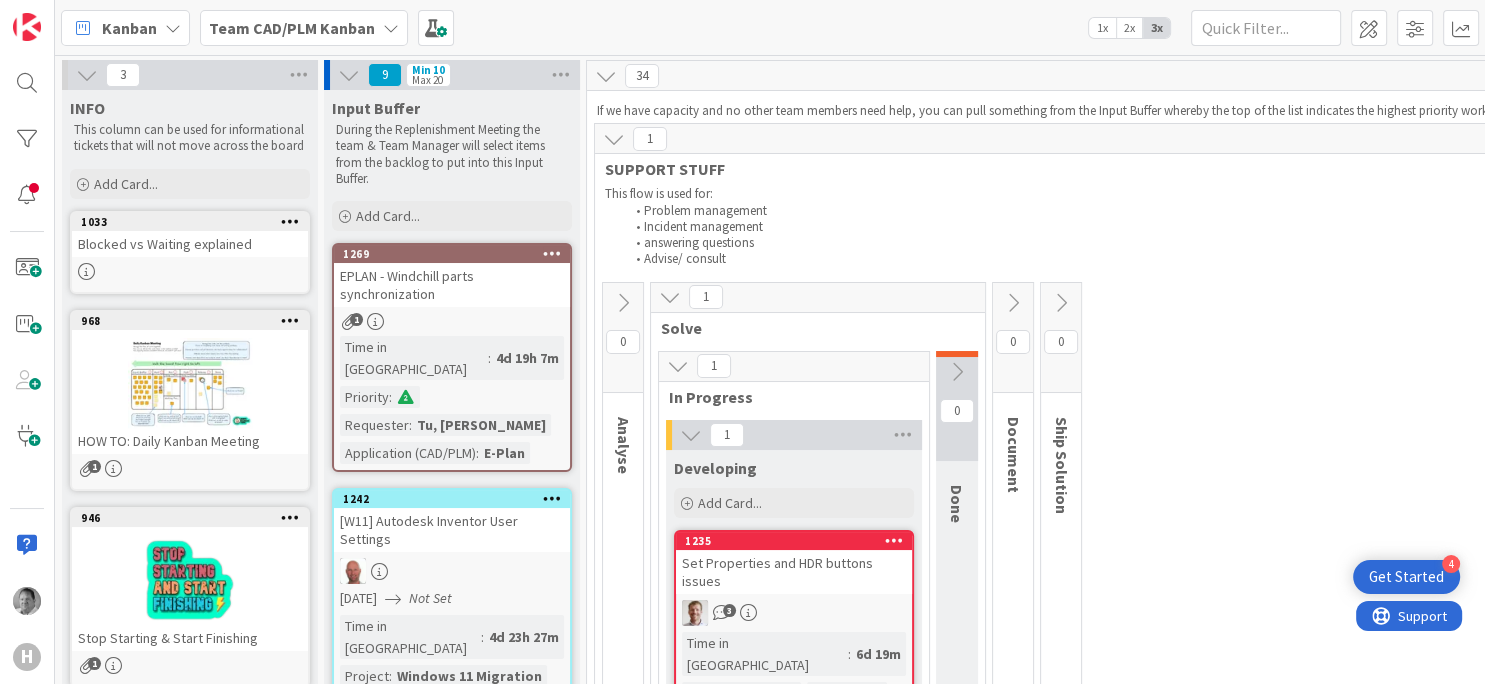 click on "2x" at bounding box center (1129, 28) 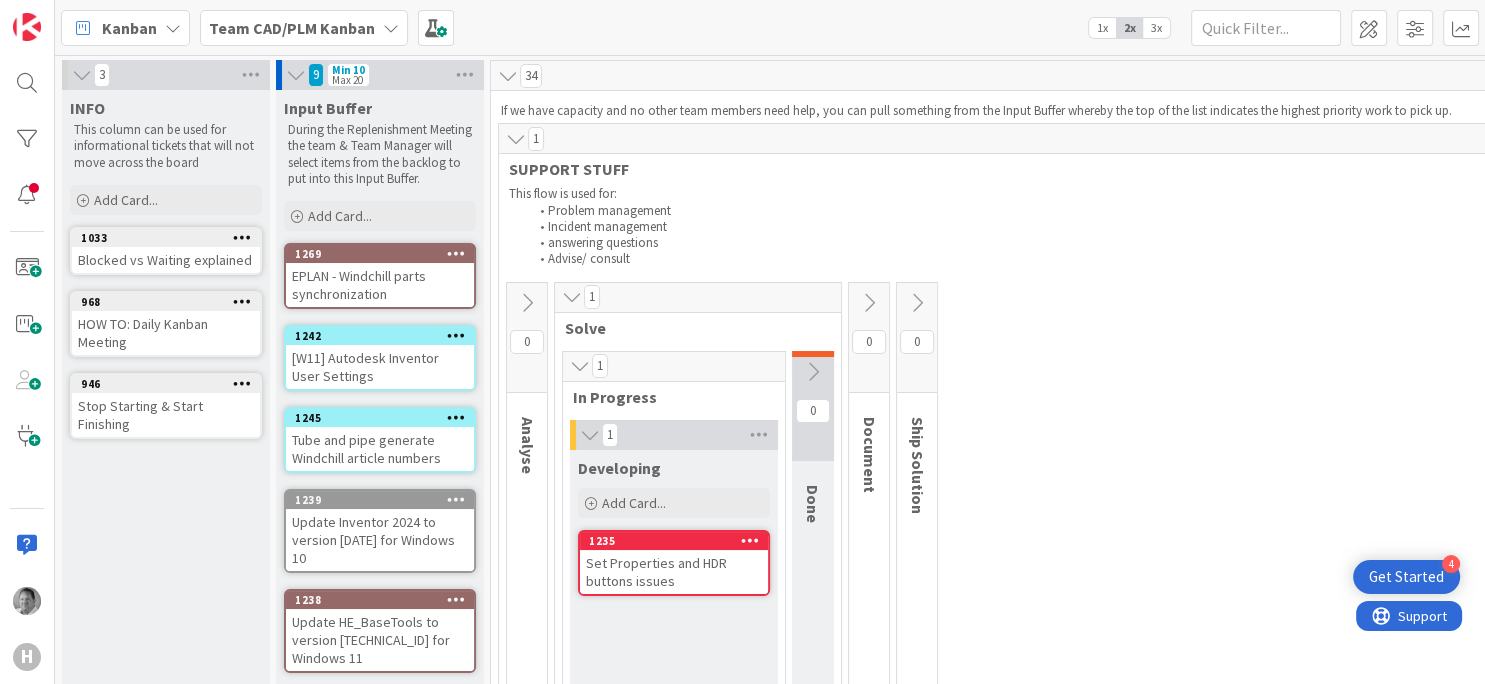 click on "1x" at bounding box center (1102, 28) 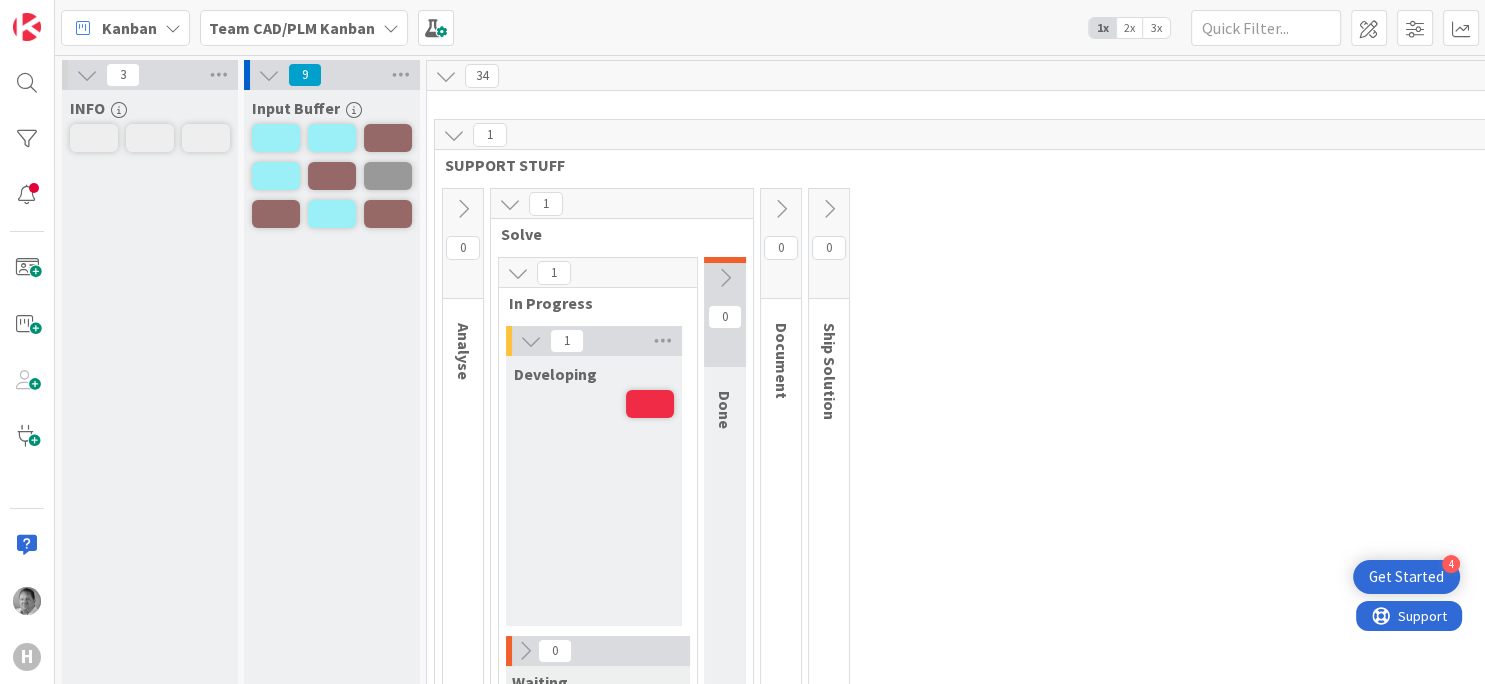 click on "2x" at bounding box center [1129, 28] 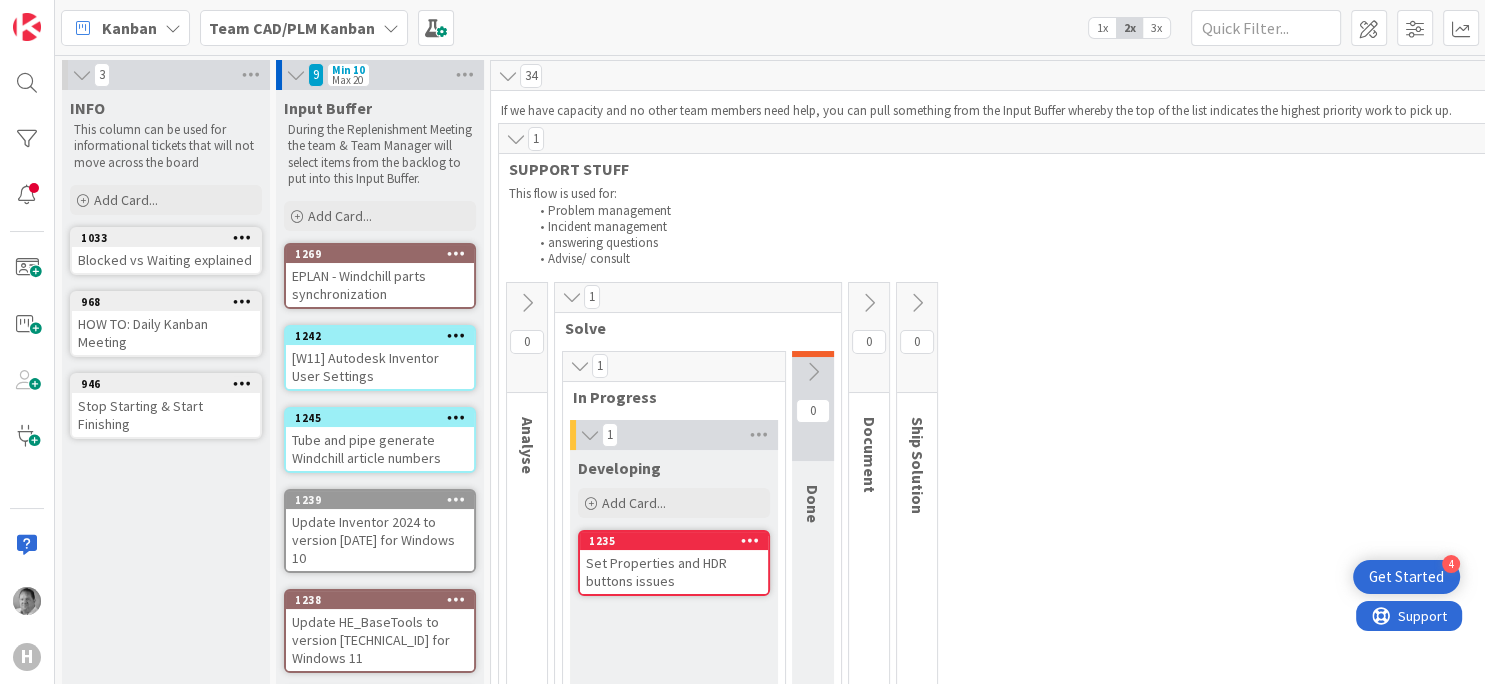 click on "3x" at bounding box center [1156, 28] 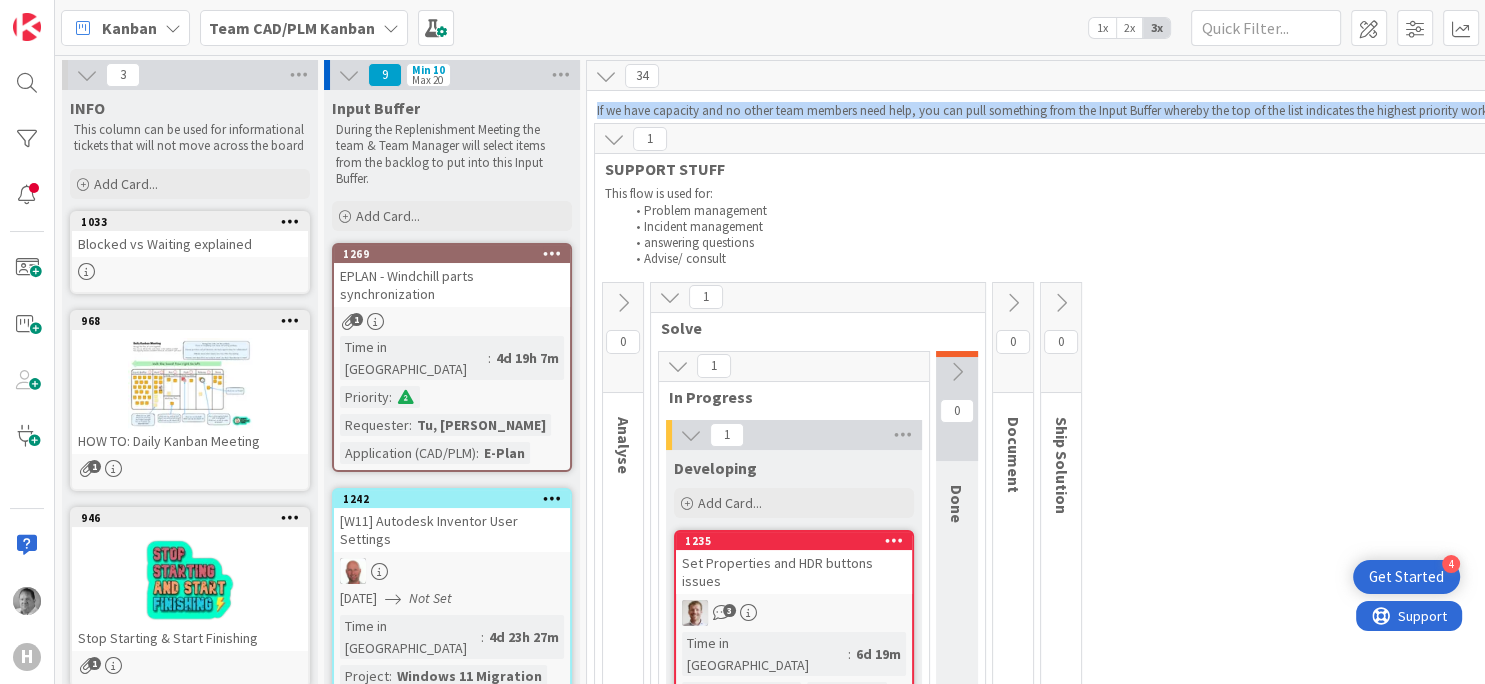 drag, startPoint x: 1218, startPoint y: 139, endPoint x: 1266, endPoint y: 26, distance: 122.77215 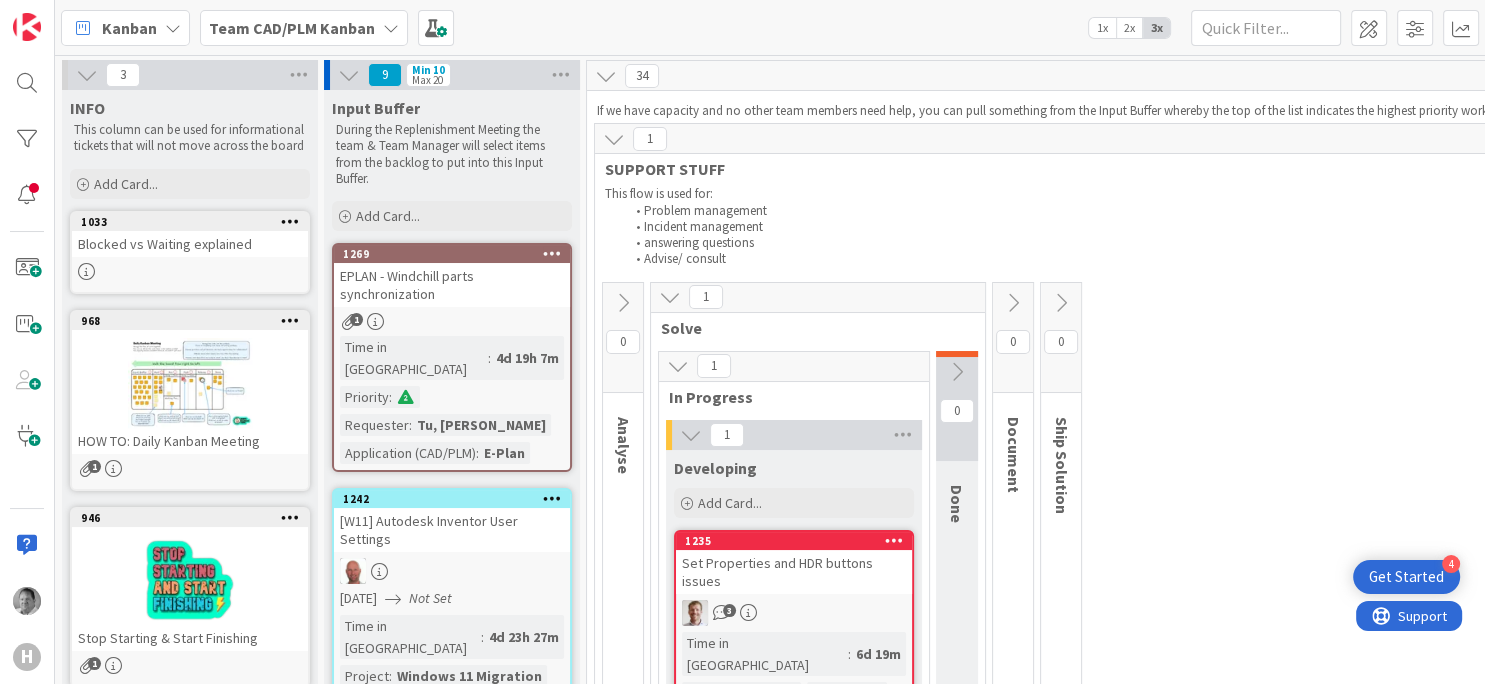 click on "Kanban" at bounding box center (125, 28) 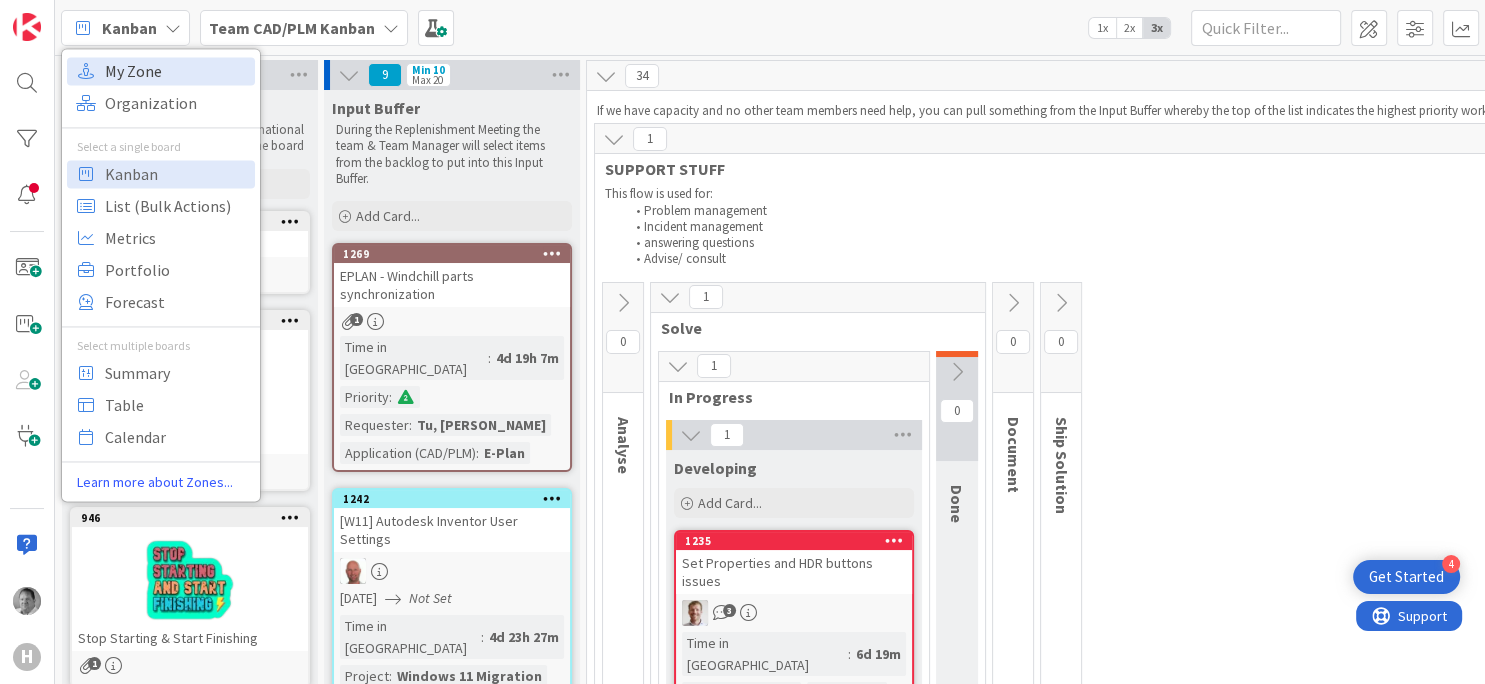 click on "My Zone" at bounding box center (177, 71) 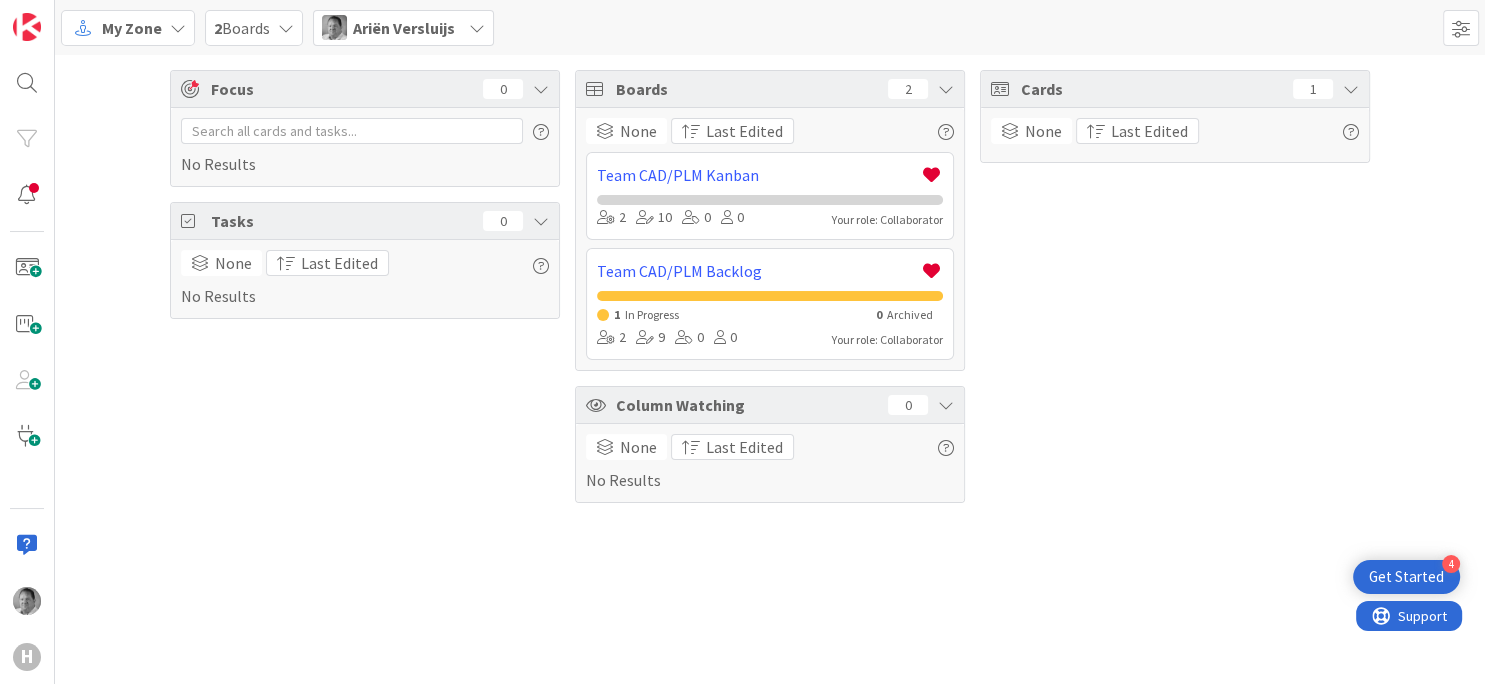 click on "My Zone" at bounding box center (132, 28) 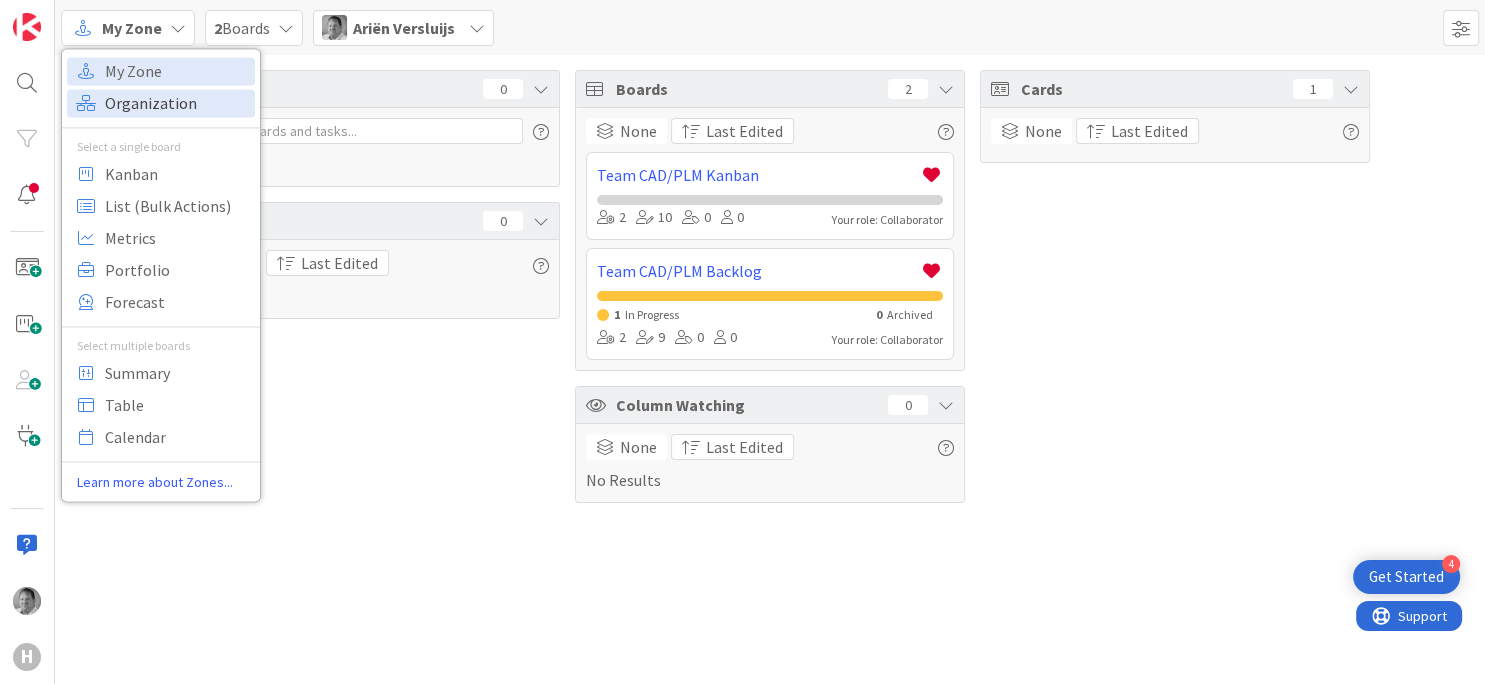 click on "Organization" at bounding box center [177, 103] 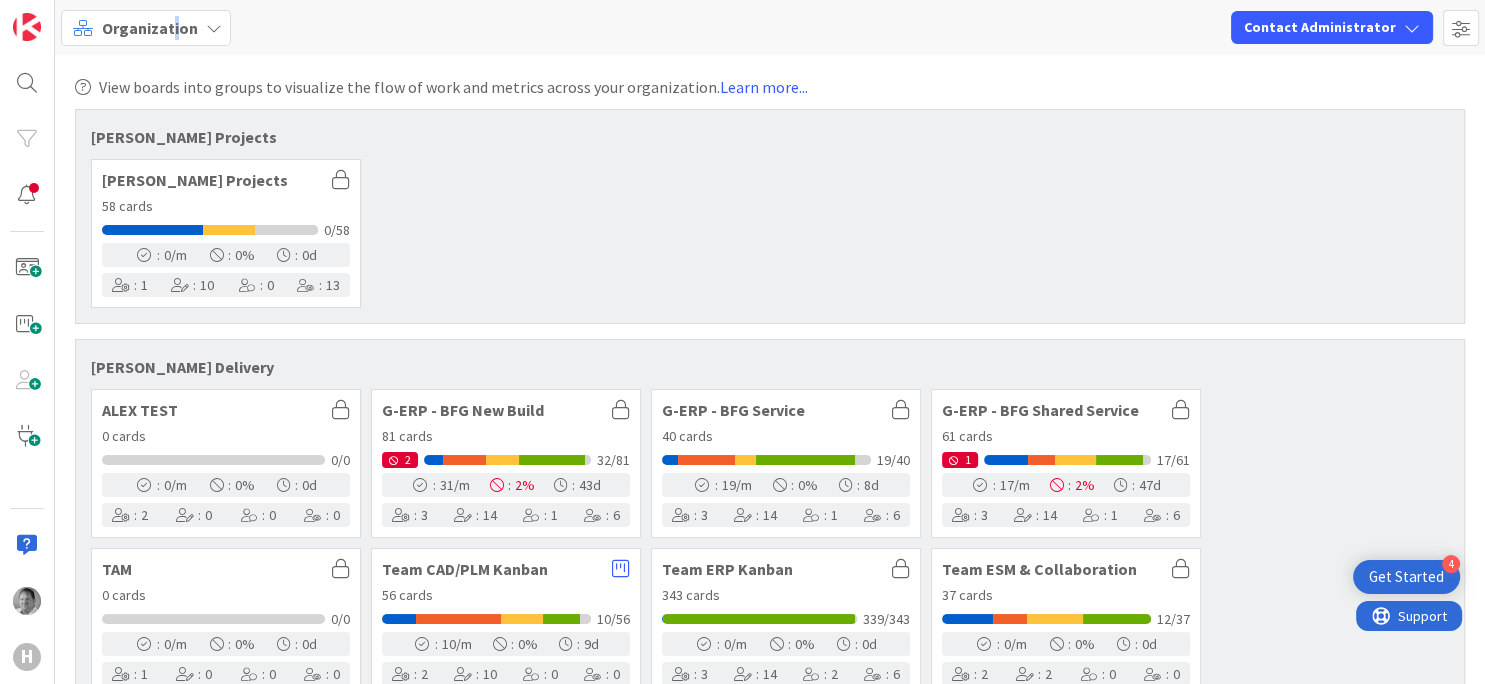 drag, startPoint x: 172, startPoint y: 46, endPoint x: 176, endPoint y: 31, distance: 15.524175 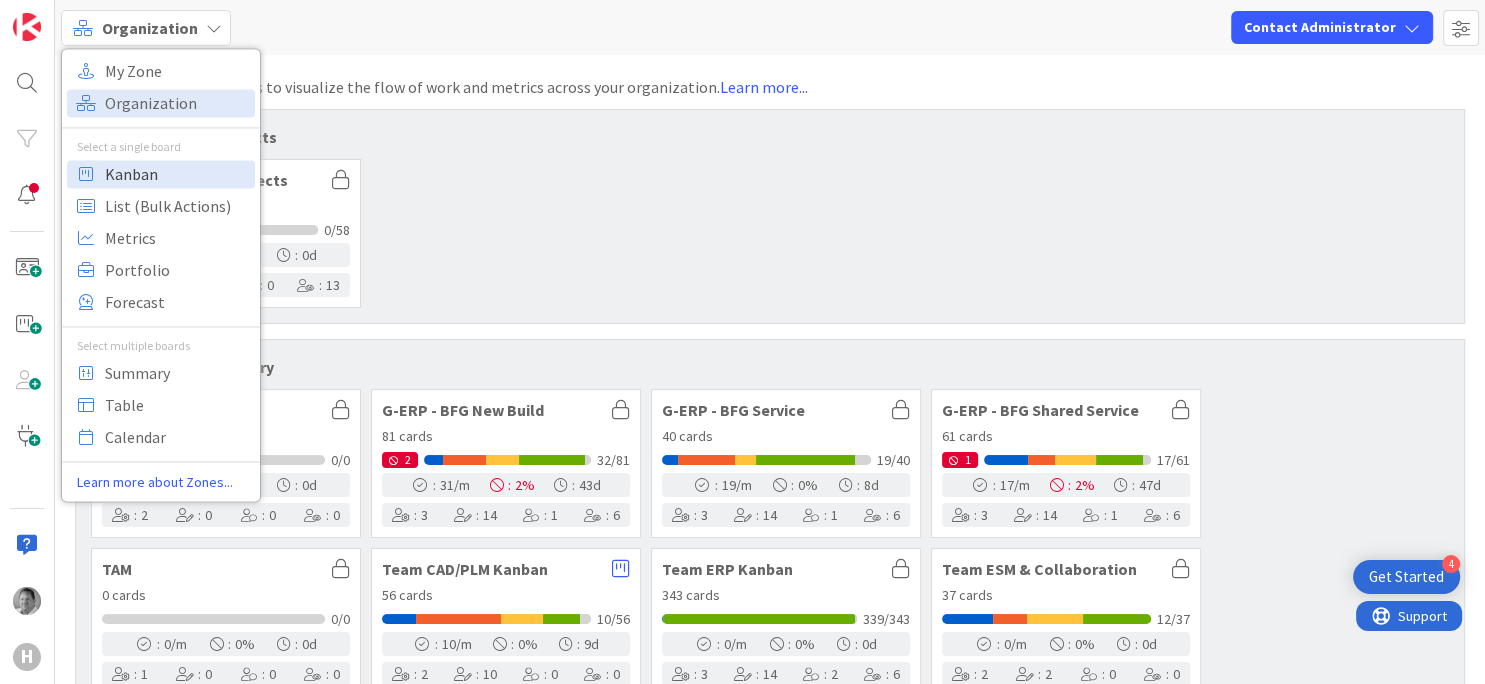 click on "Kanban" at bounding box center [177, 174] 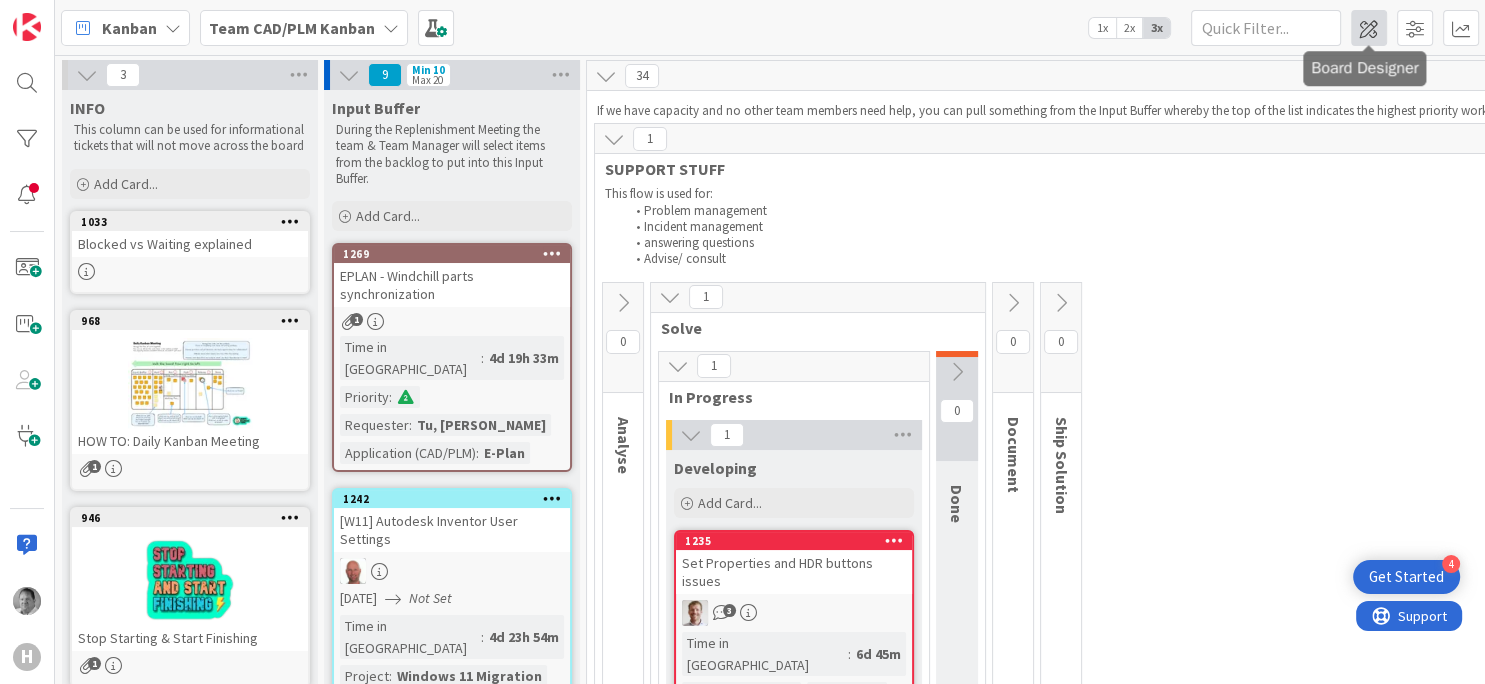 click at bounding box center (1369, 28) 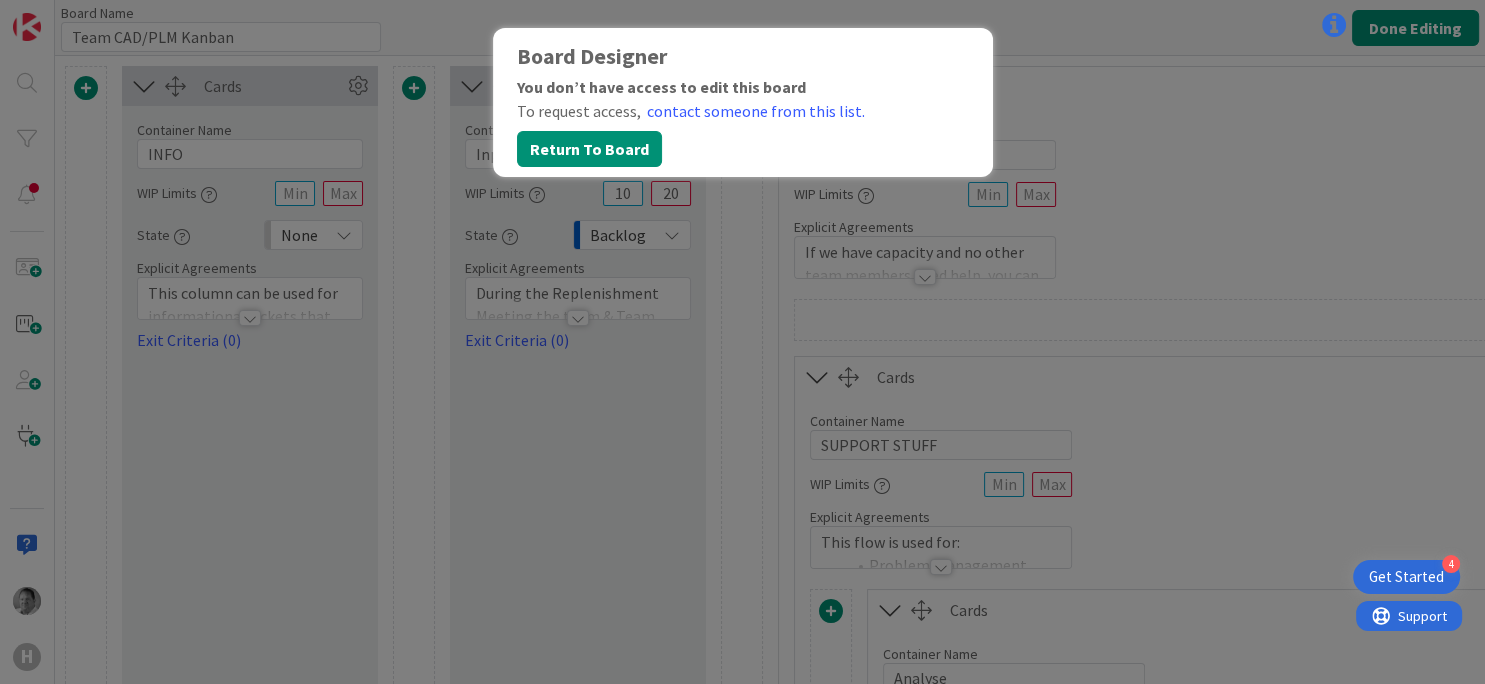 type on "Team CAD/PLM Kanban" 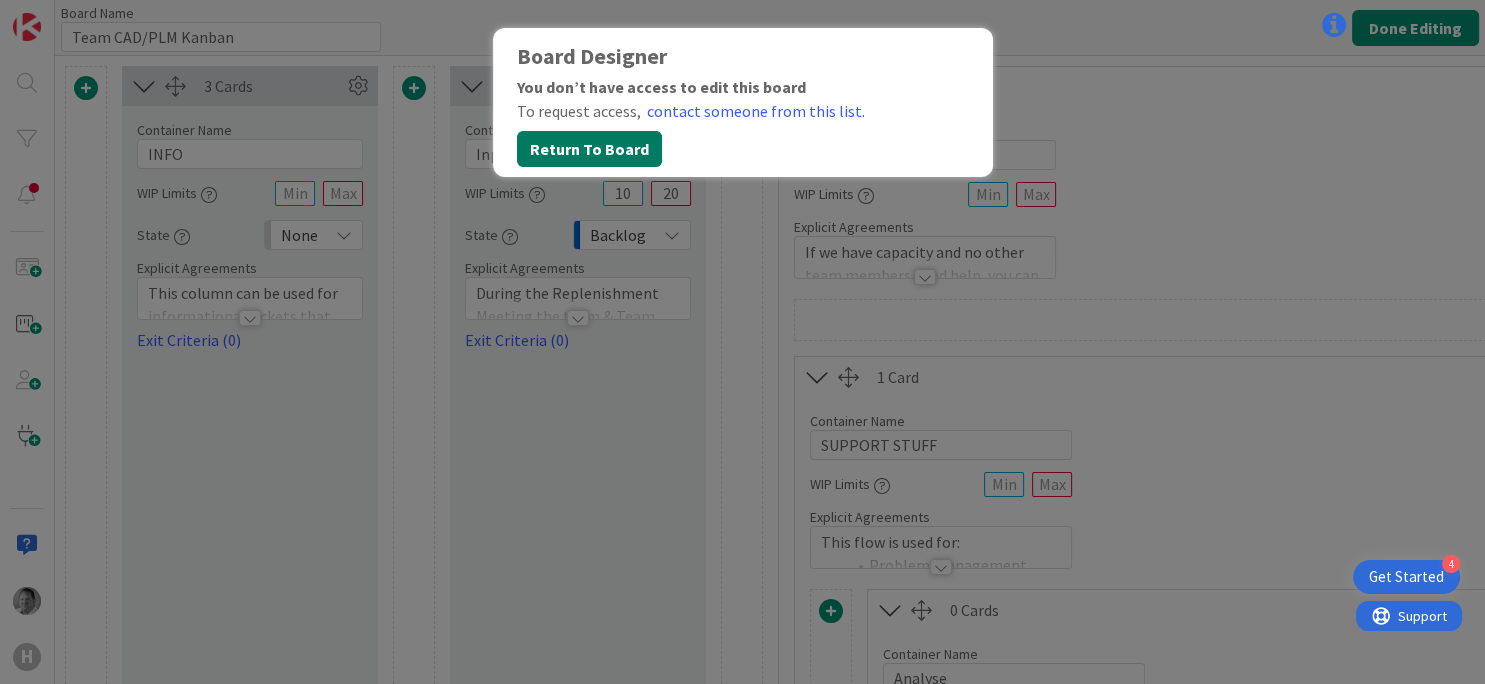 click on "Board Designer You don’t have access to edit this board To request access,  contact someone from this list. Return To Board" at bounding box center (743, 102) 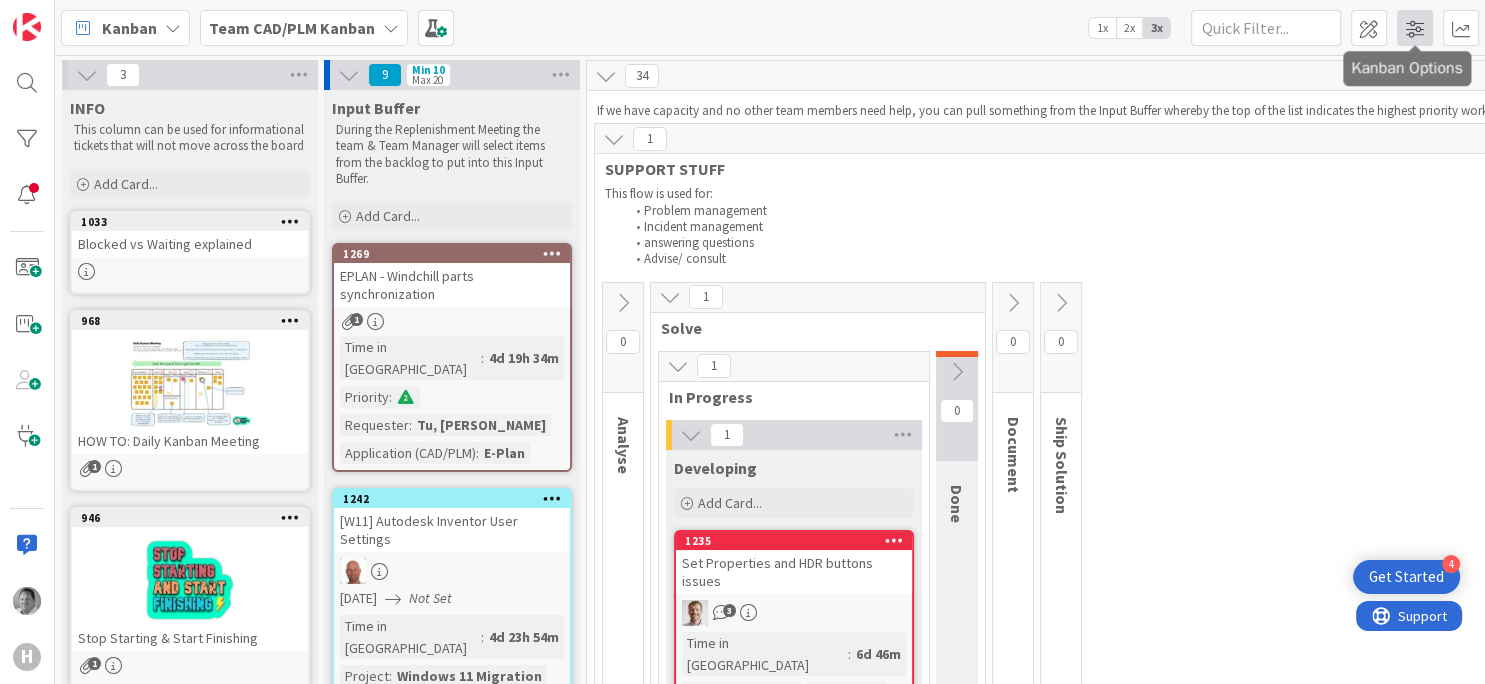 click at bounding box center (1415, 28) 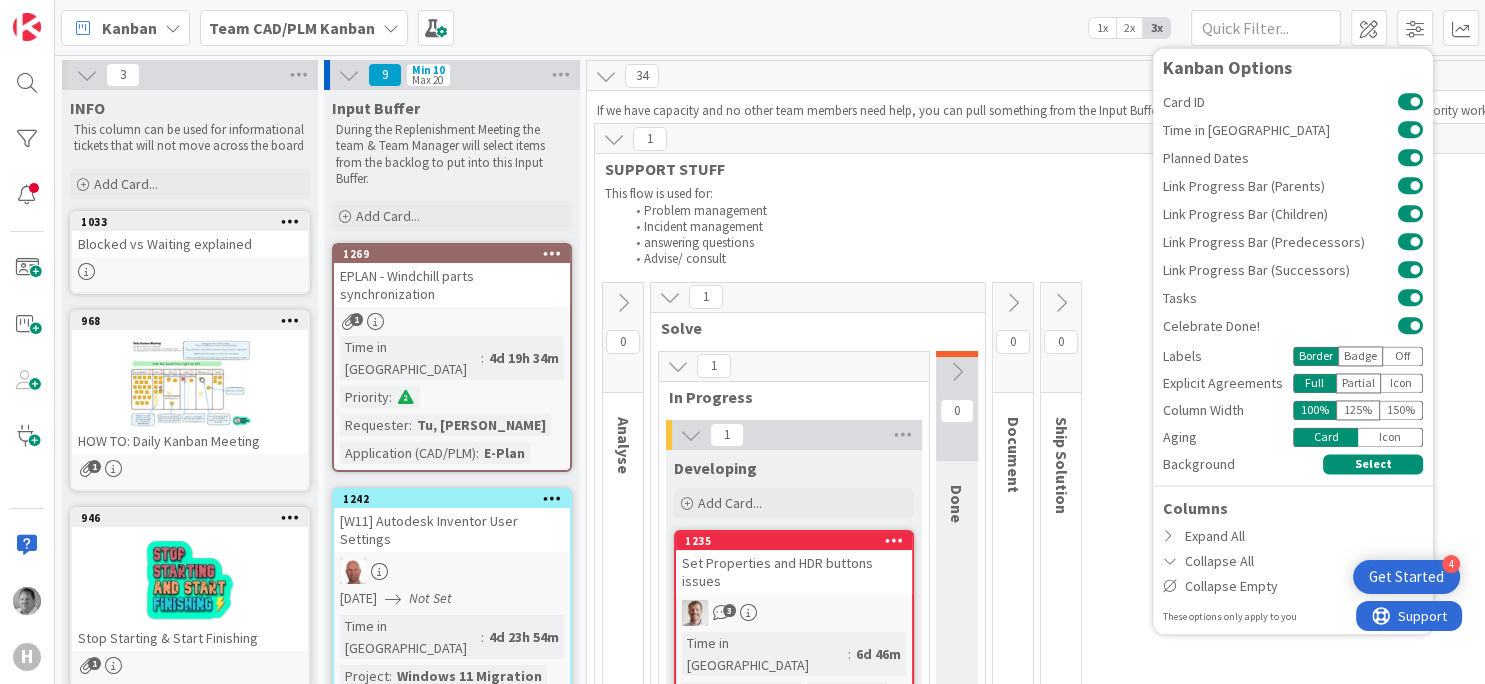 click on "SUPPORT STUFF" at bounding box center [1430, 169] 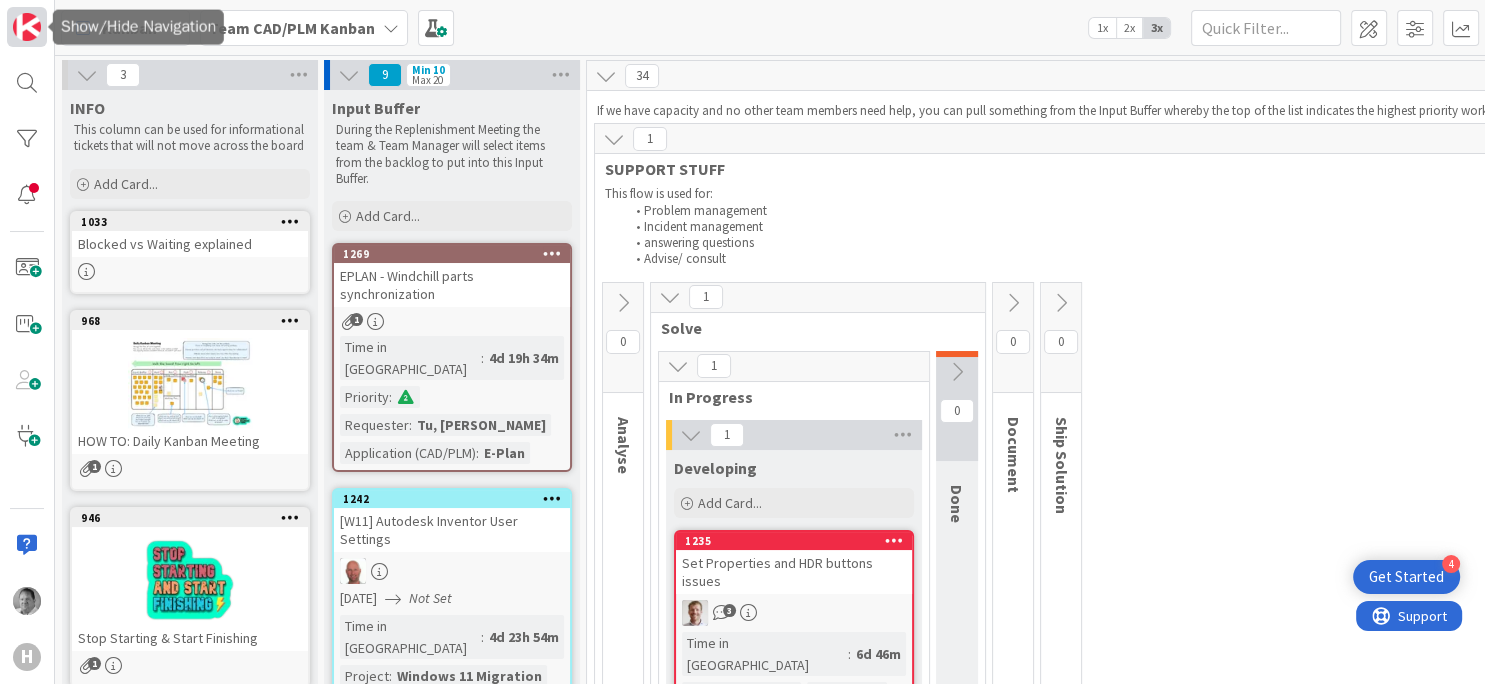 click at bounding box center [27, 27] 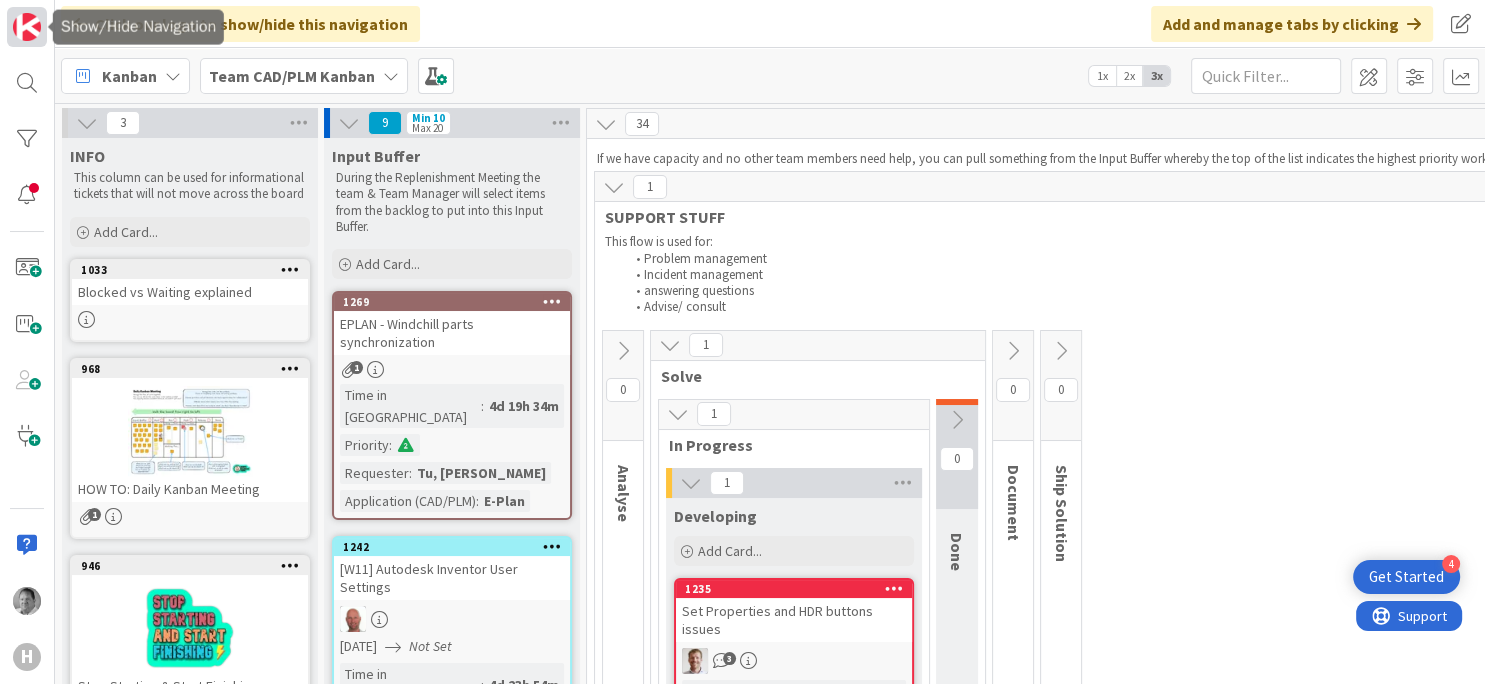 click at bounding box center [27, 27] 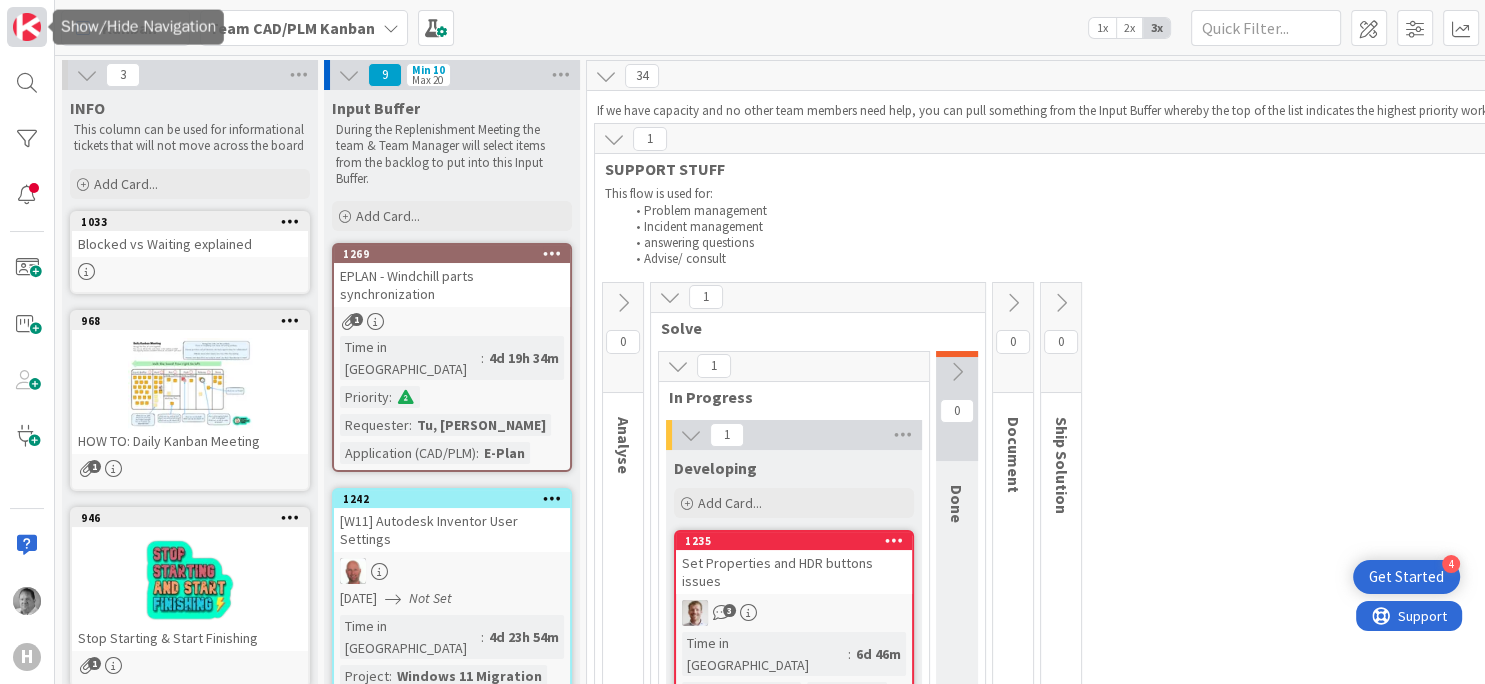 click at bounding box center [27, 27] 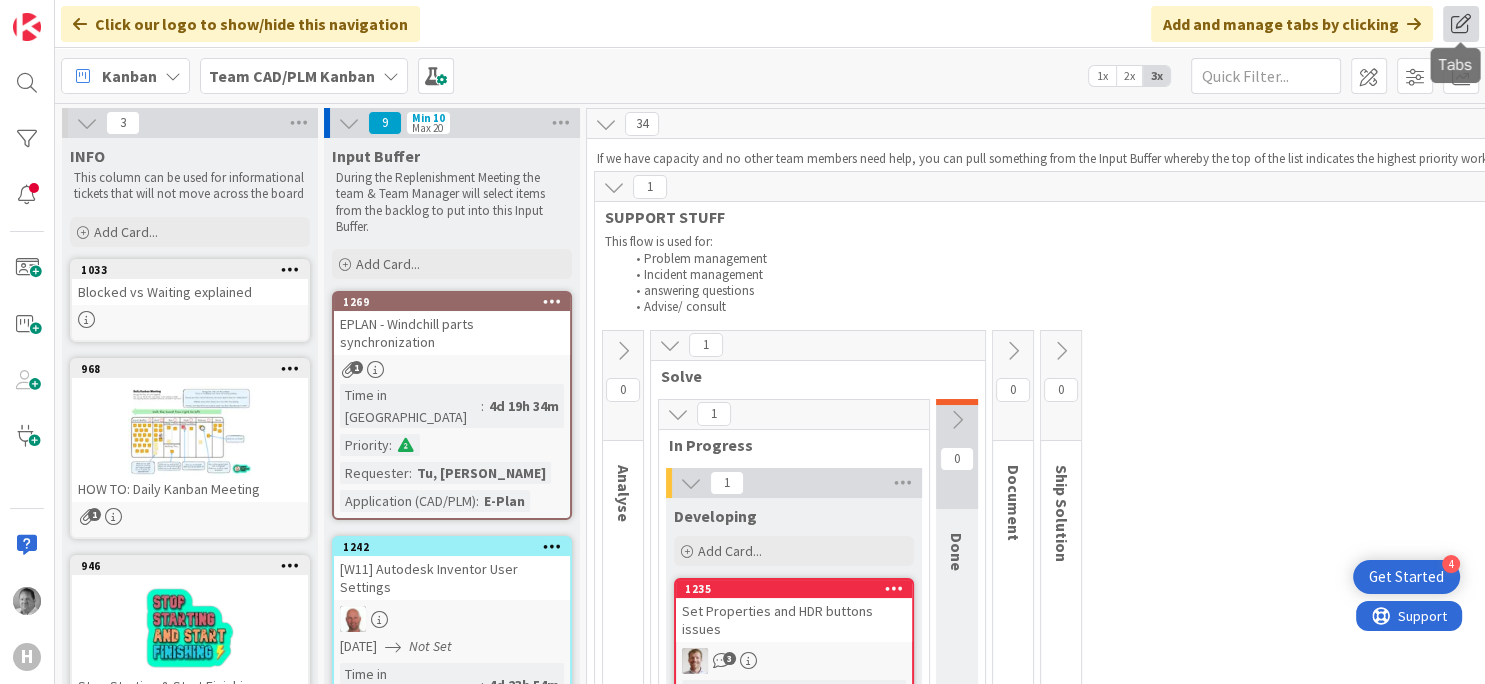 click at bounding box center (1461, 24) 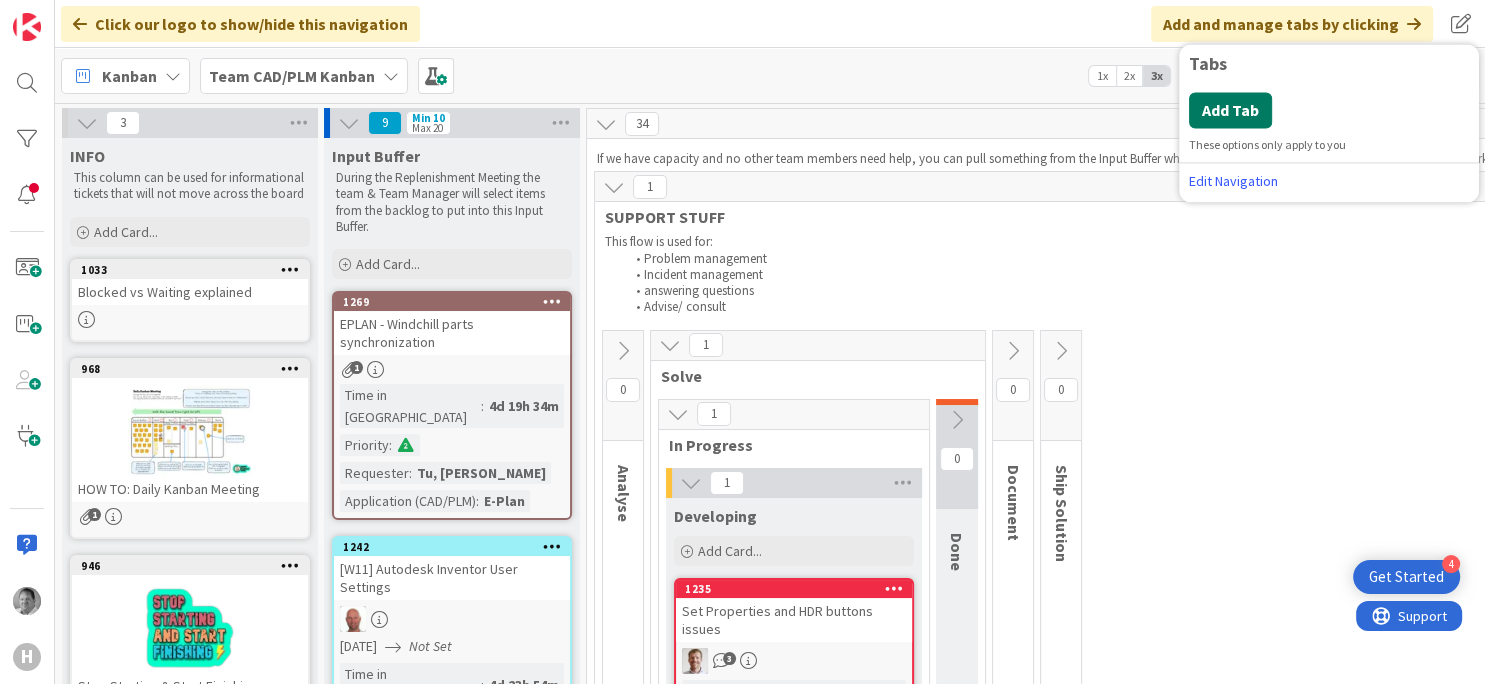 click on "Add Tab" at bounding box center [1230, 110] 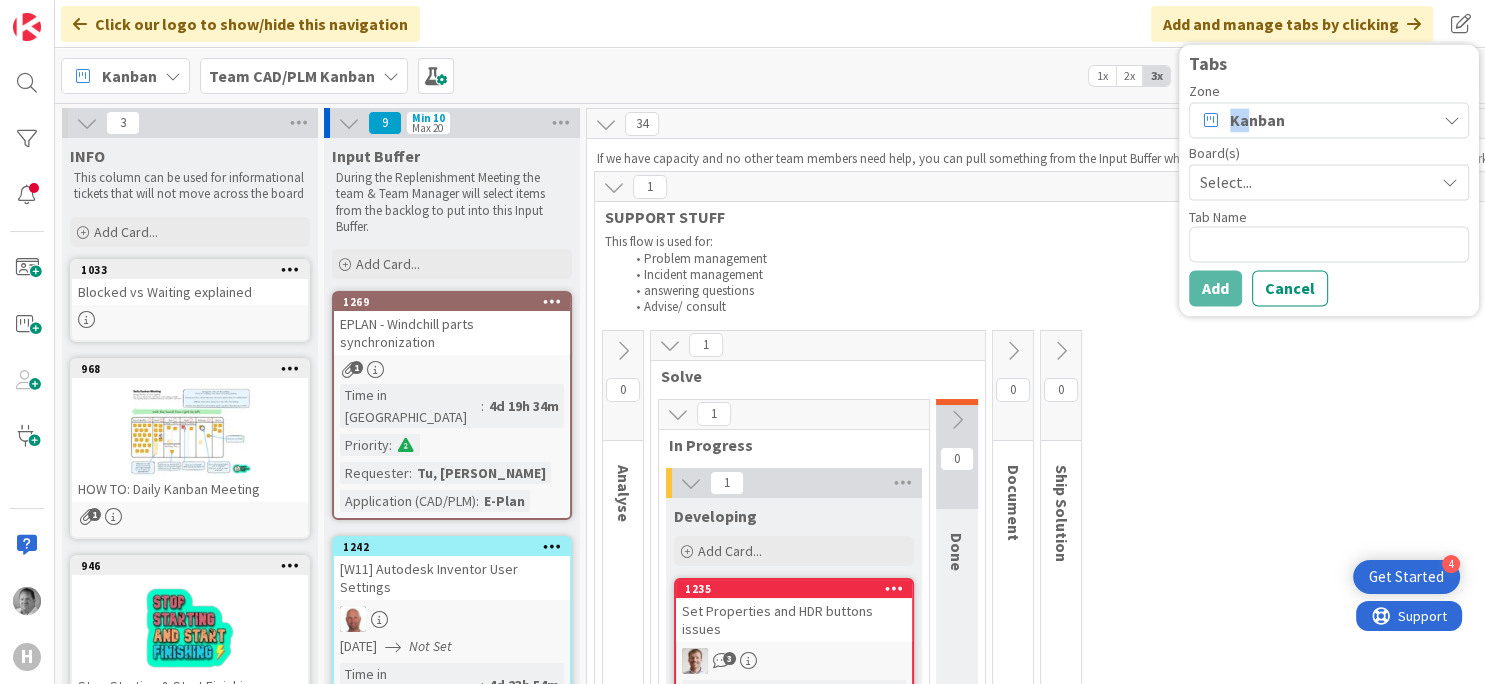 click on "Kanban" at bounding box center (1257, 120) 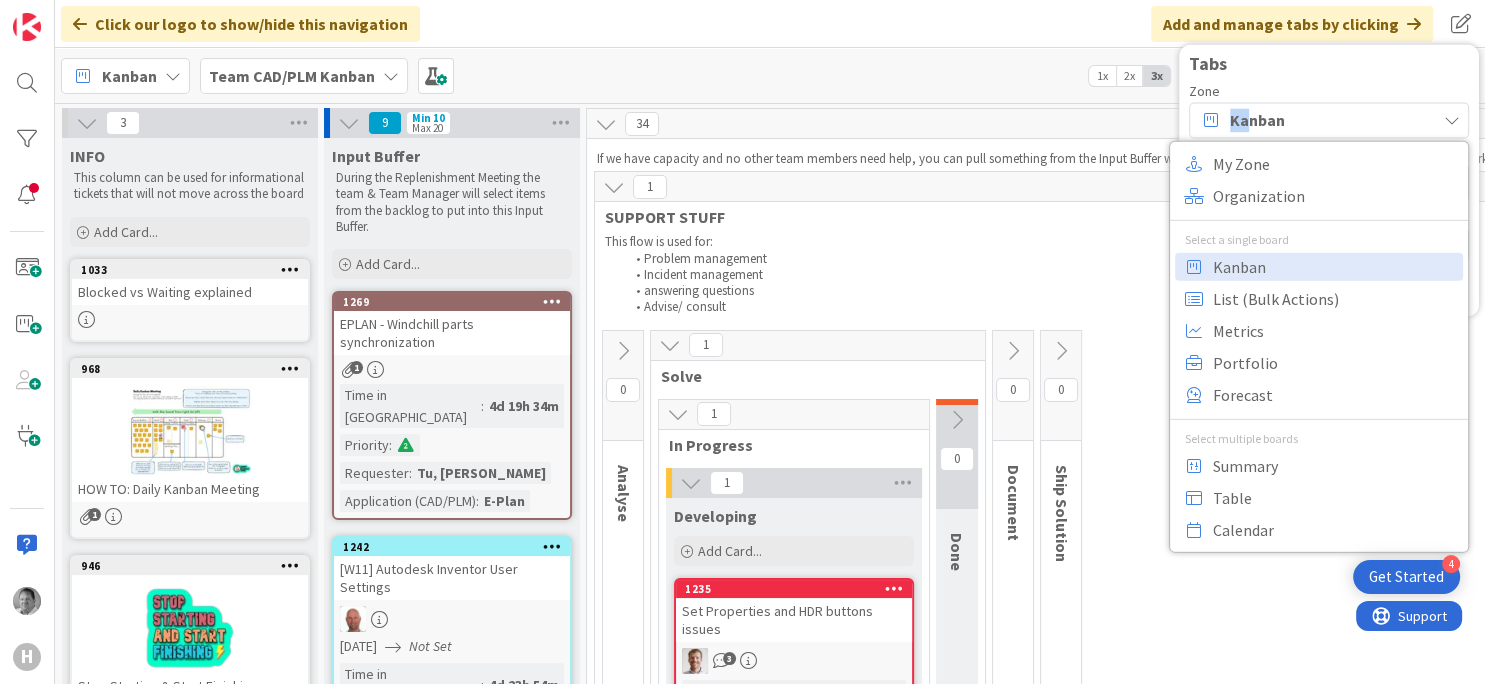 click on "Kanban" at bounding box center [1257, 120] 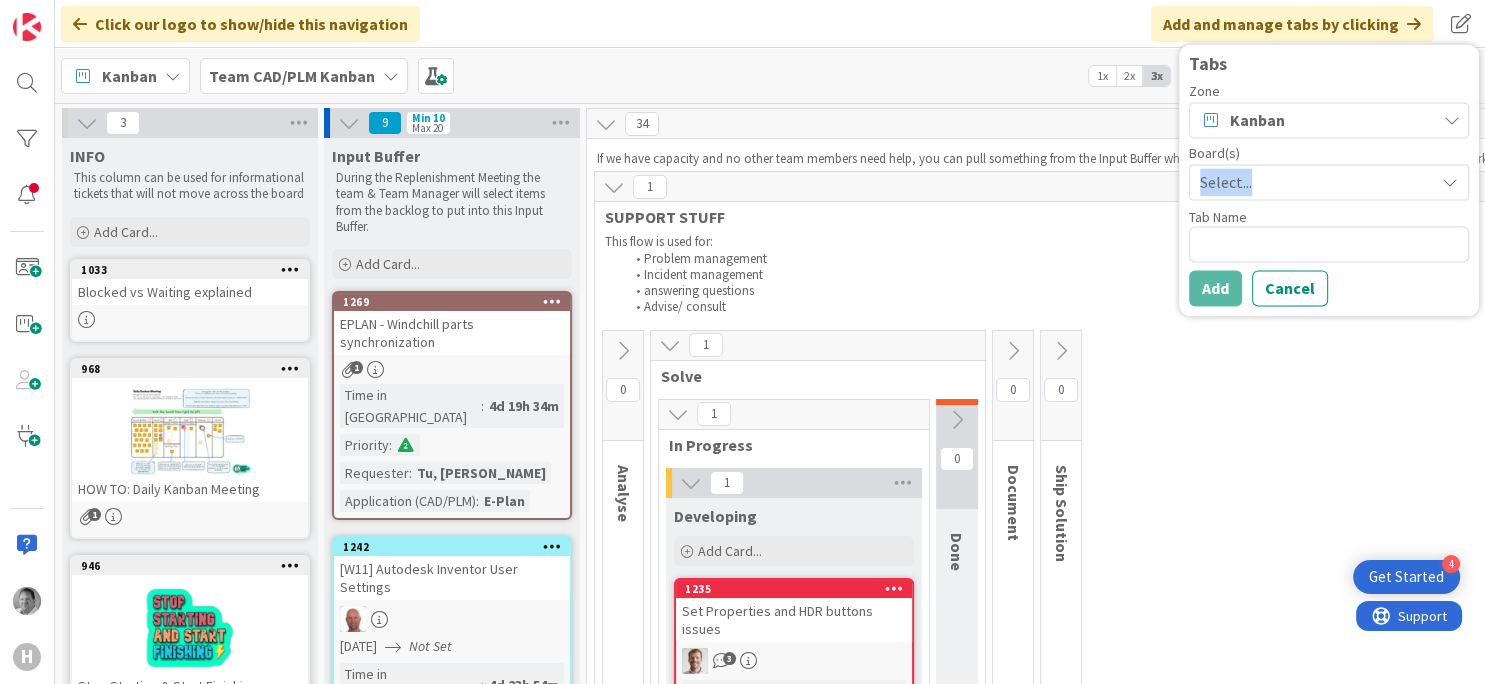 click on "Select..." at bounding box center (1312, 182) 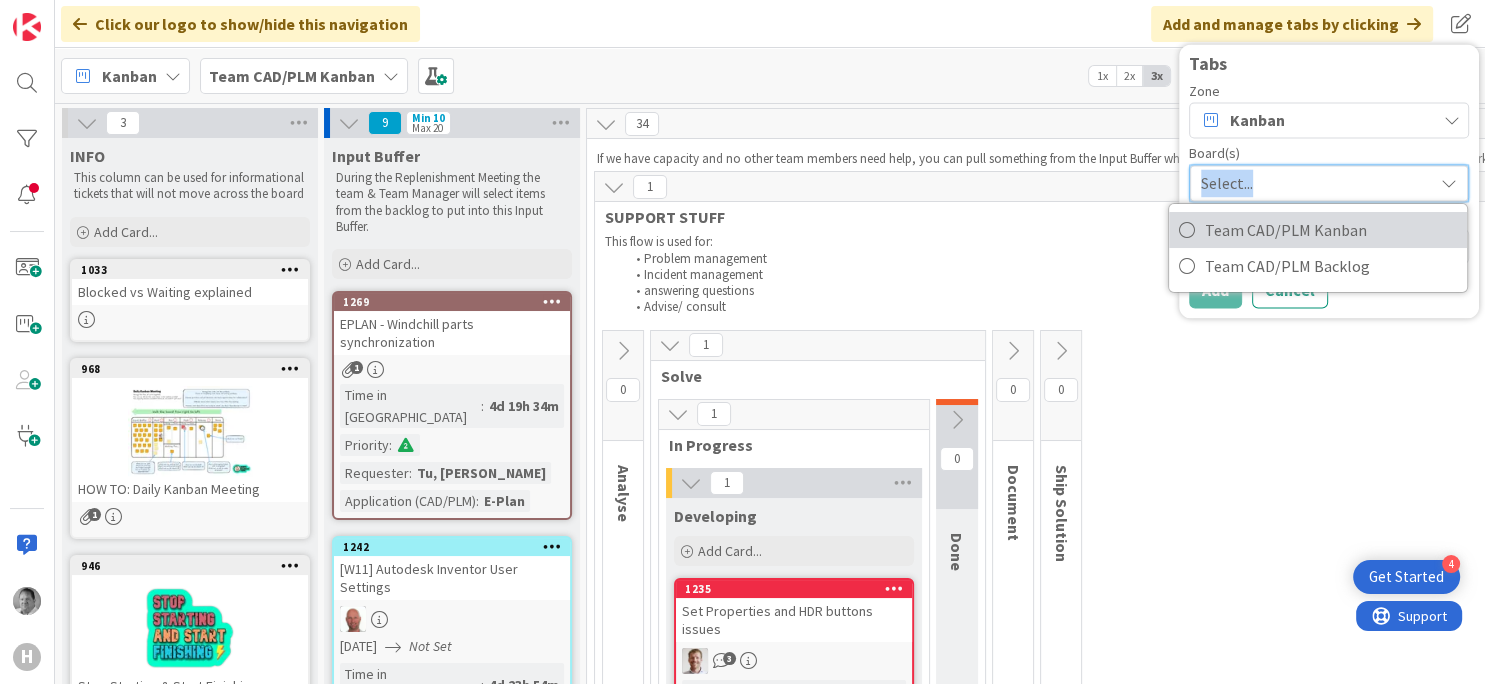 click at bounding box center (1187, 230) 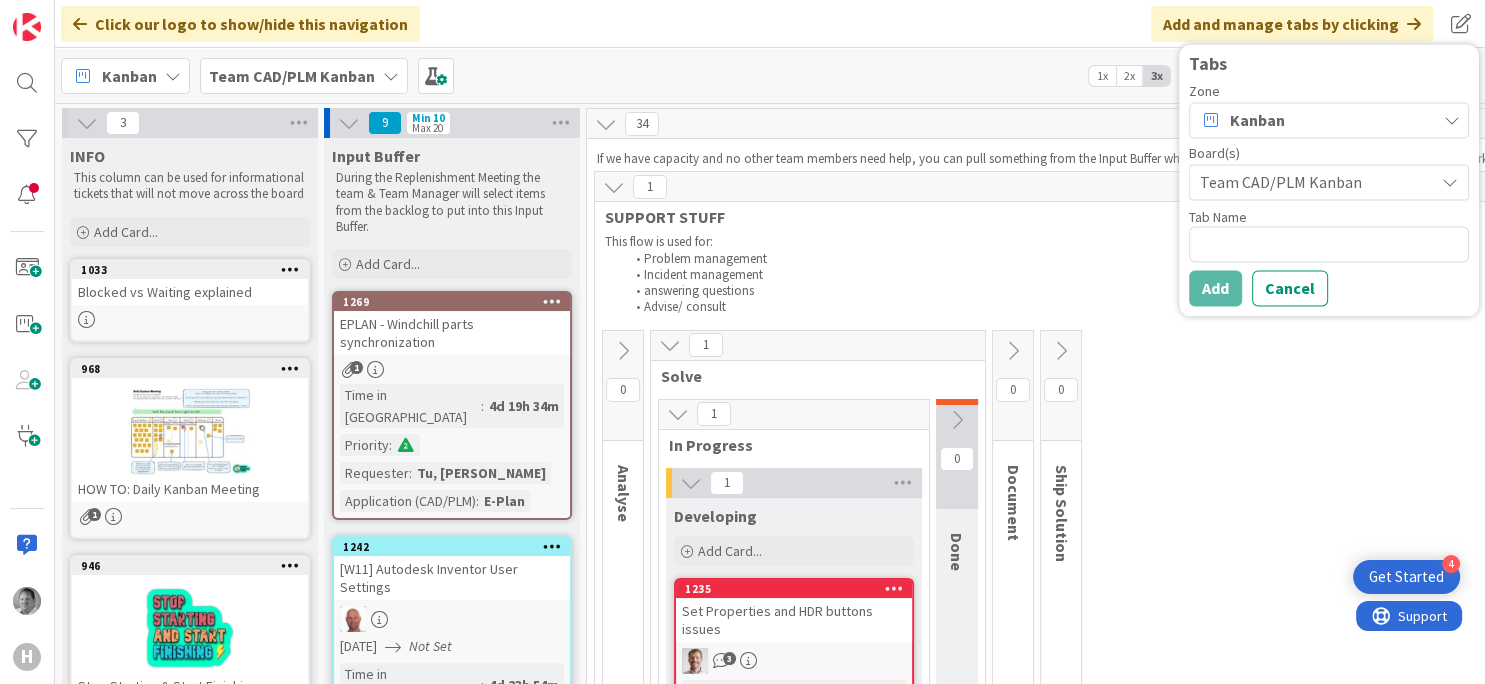 click on "Team CAD/PLM Kanban" at bounding box center (1312, 182) 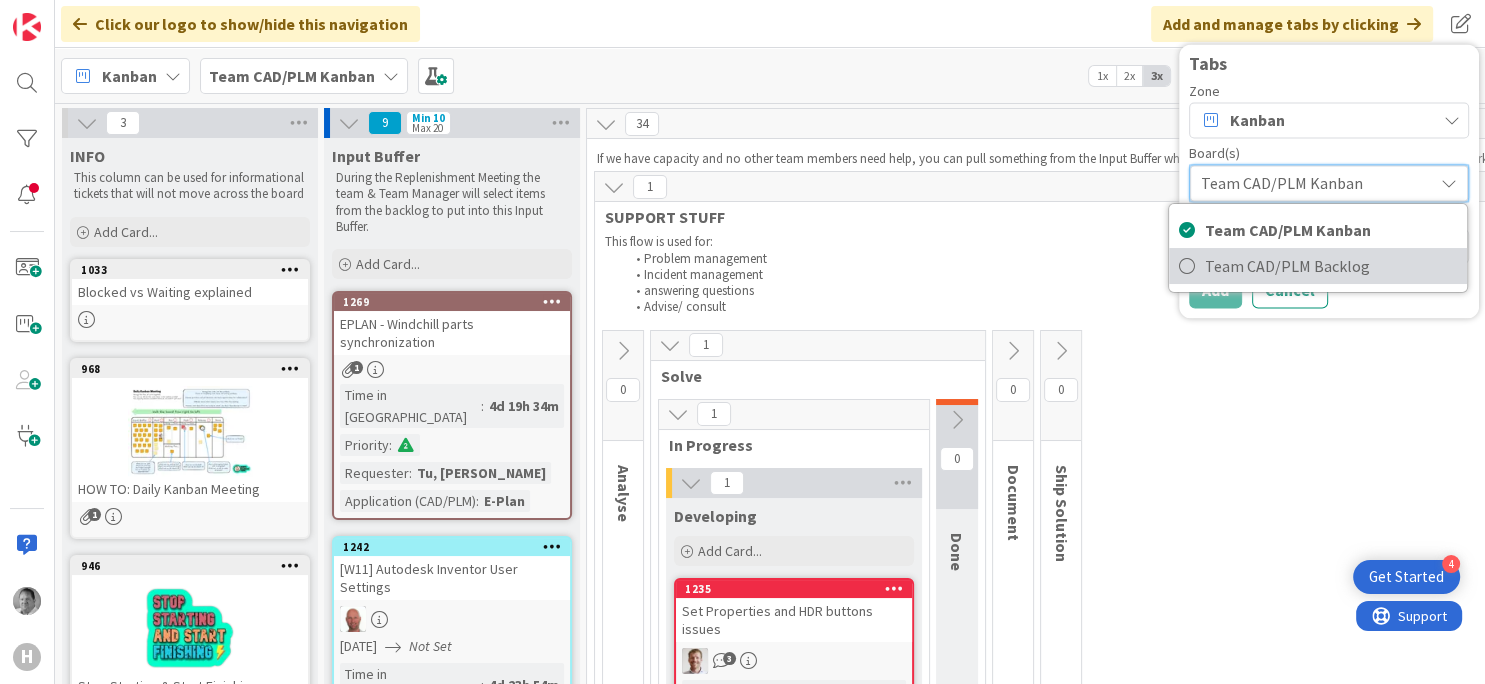 click at bounding box center (1187, 266) 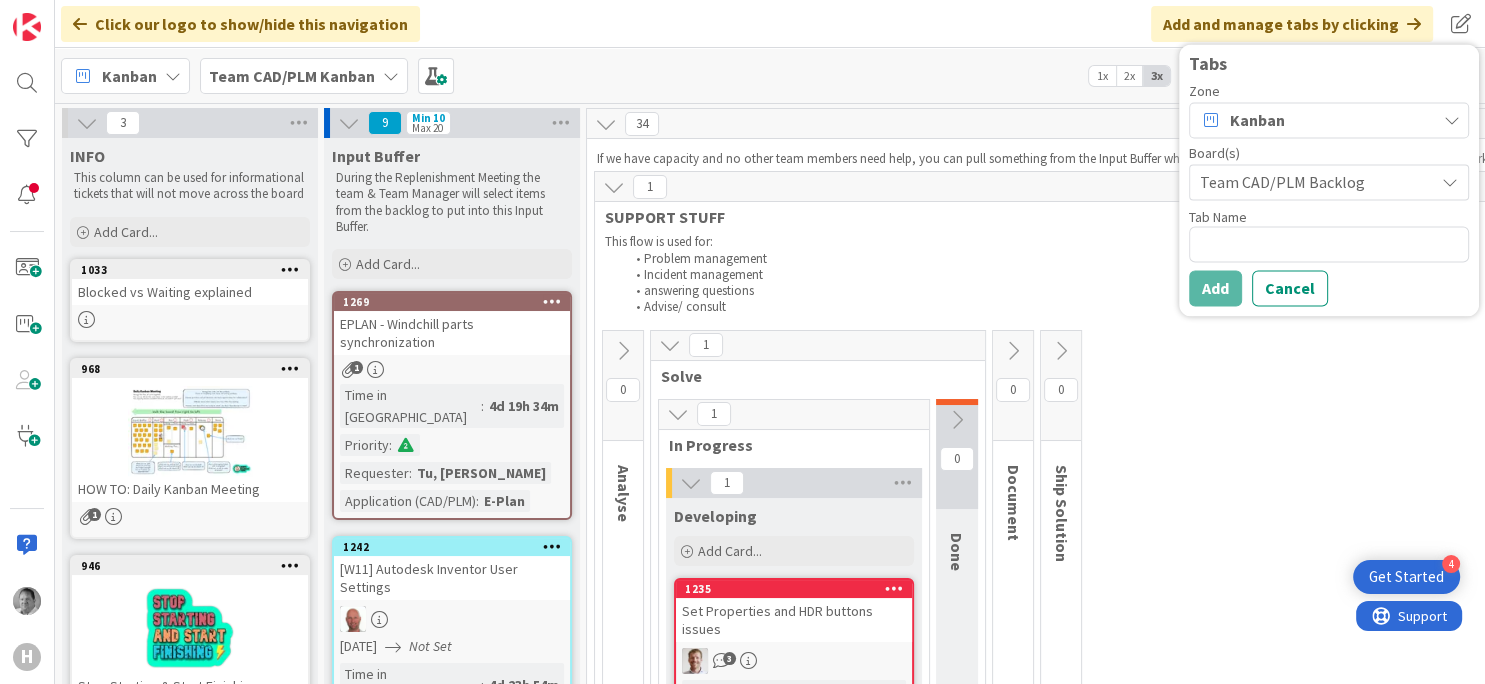 click on "Team CAD/PLM Backlog" at bounding box center [1312, 182] 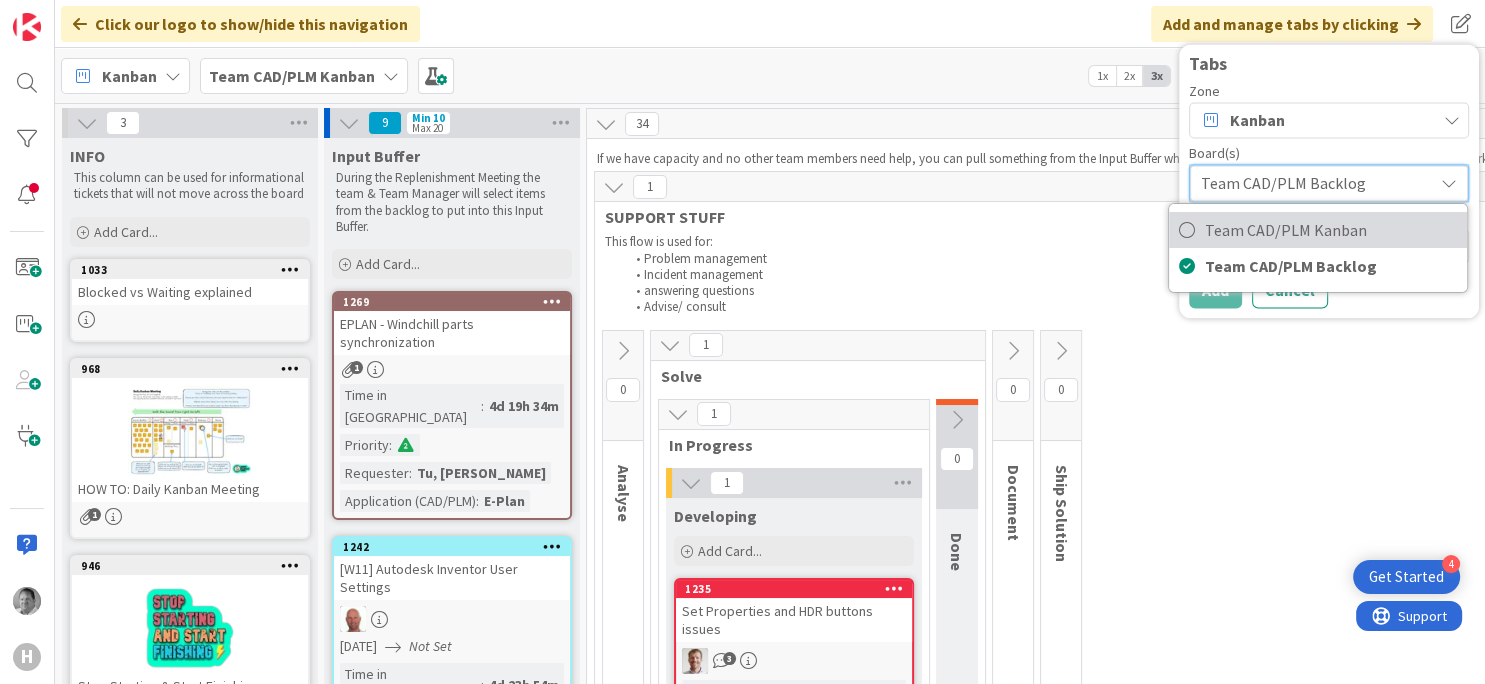 click at bounding box center (1187, 230) 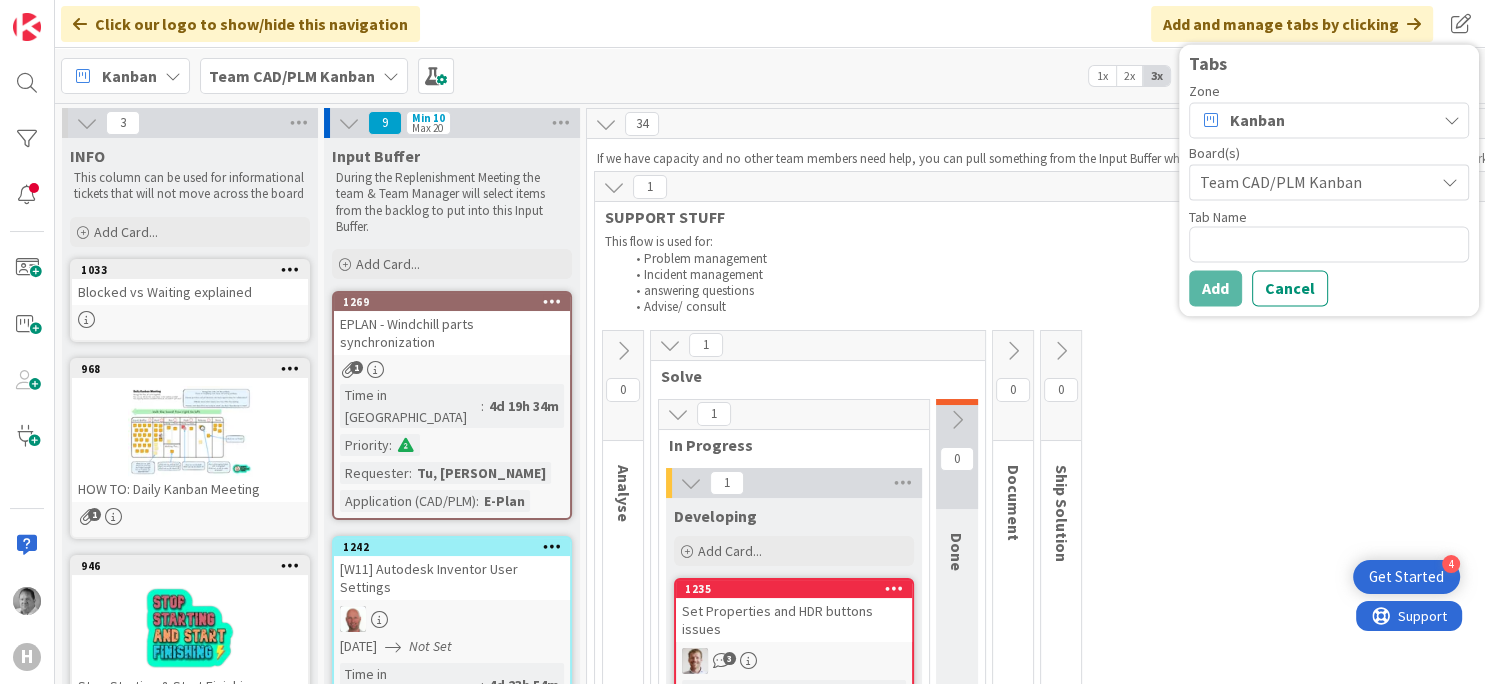 click on "Team CAD/PLM Kanban" at bounding box center [1312, 182] 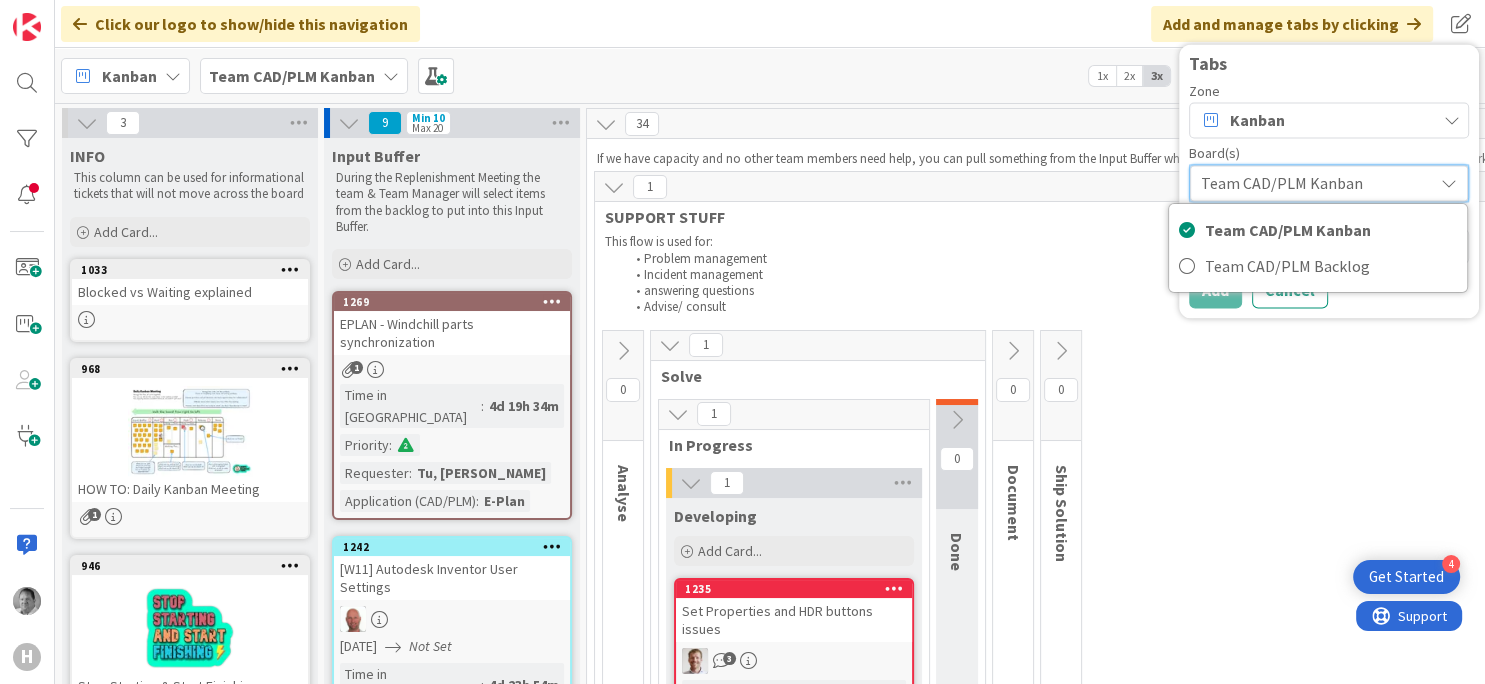 click on "1 SUPPORT STUFF This flow is used for: Problem management Incident management answering questions Advise/ consult 0 Analyse 1 Solve 1 In Progress 1 Developing Add Card... 1235 Set Properties and HDR buttons issues 3 Time in Column : 6d 46m Project : ---RUN--- Priority : Requester : Business 0 Waiting 0 Done 0 Document 0 Ship Solution" at bounding box center (1438, 539) 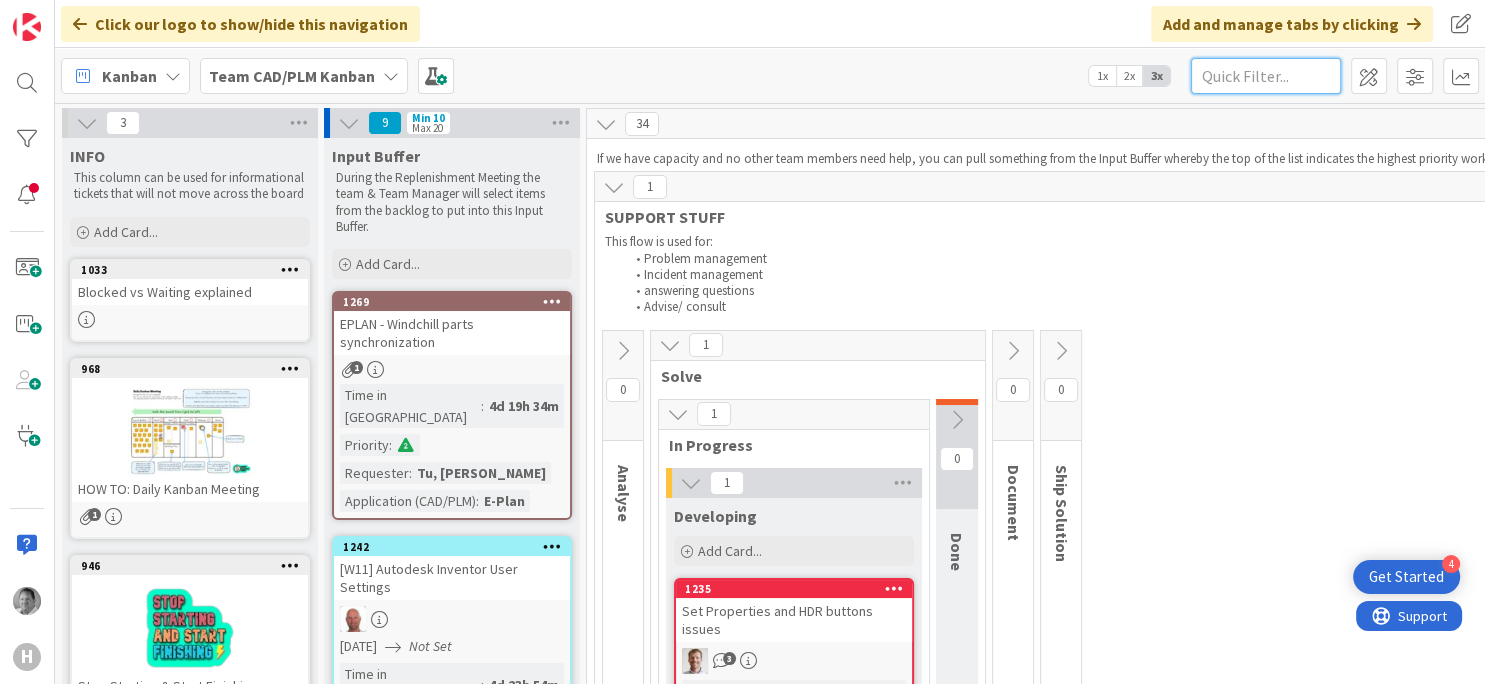 click at bounding box center [1266, 76] 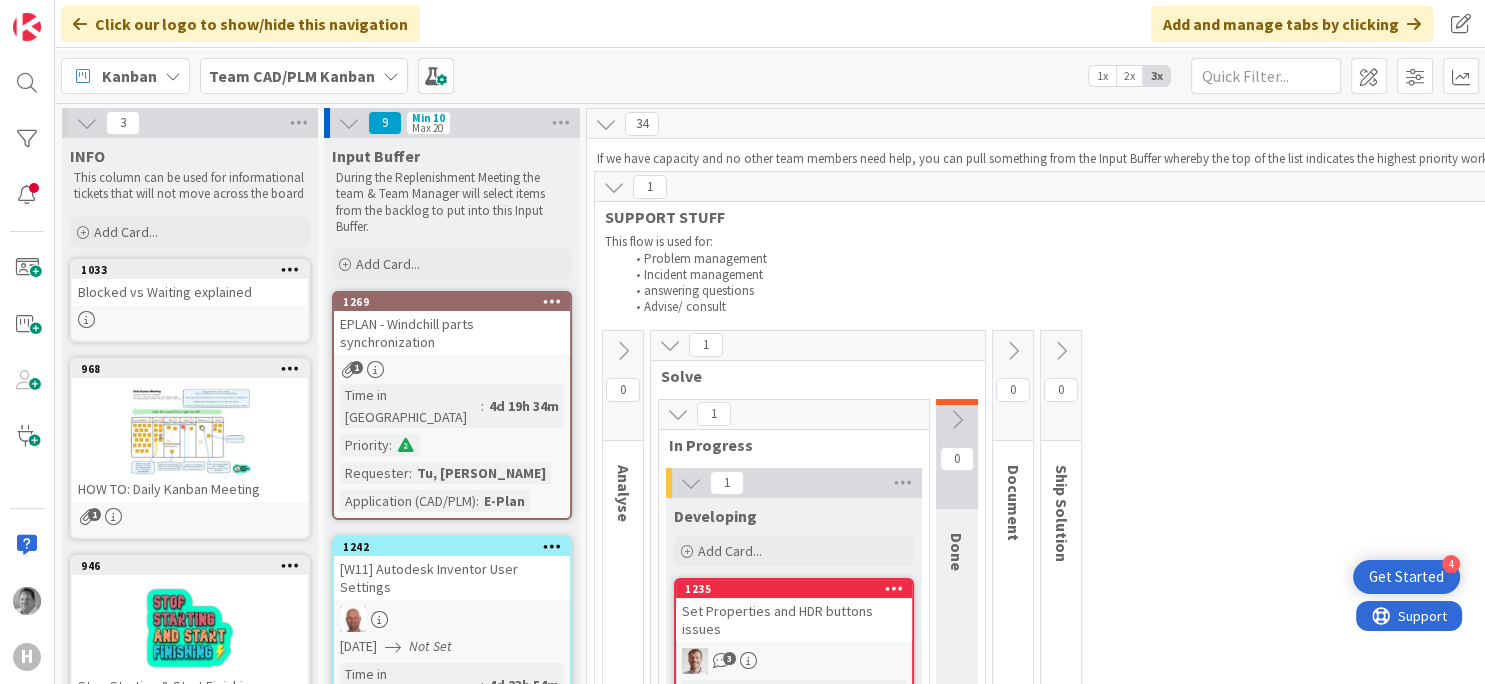 click on "Add and manage tabs by clicking" at bounding box center (1292, 24) 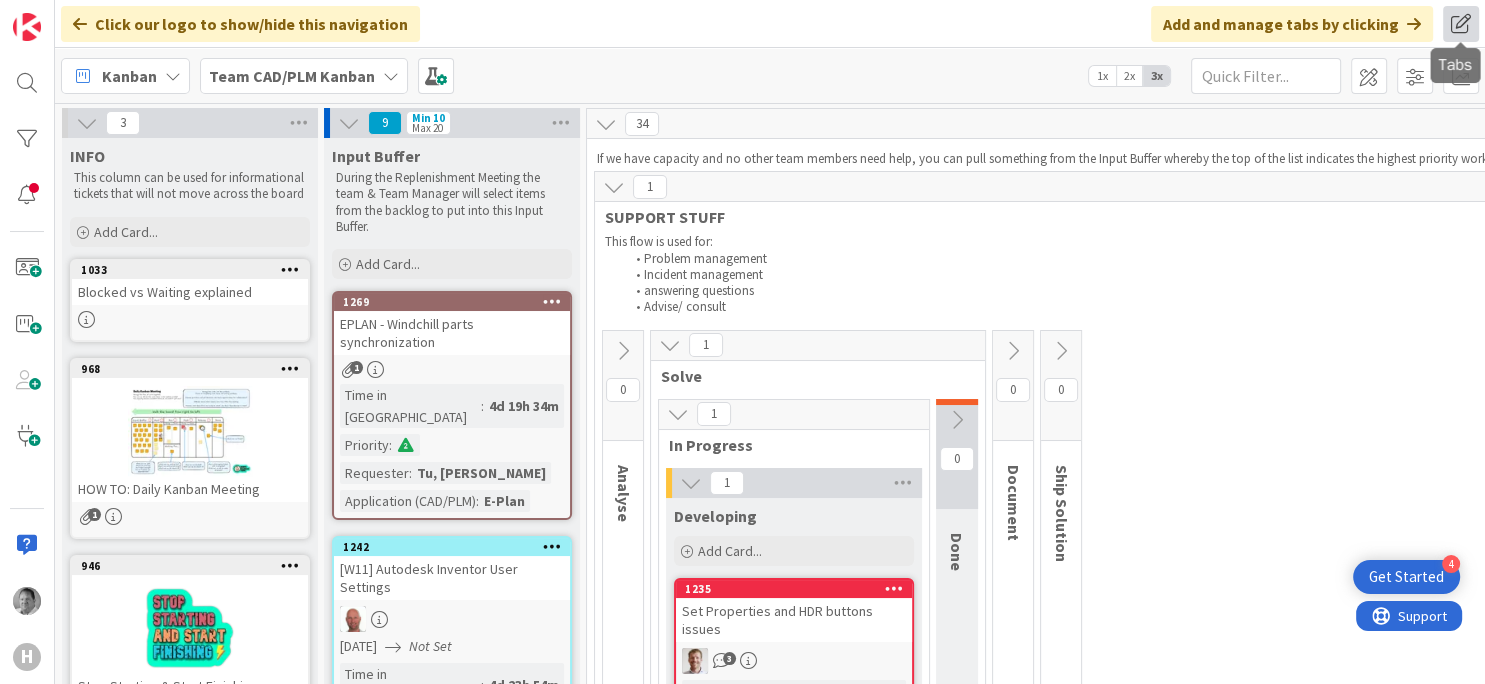click at bounding box center (1461, 24) 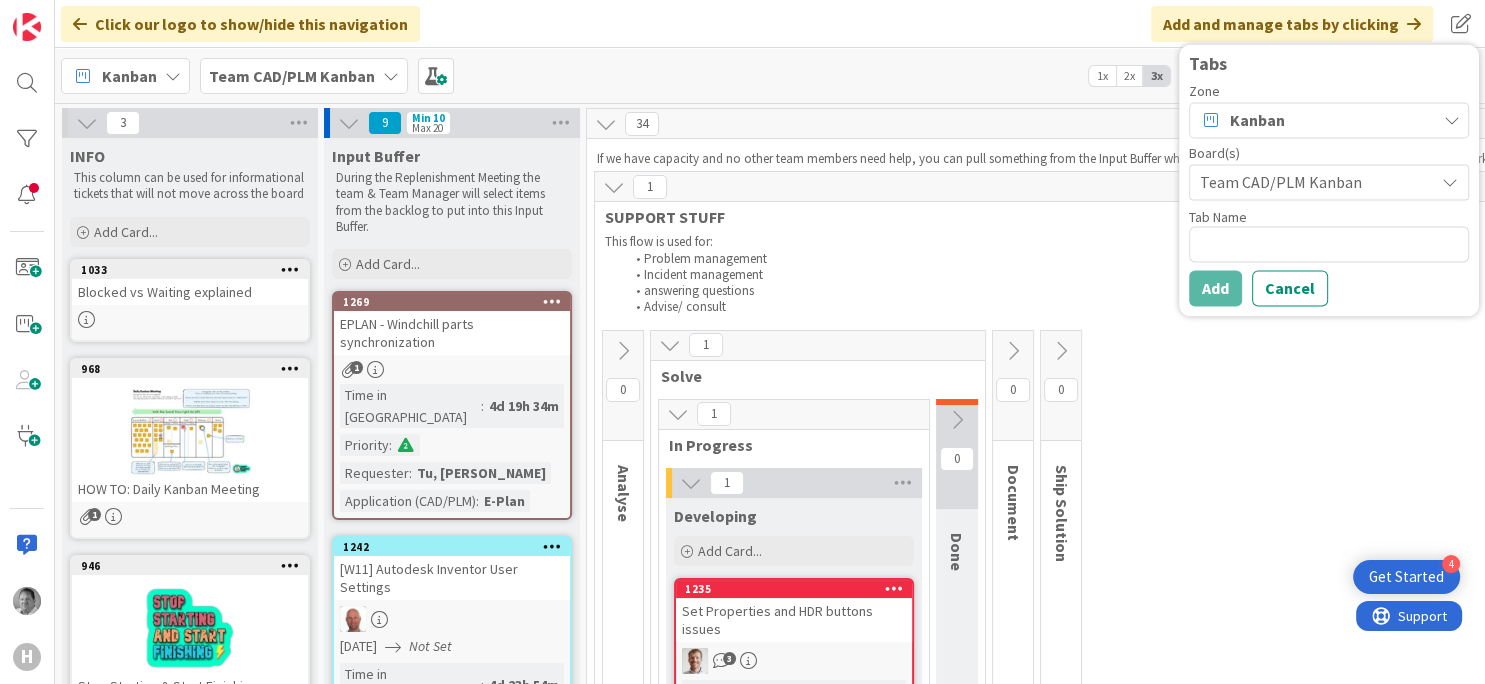 click on "Team CAD/PLM Kanban" at bounding box center [1312, 182] 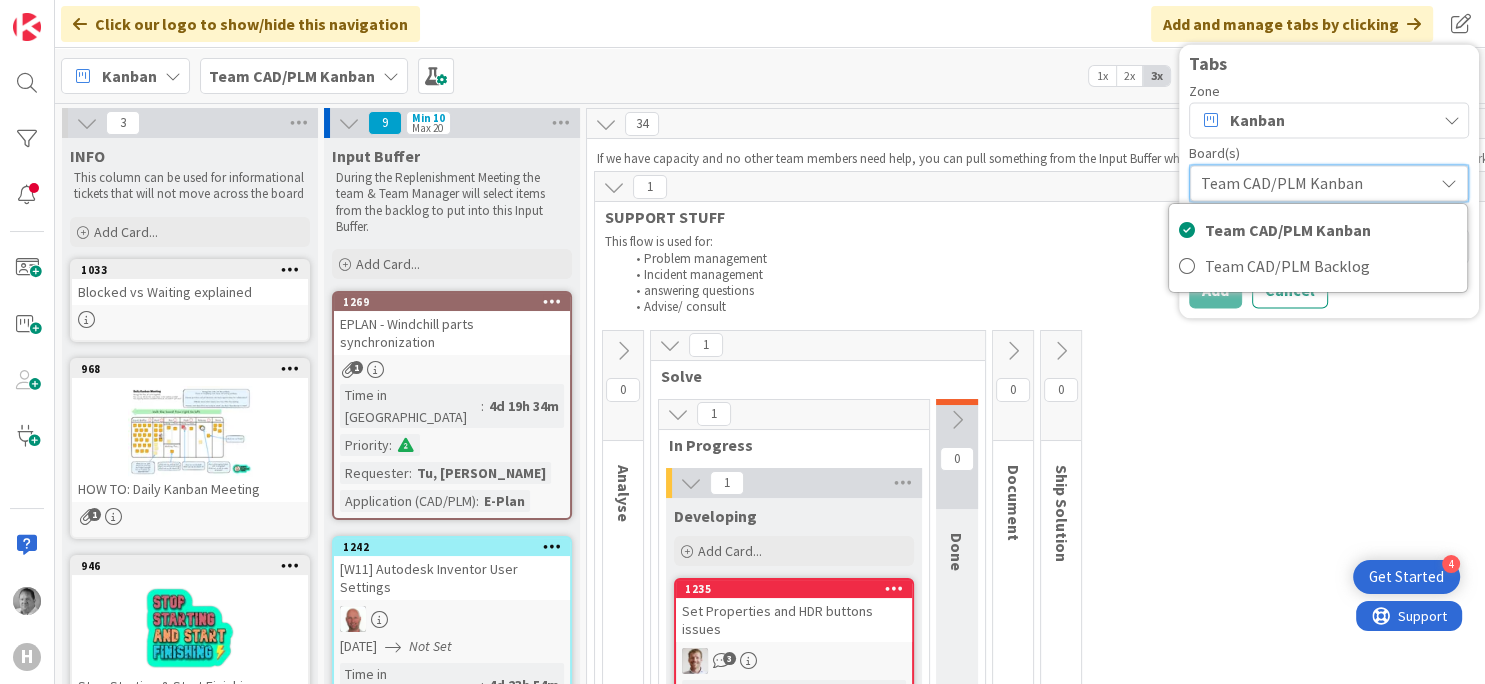 click on "Add Cancel" at bounding box center (1329, 290) 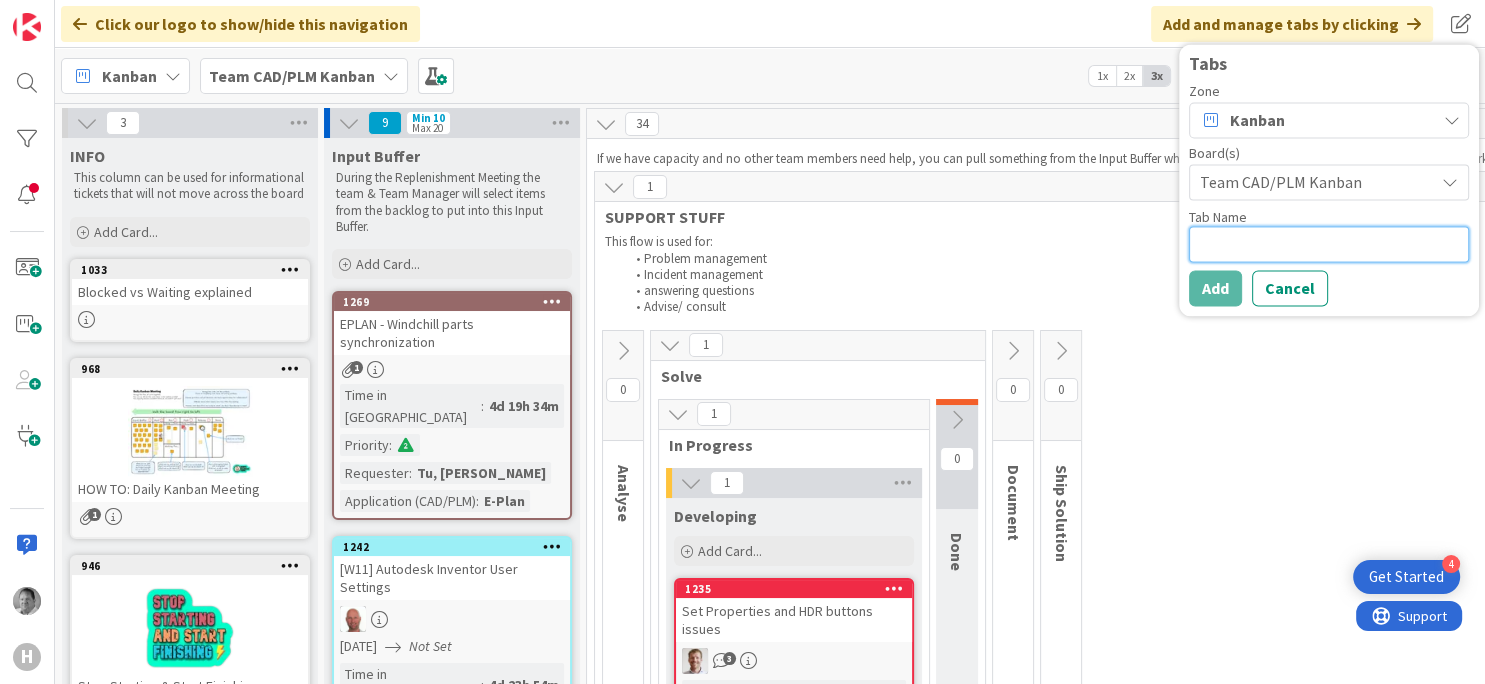 click at bounding box center [1329, 244] 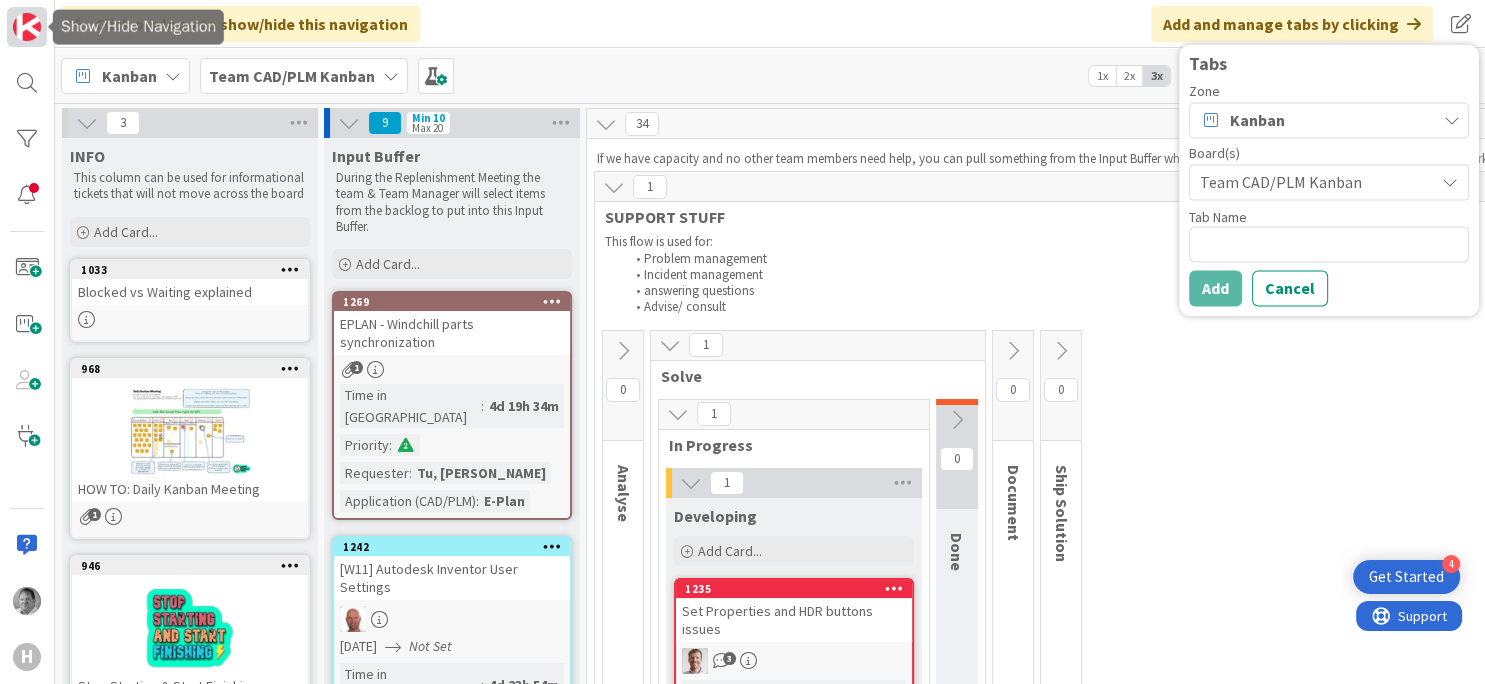 click at bounding box center [27, 27] 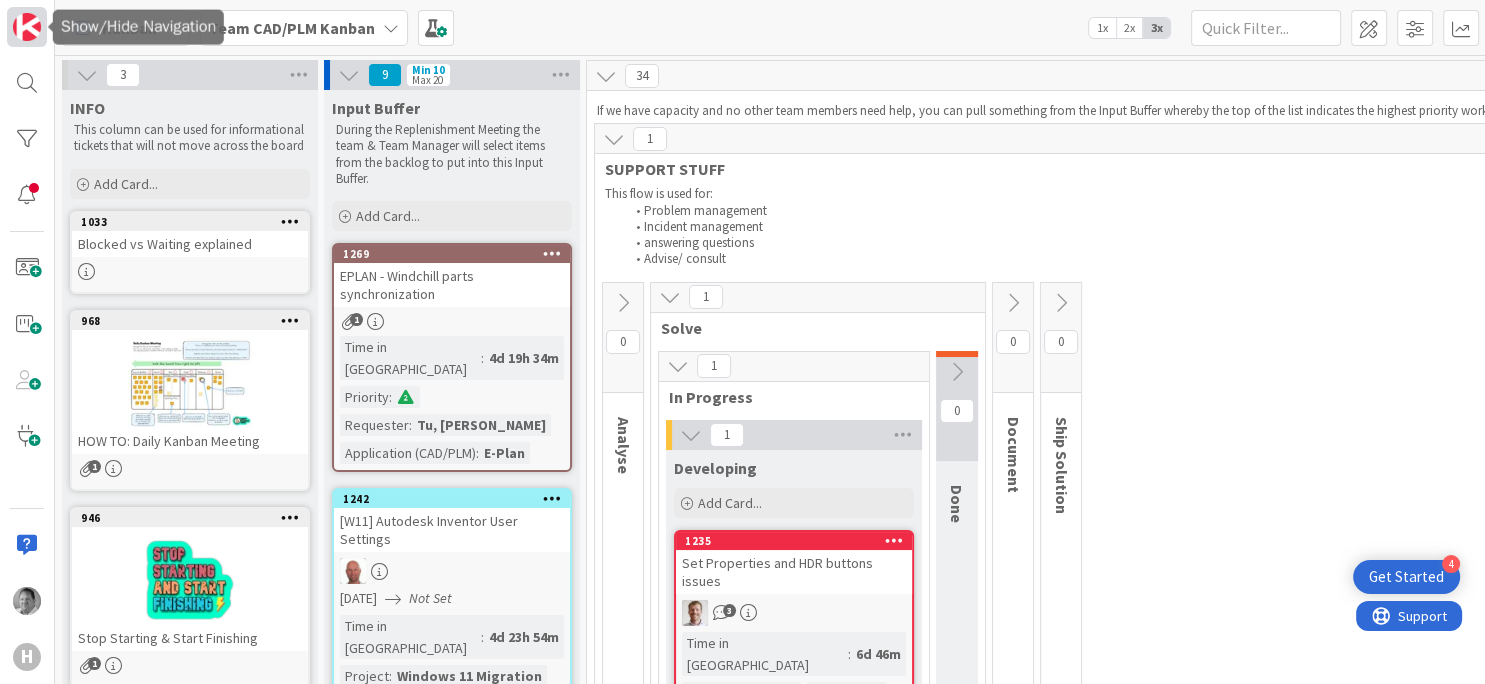 click at bounding box center [27, 27] 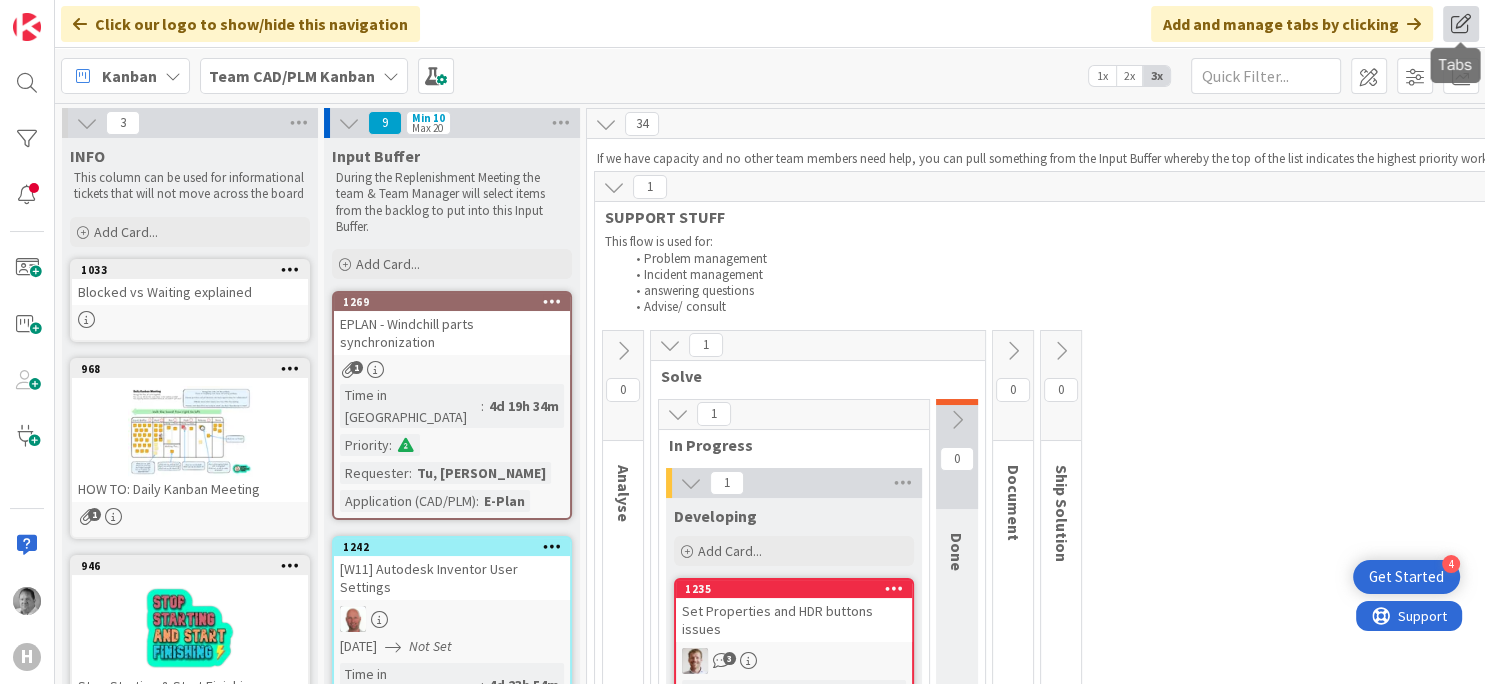 click at bounding box center (1461, 24) 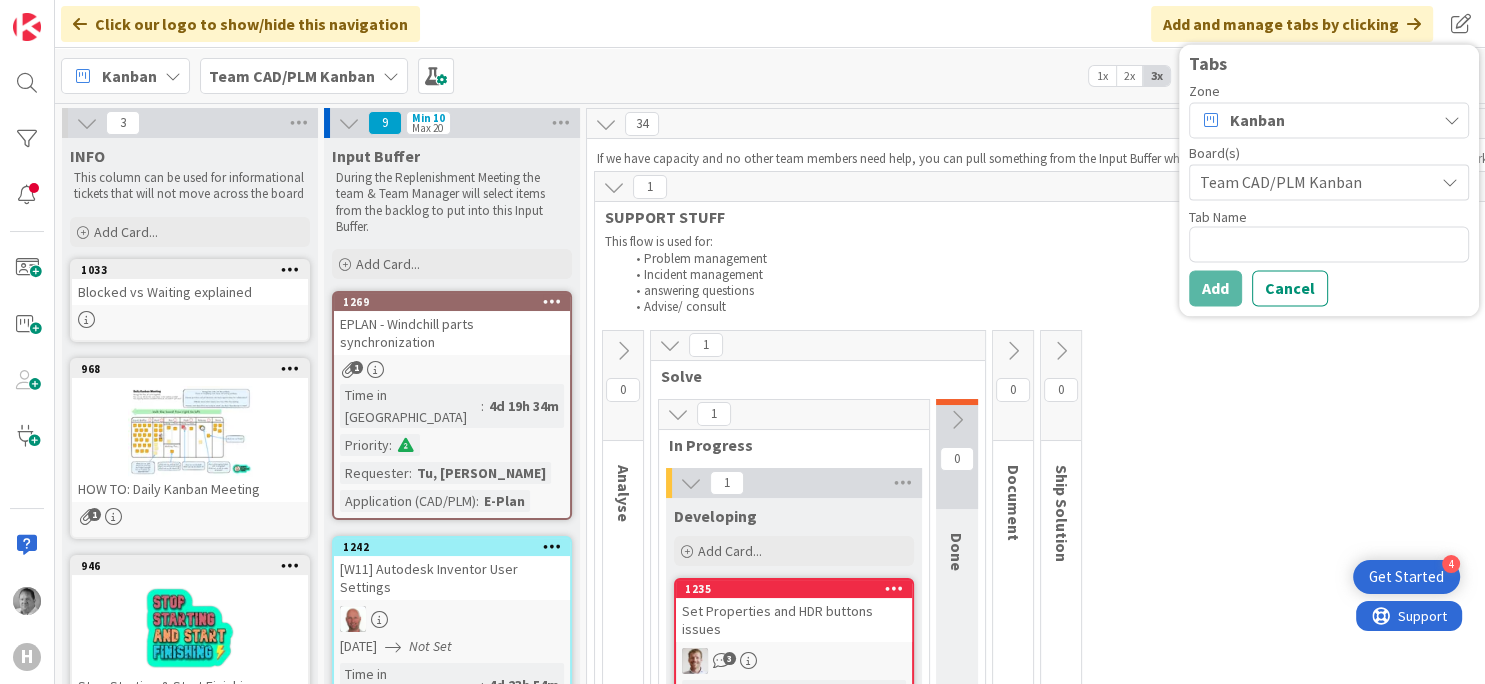 click on "Team CAD/PLM Kanban" at bounding box center (1312, 182) 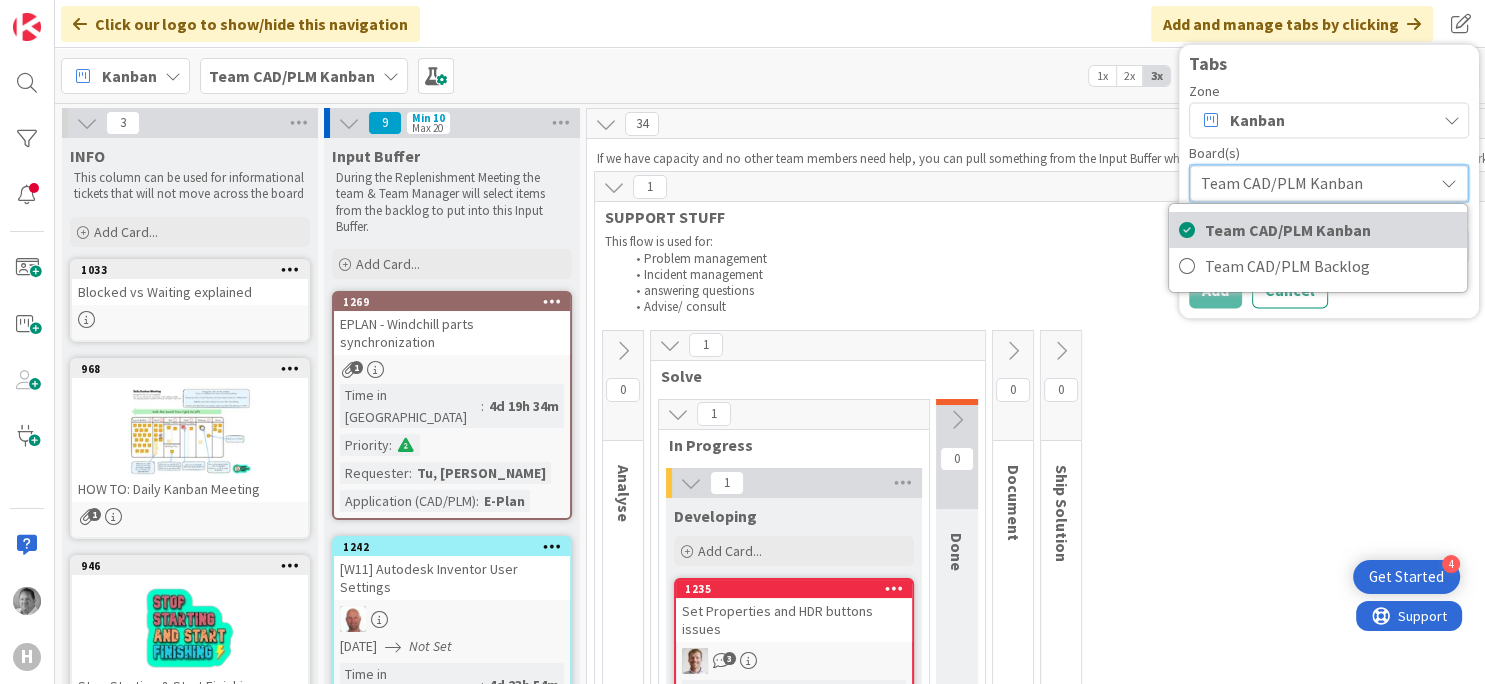 click on "Team CAD/PLM Kanban" at bounding box center (1331, 230) 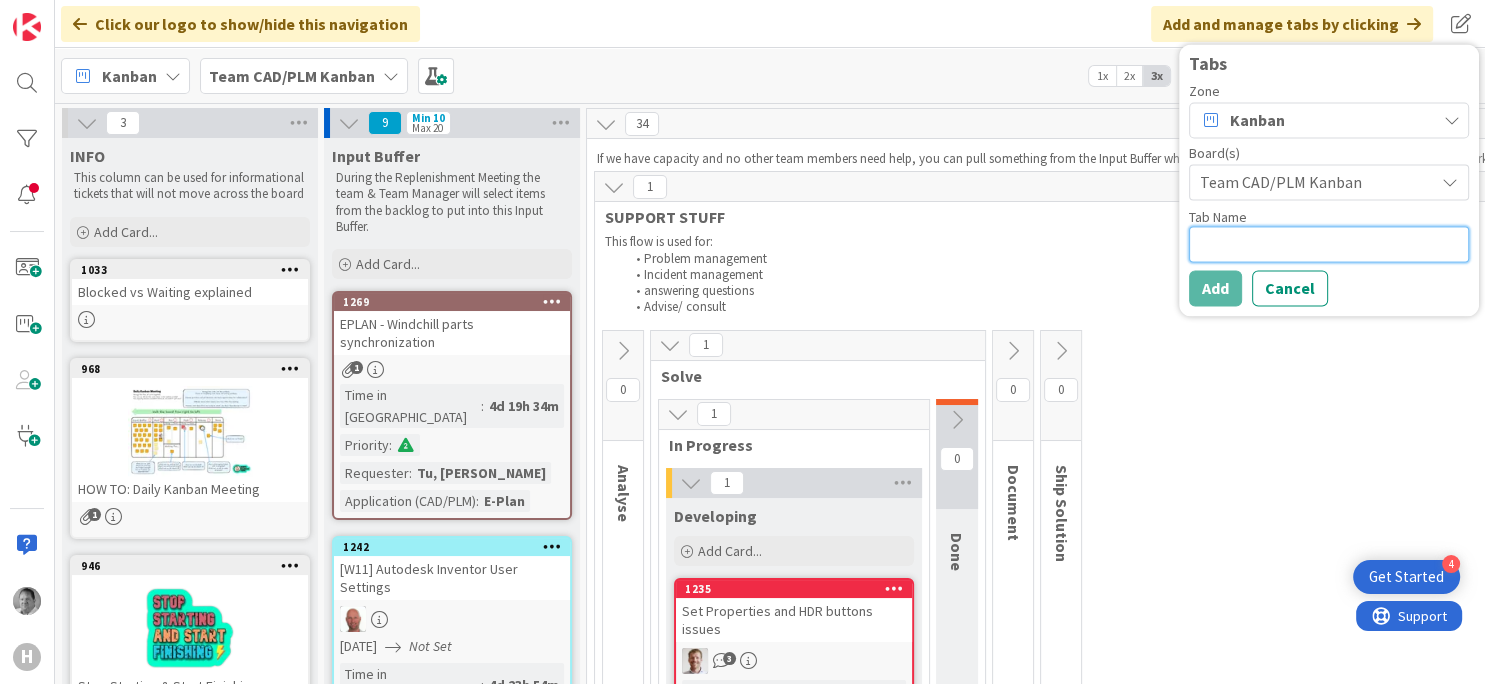 click at bounding box center [1329, 244] 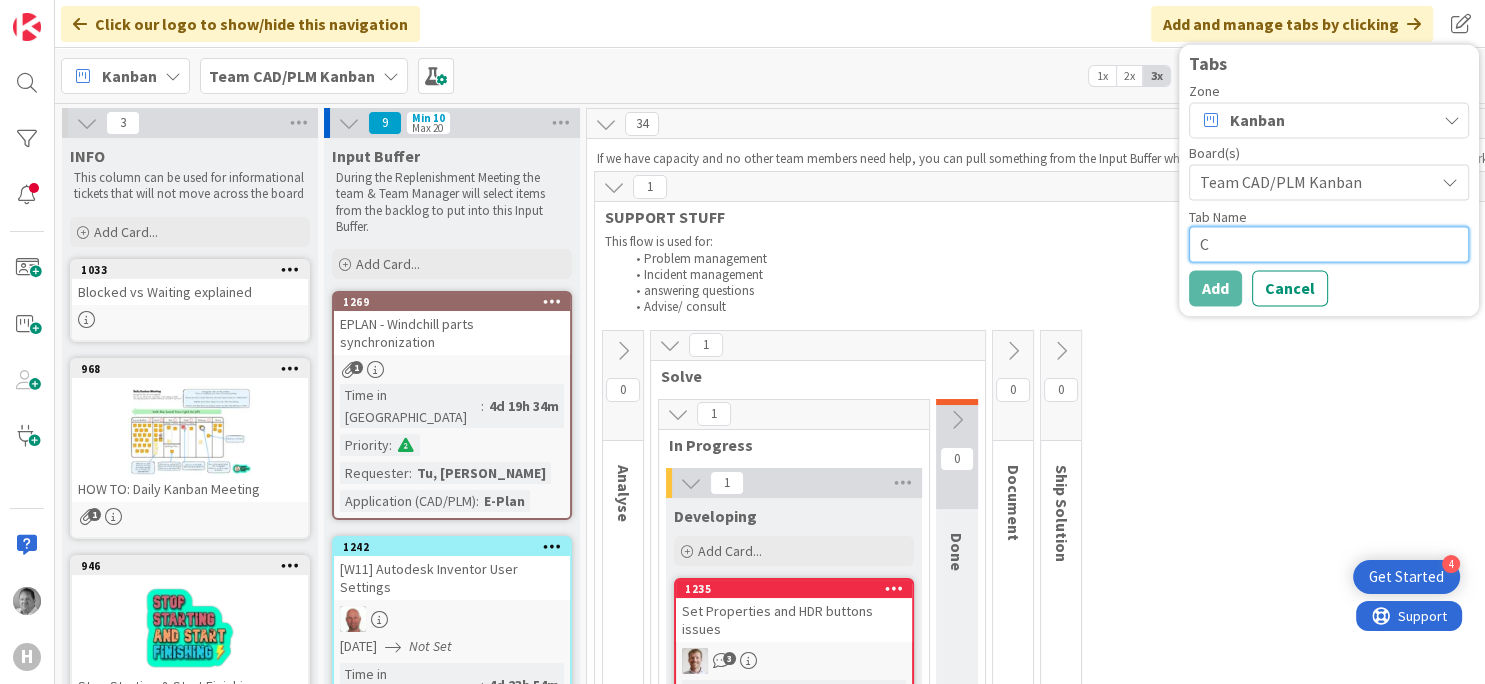 type on "x" 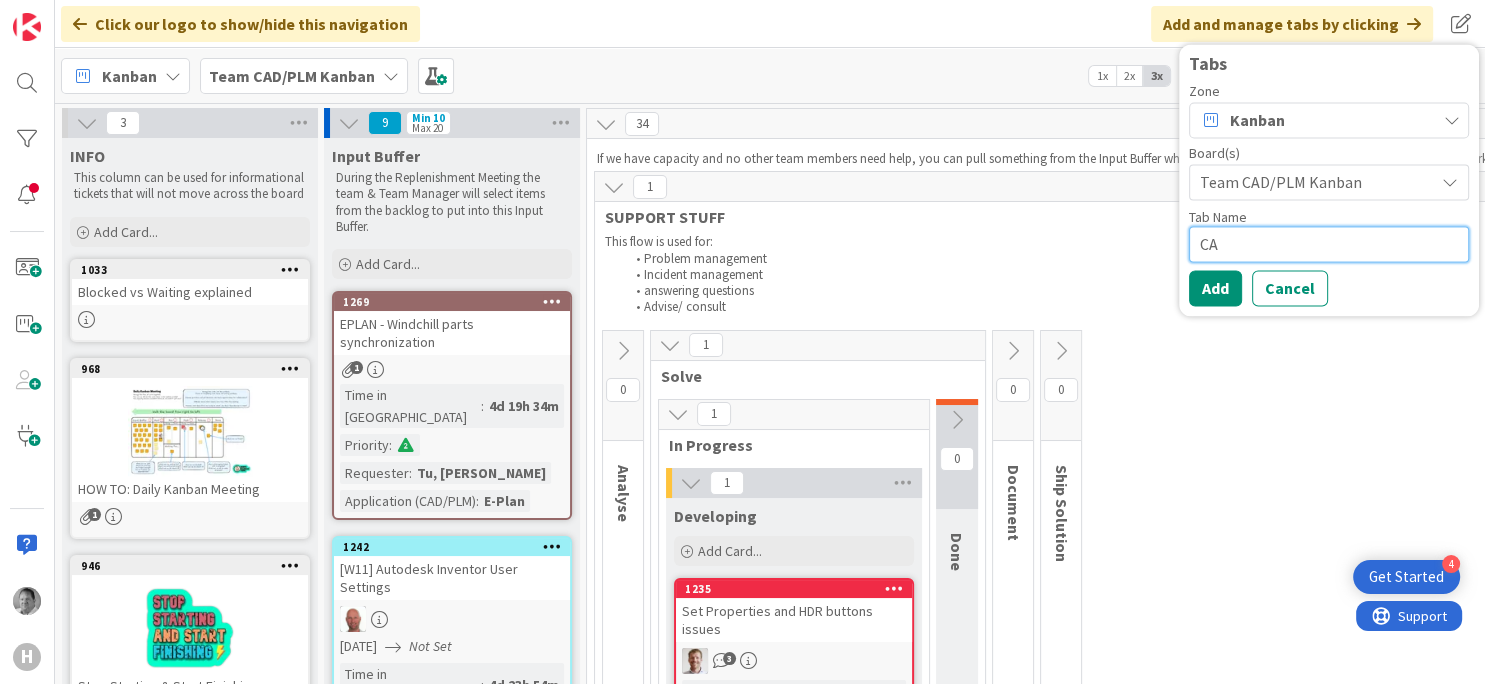 type on "x" 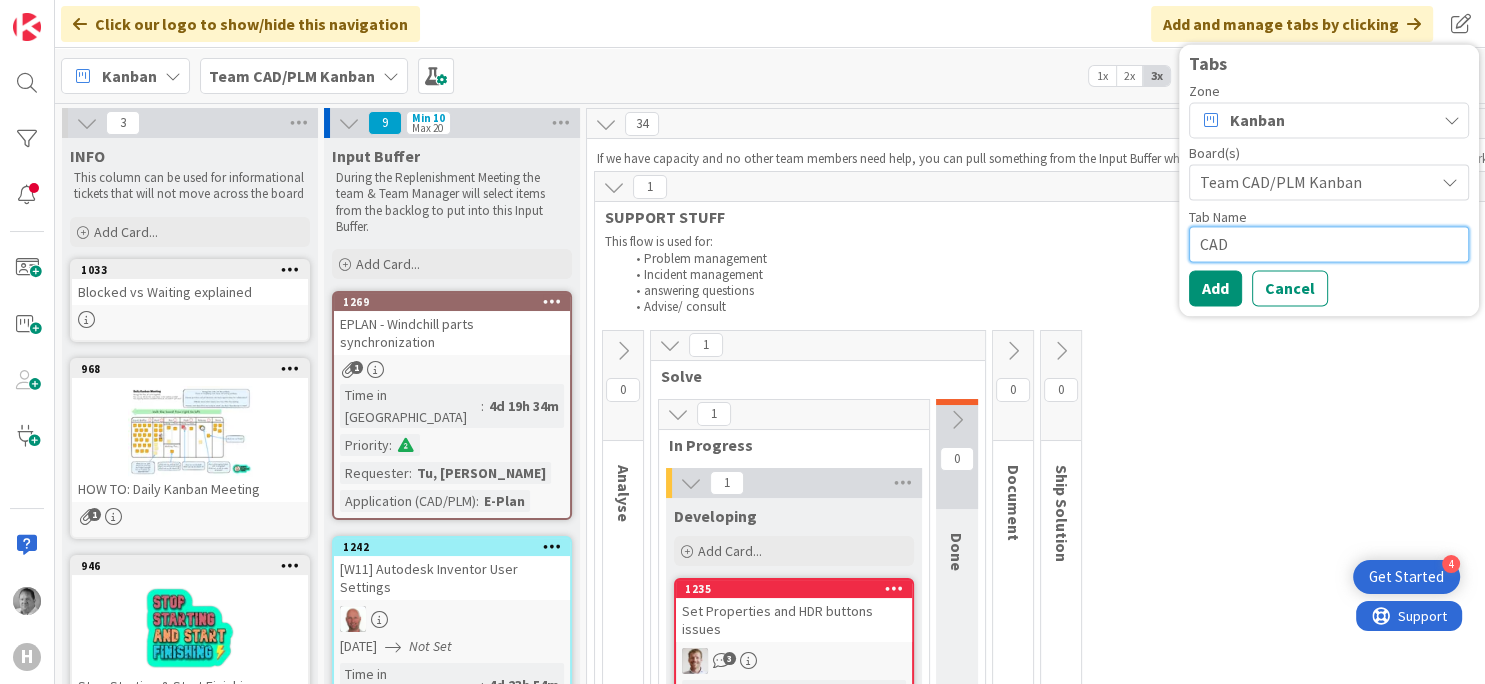 type on "x" 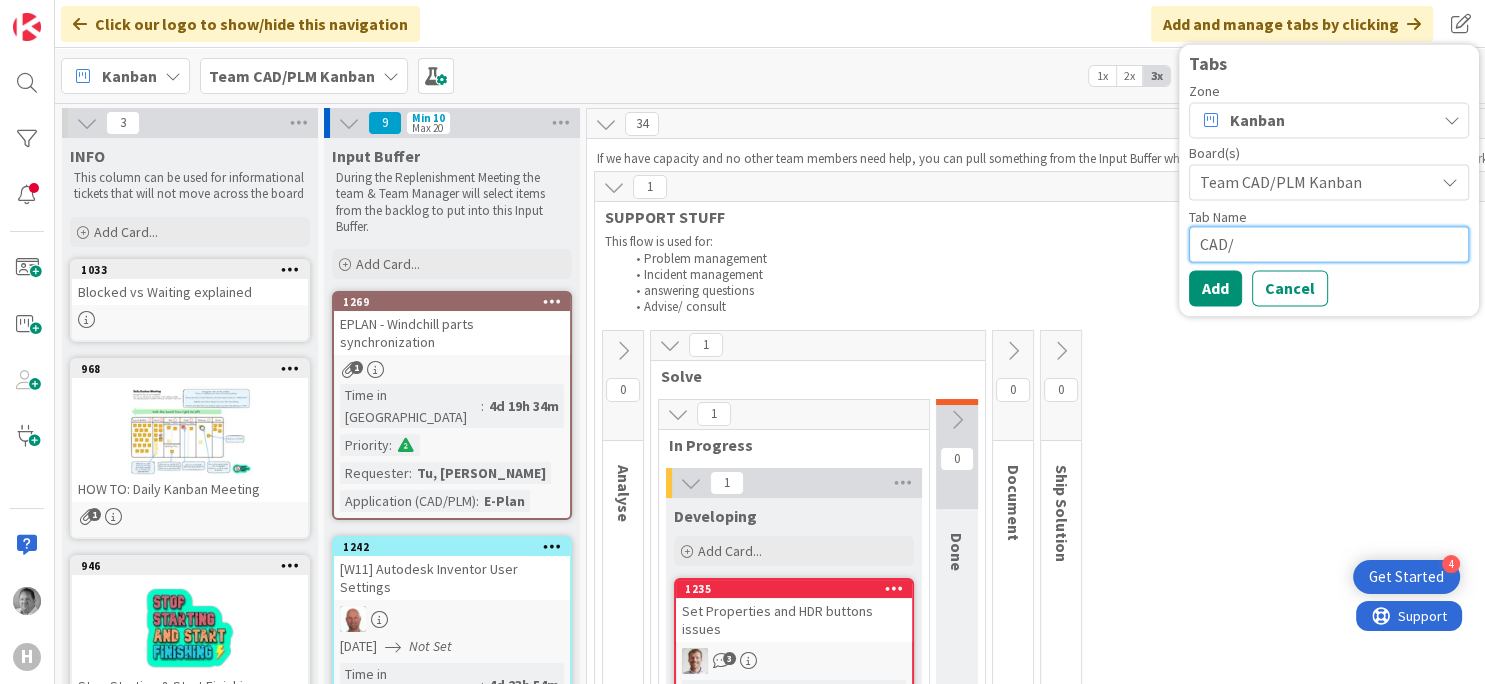type on "x" 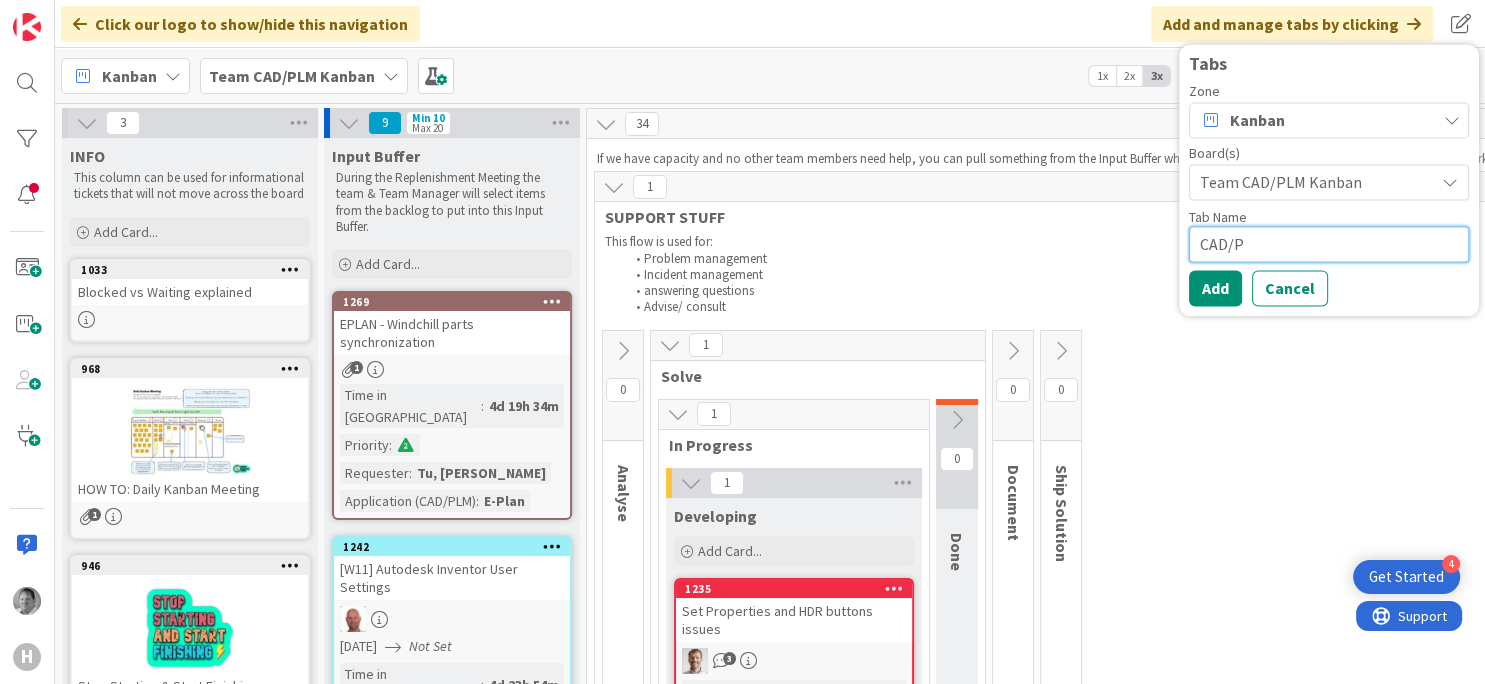 type on "x" 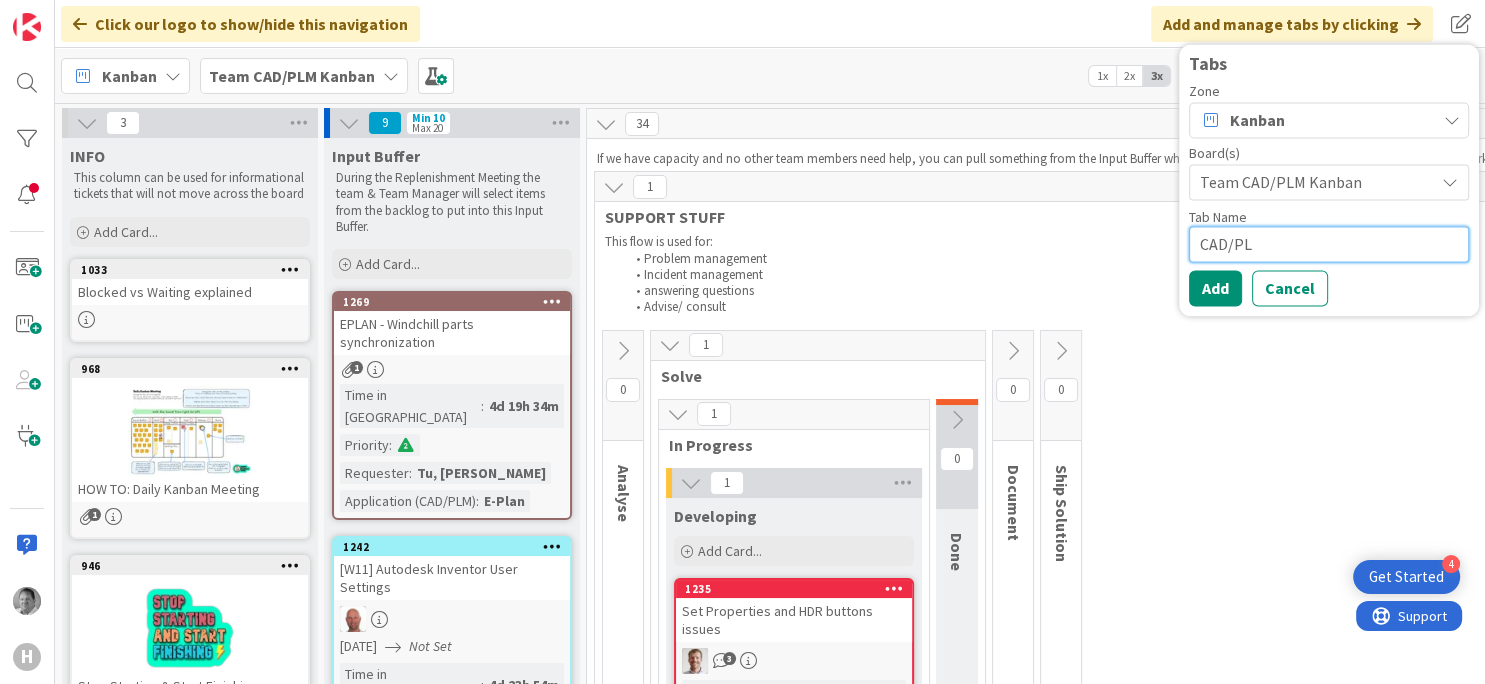 type on "x" 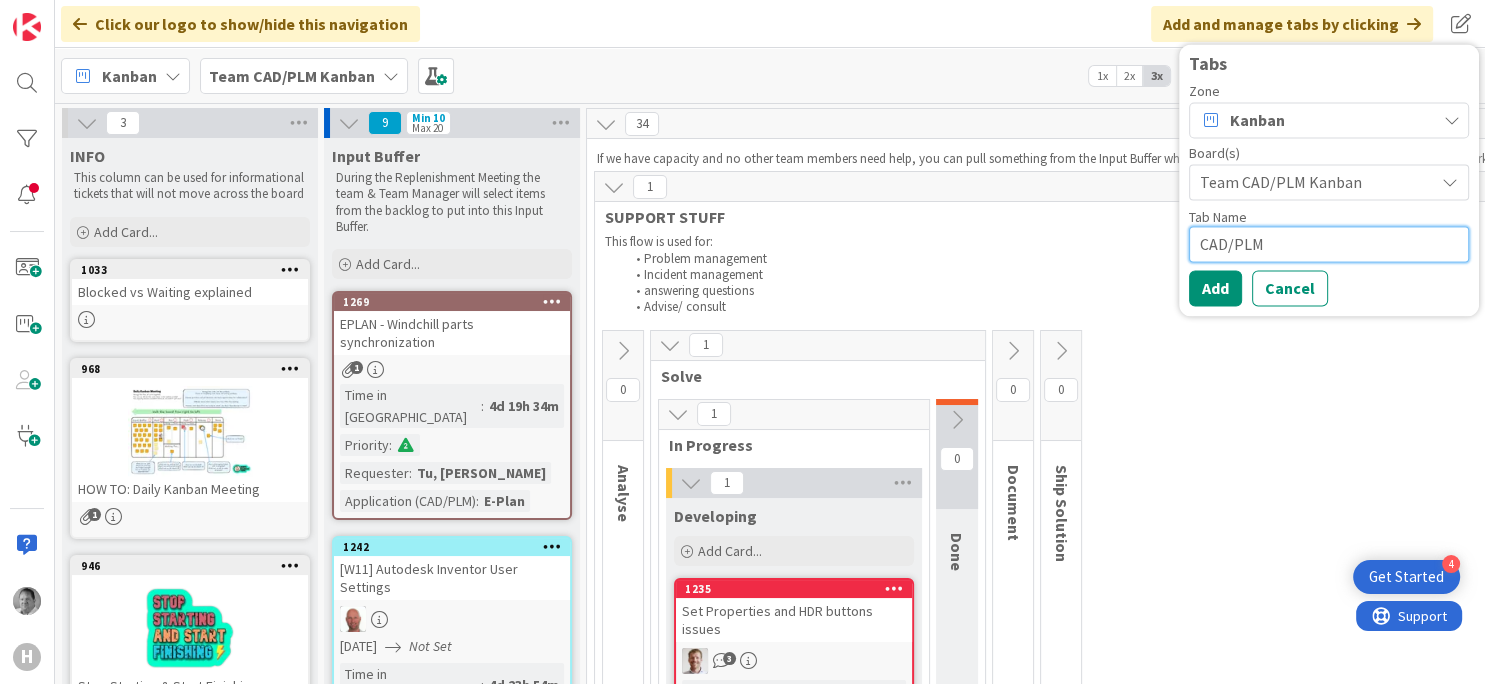type on "x" 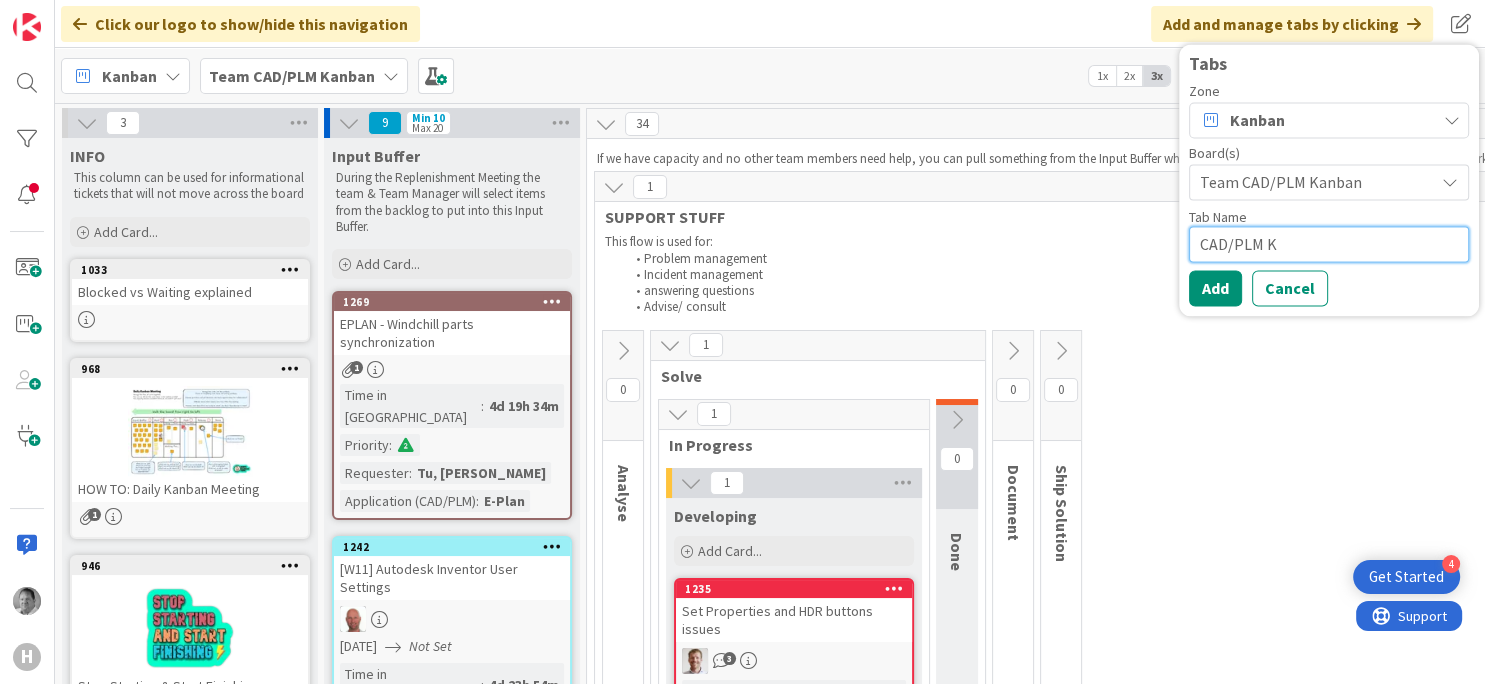 type on "x" 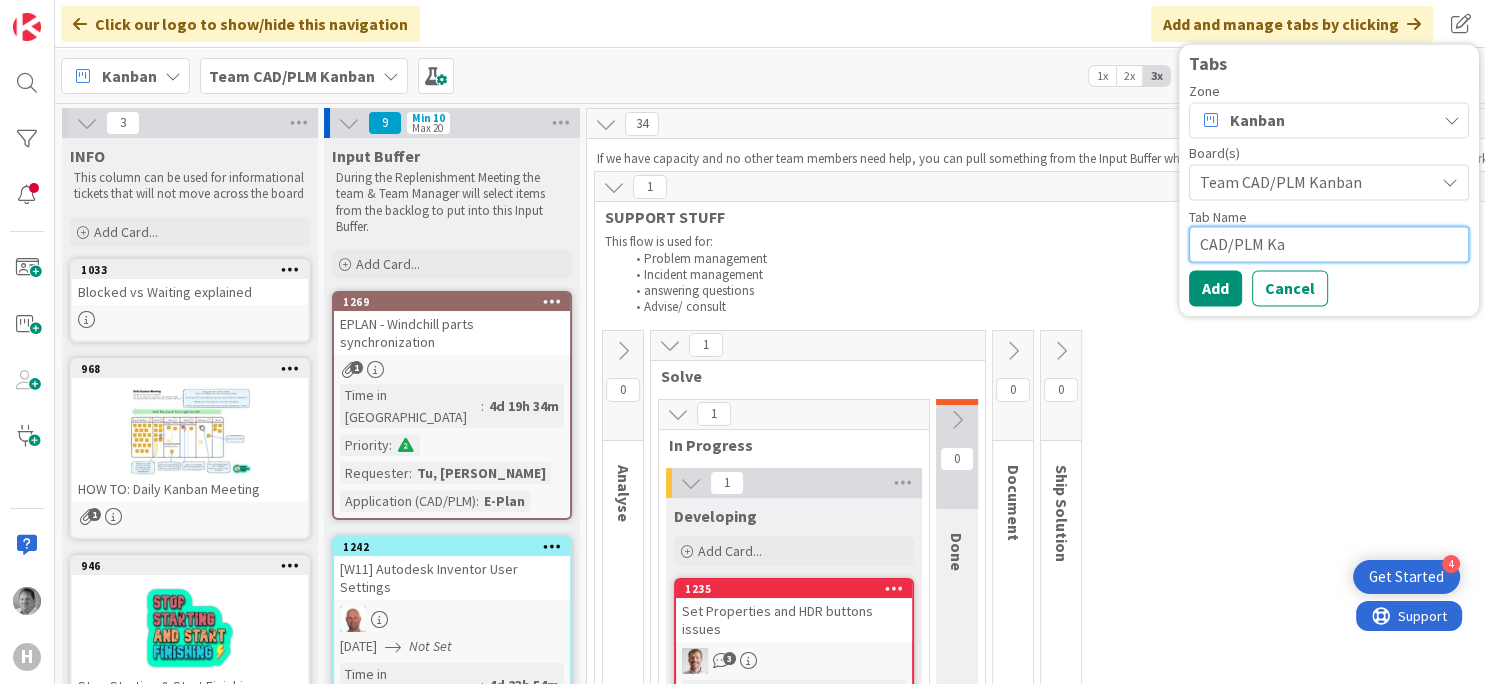type on "x" 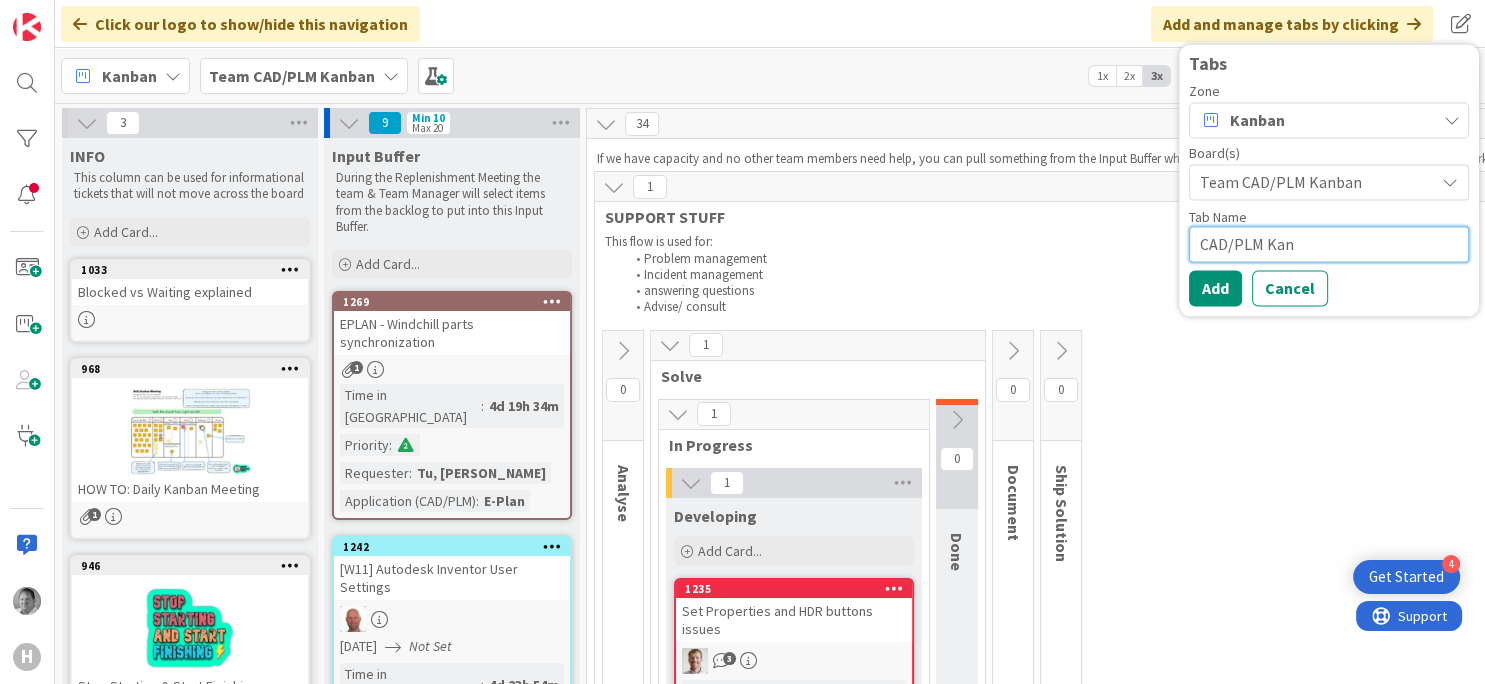 type on "x" 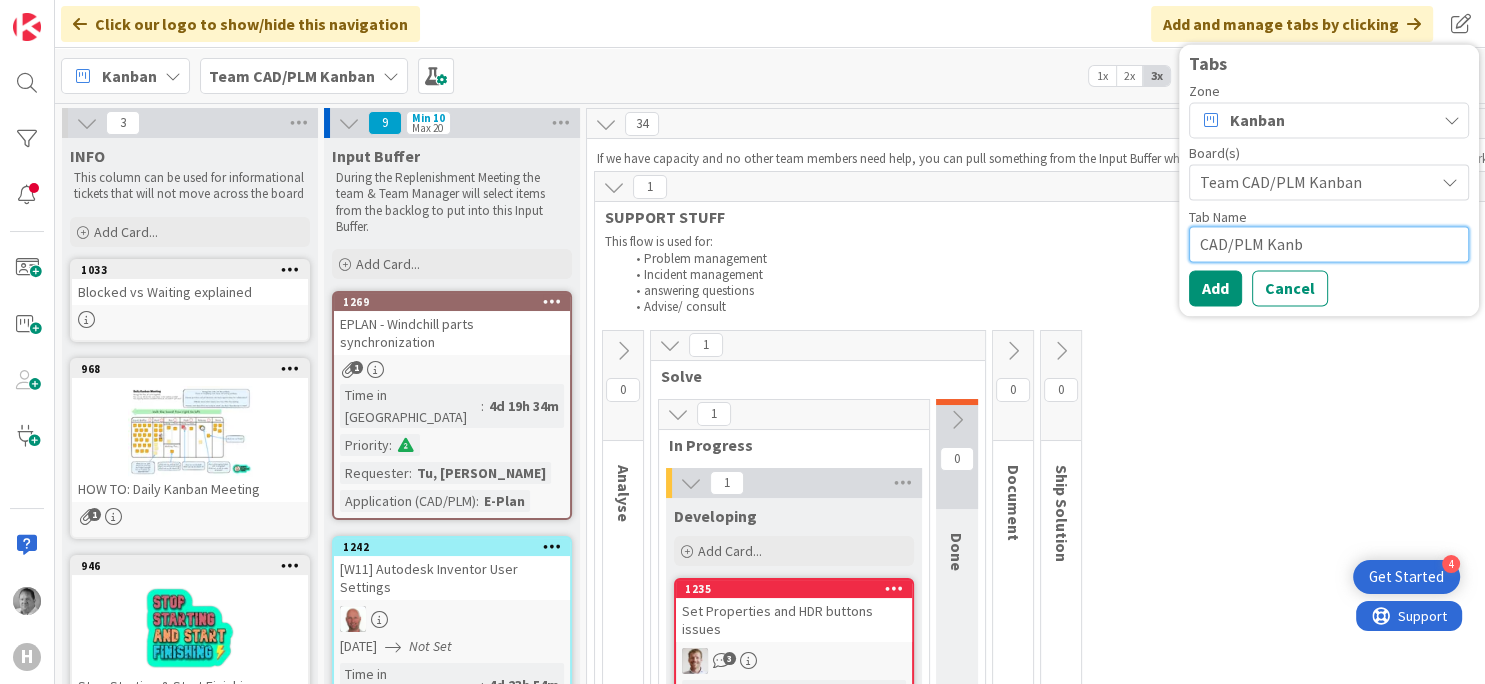 type on "x" 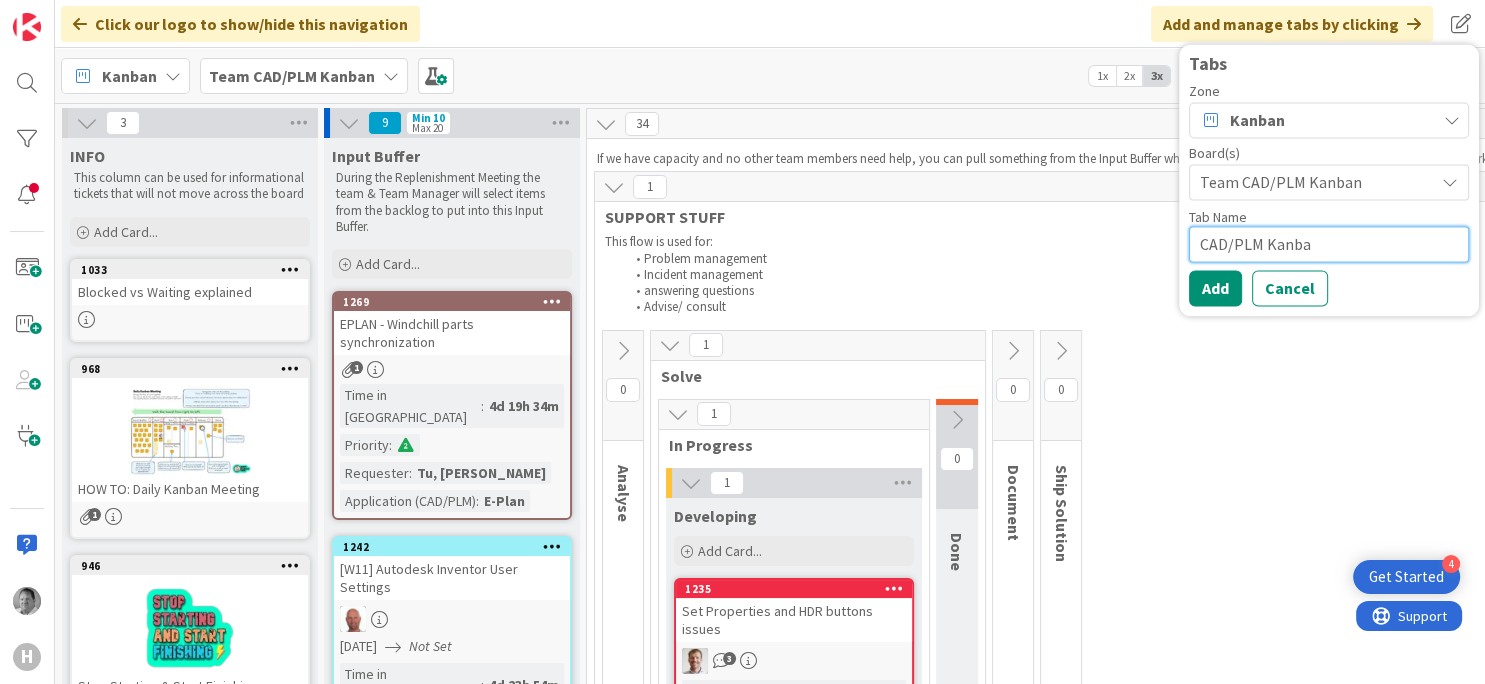 type on "x" 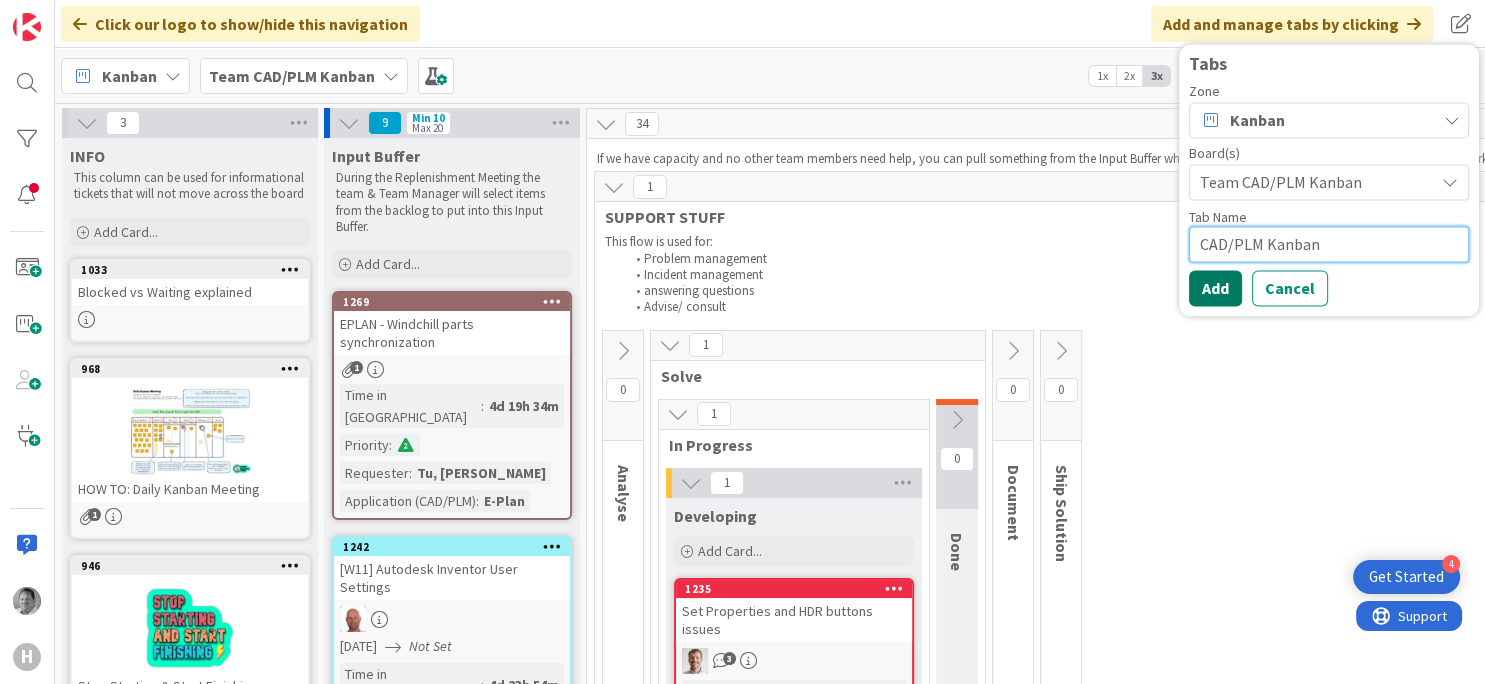 type on "CAD/PLM Kanban" 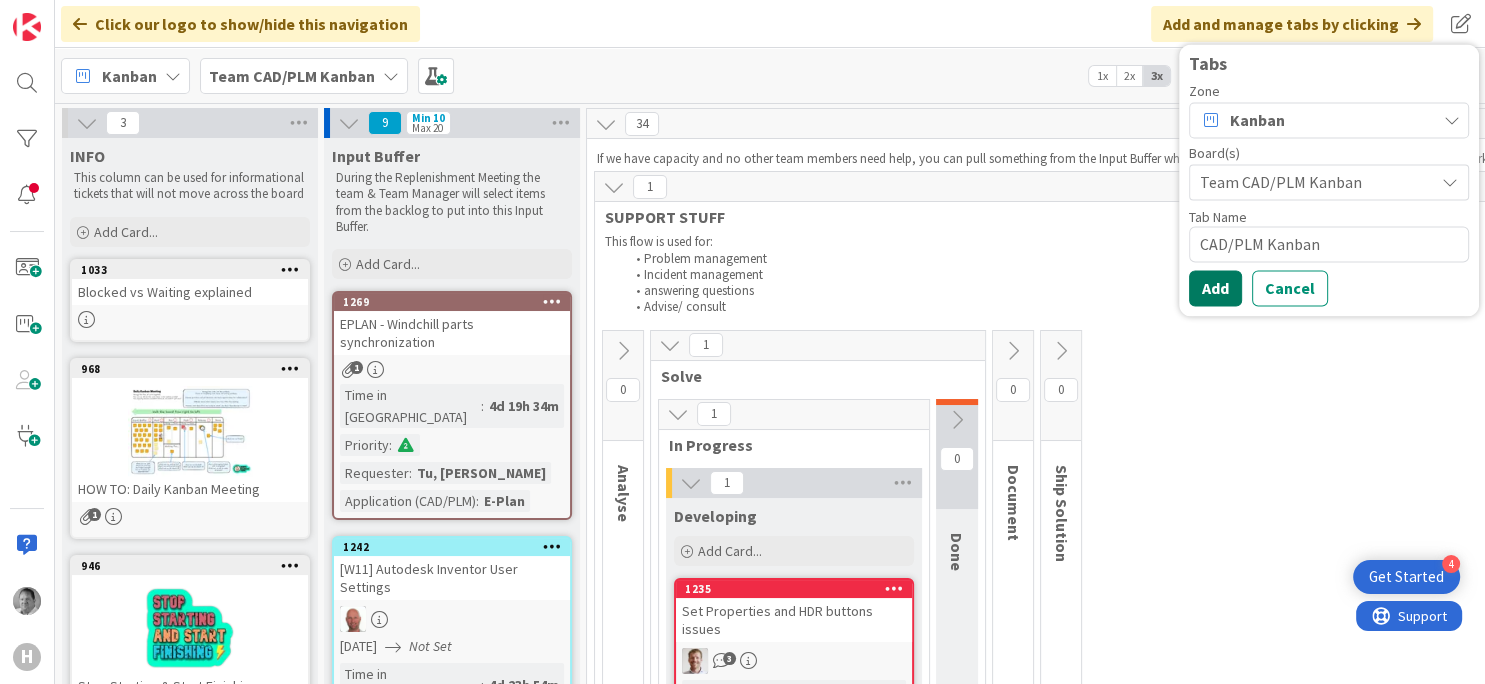 click on "Add" at bounding box center [1215, 288] 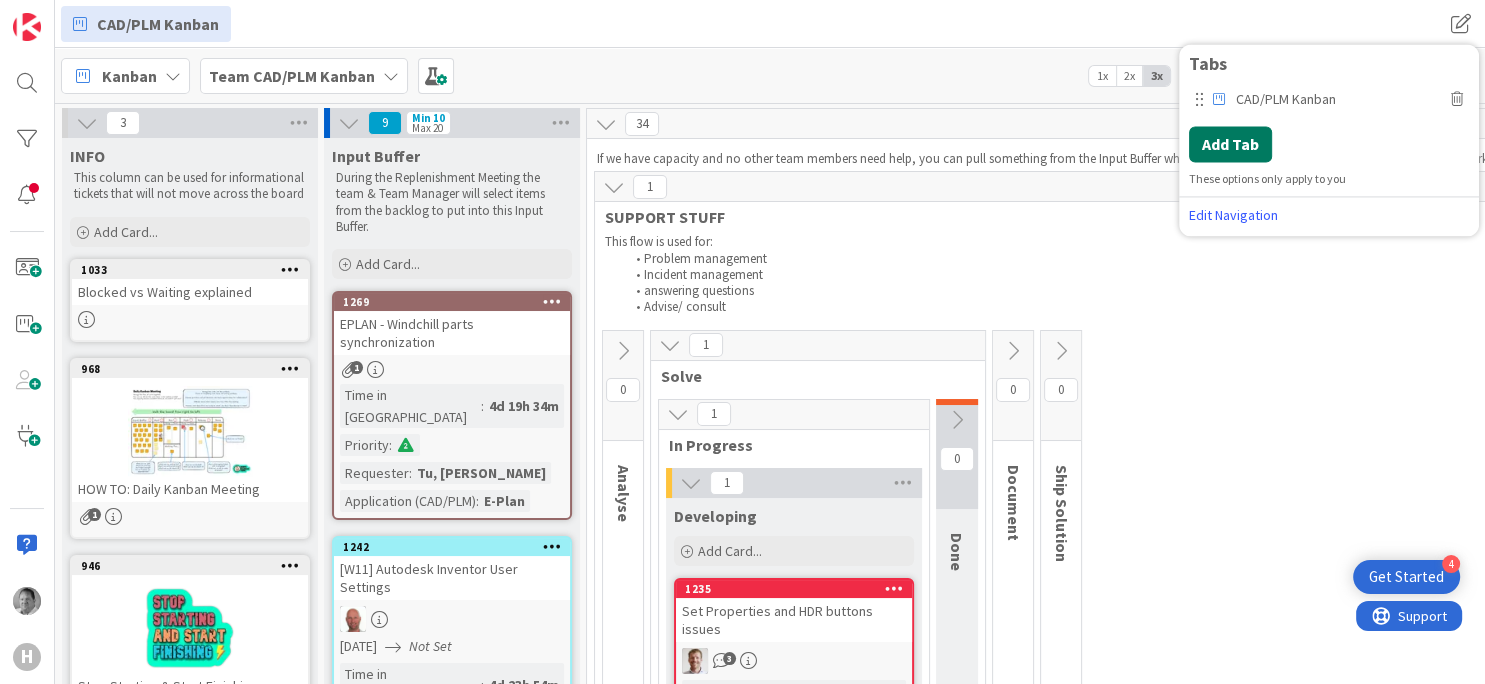 click on "Add Tab" at bounding box center [1230, 144] 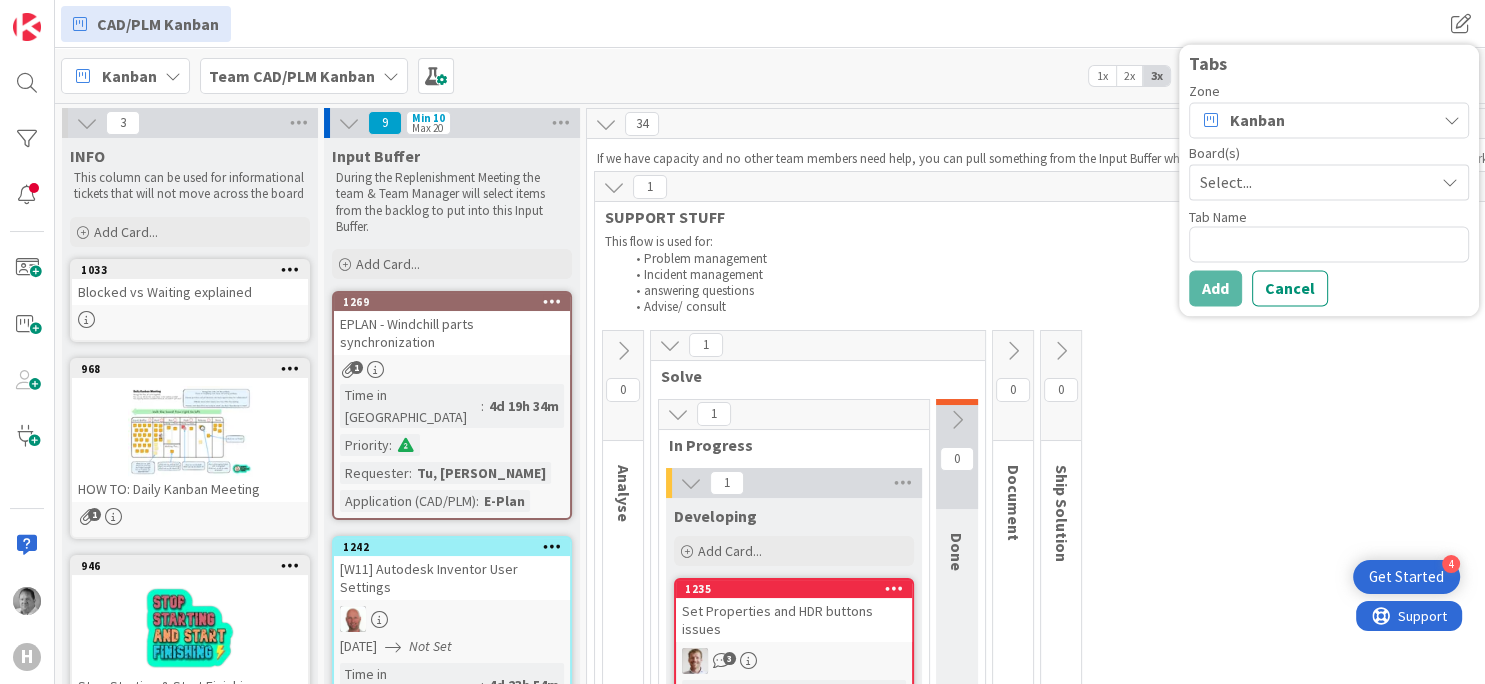 click on "Select..." at bounding box center [1312, 182] 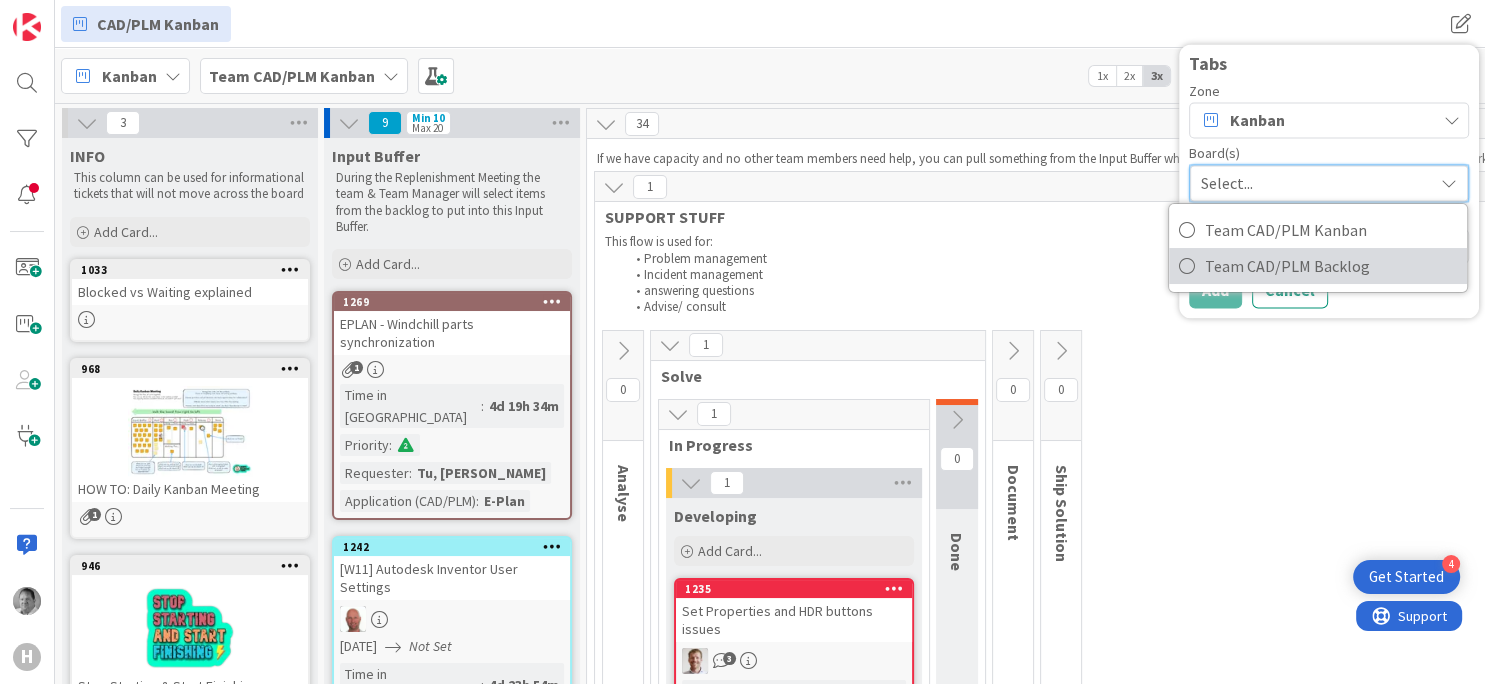 click at bounding box center (1187, 266) 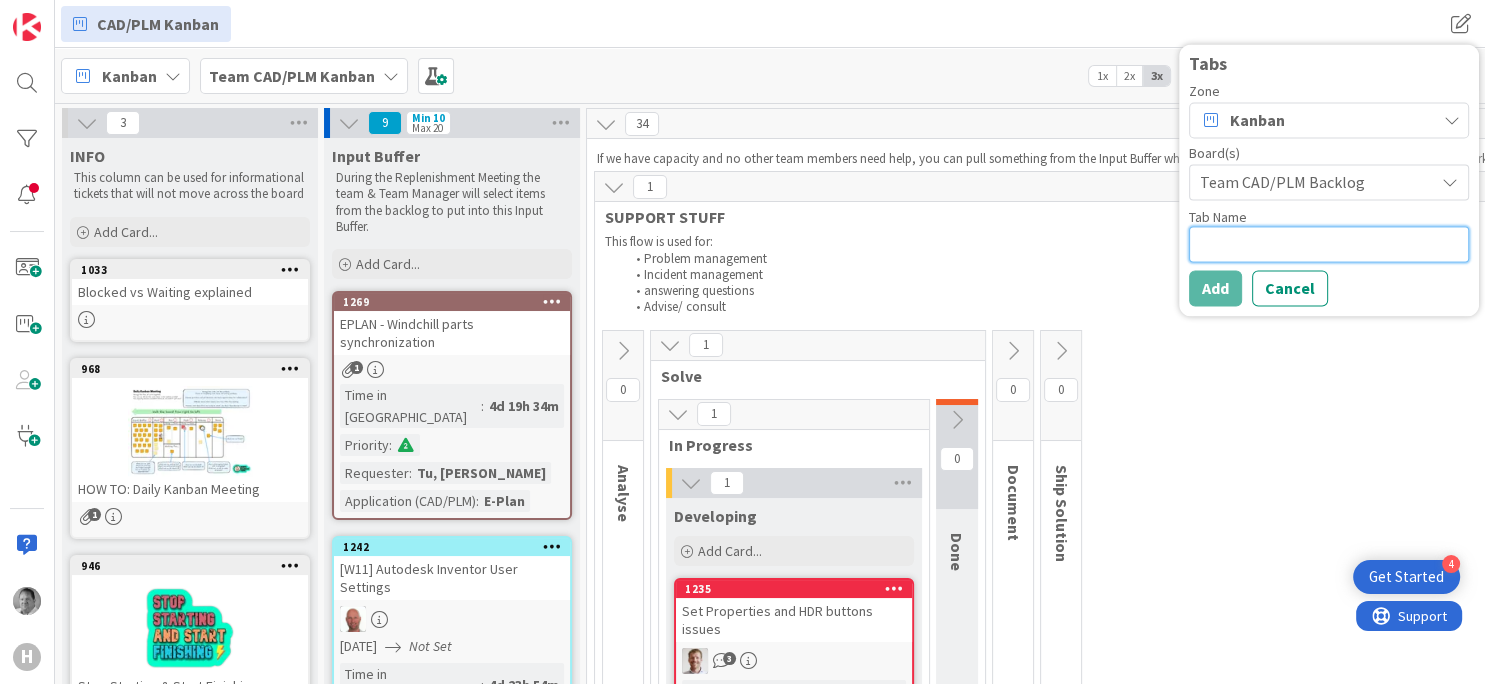 click at bounding box center [1329, 244] 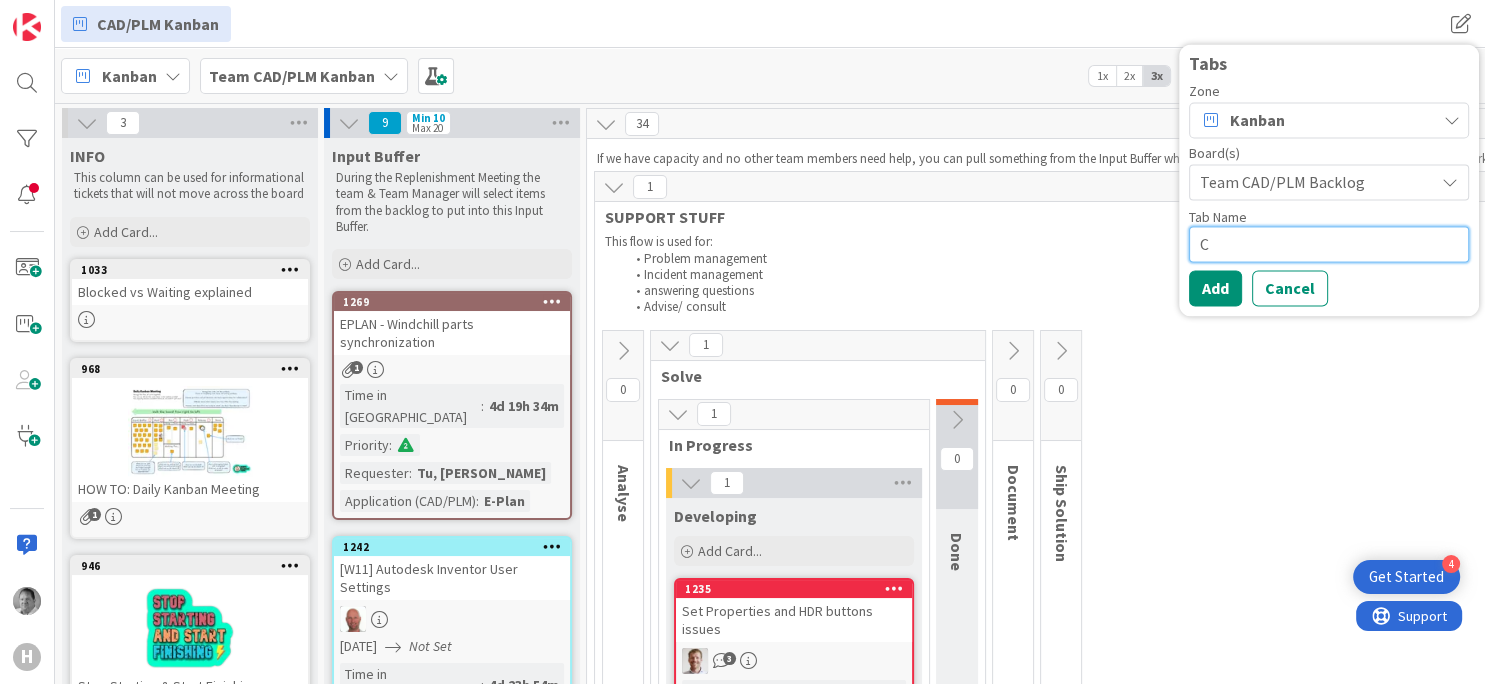 type on "x" 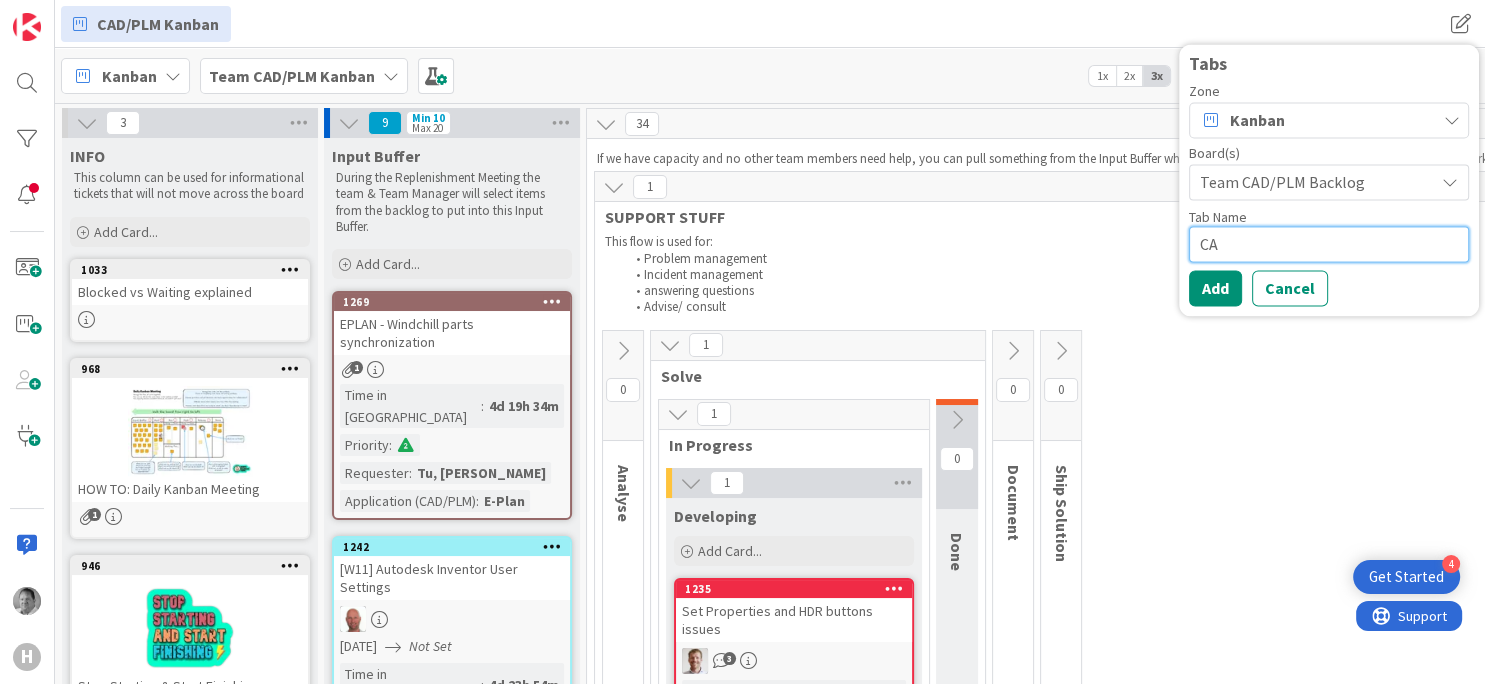 type on "x" 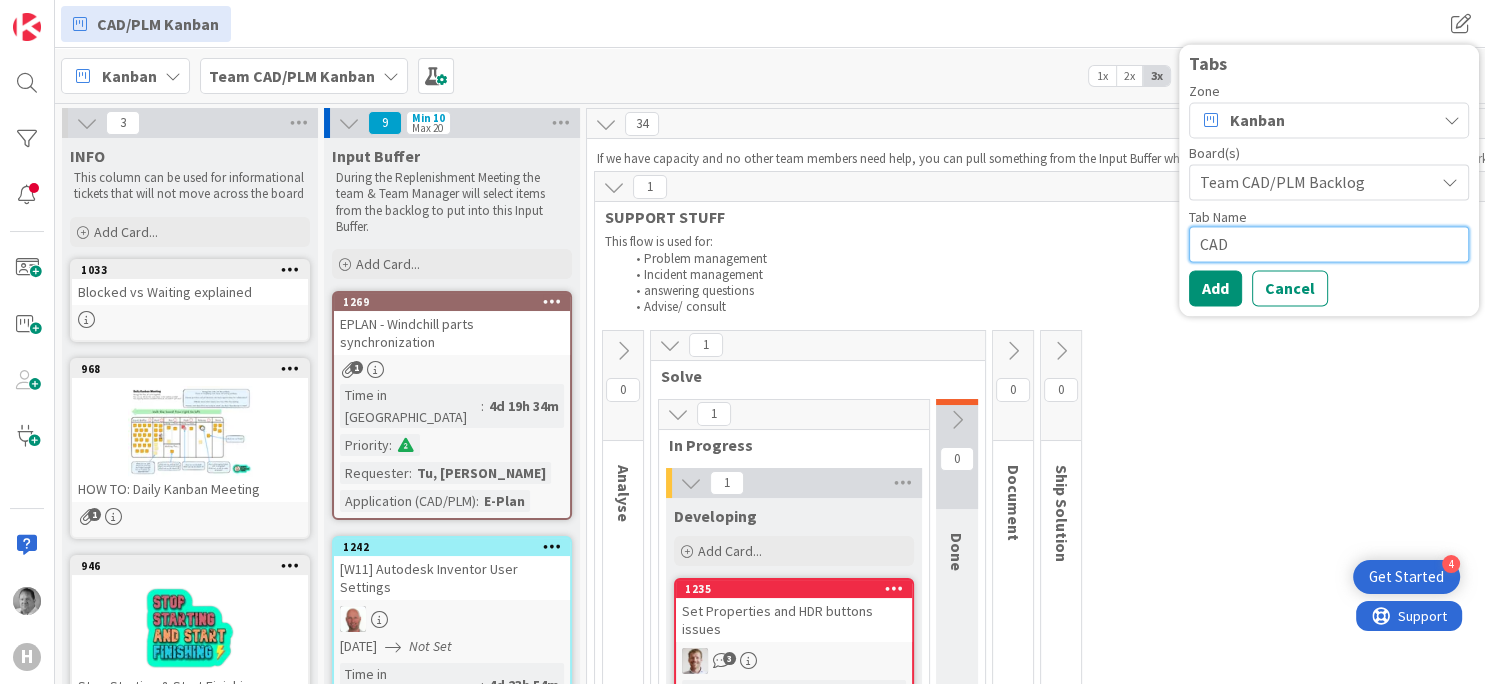 type on "x" 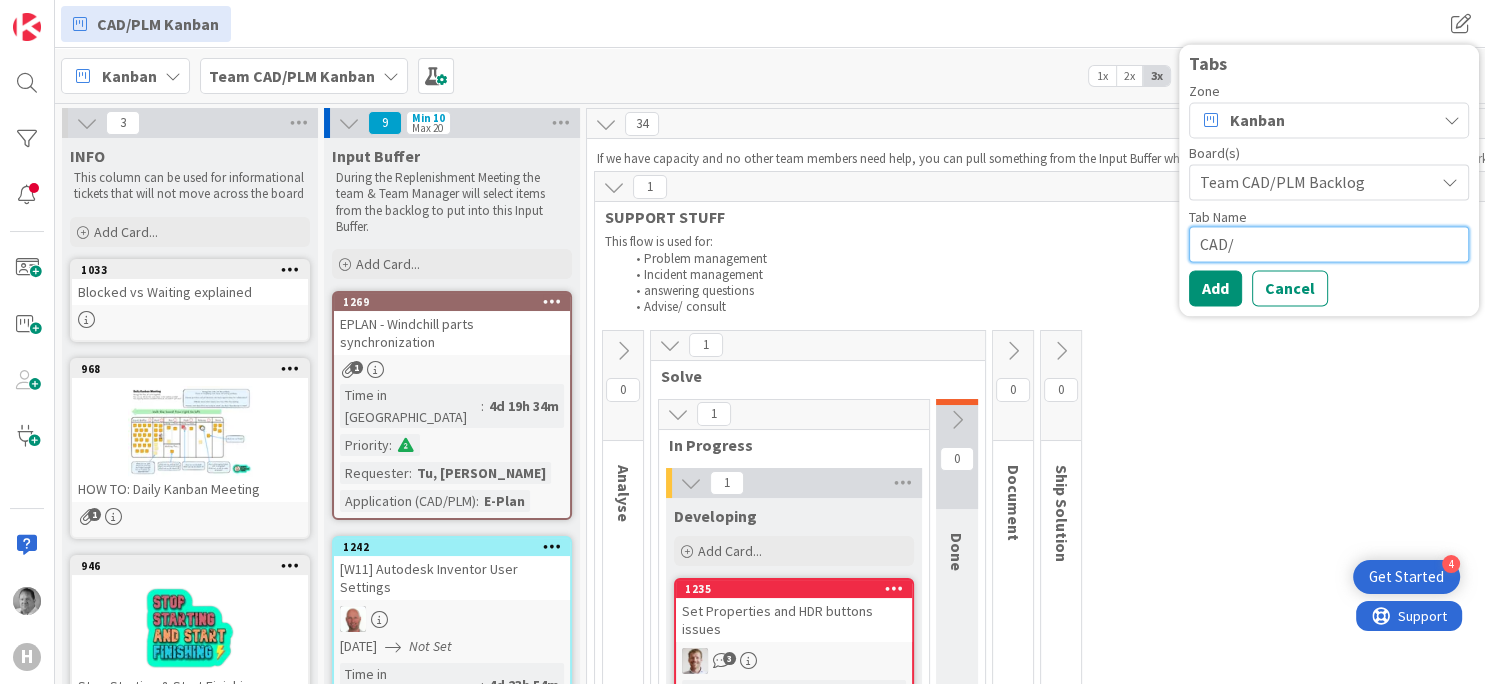 type on "x" 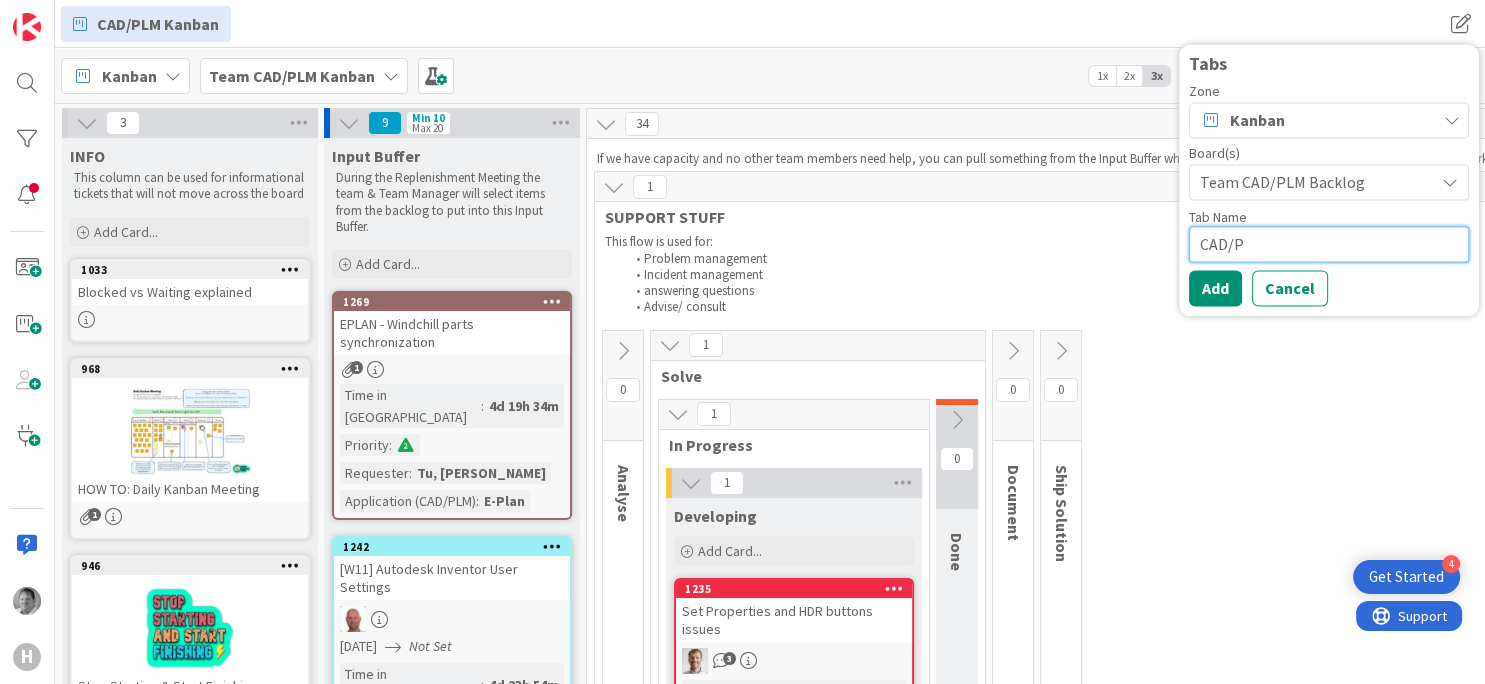 type on "x" 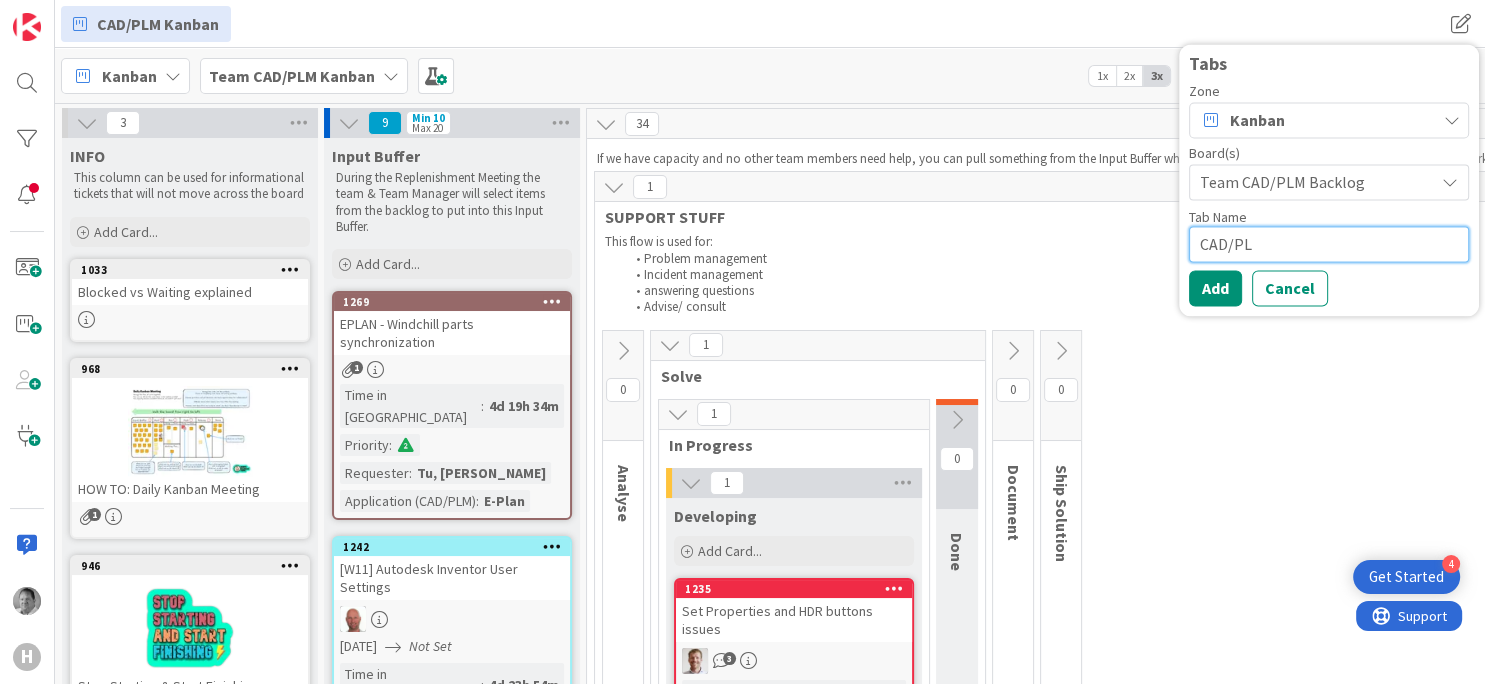 type on "x" 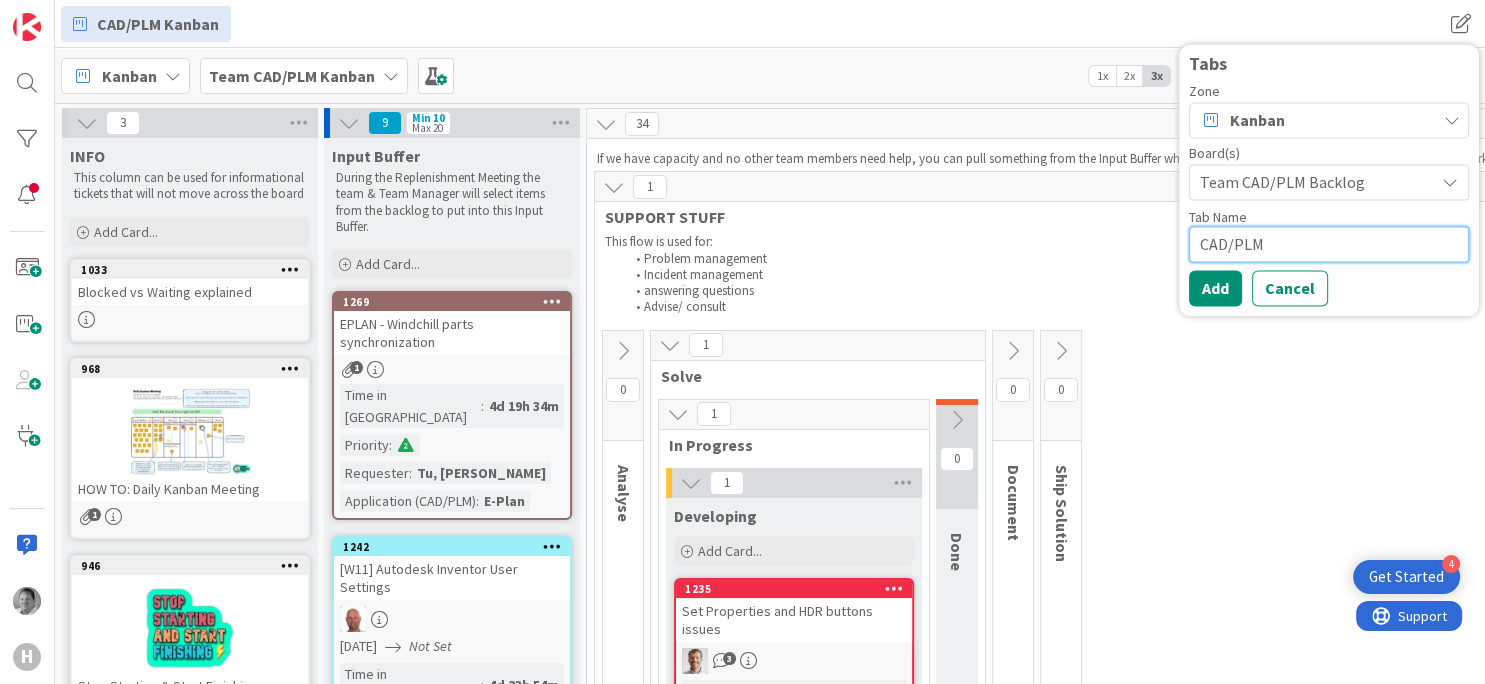 type on "x" 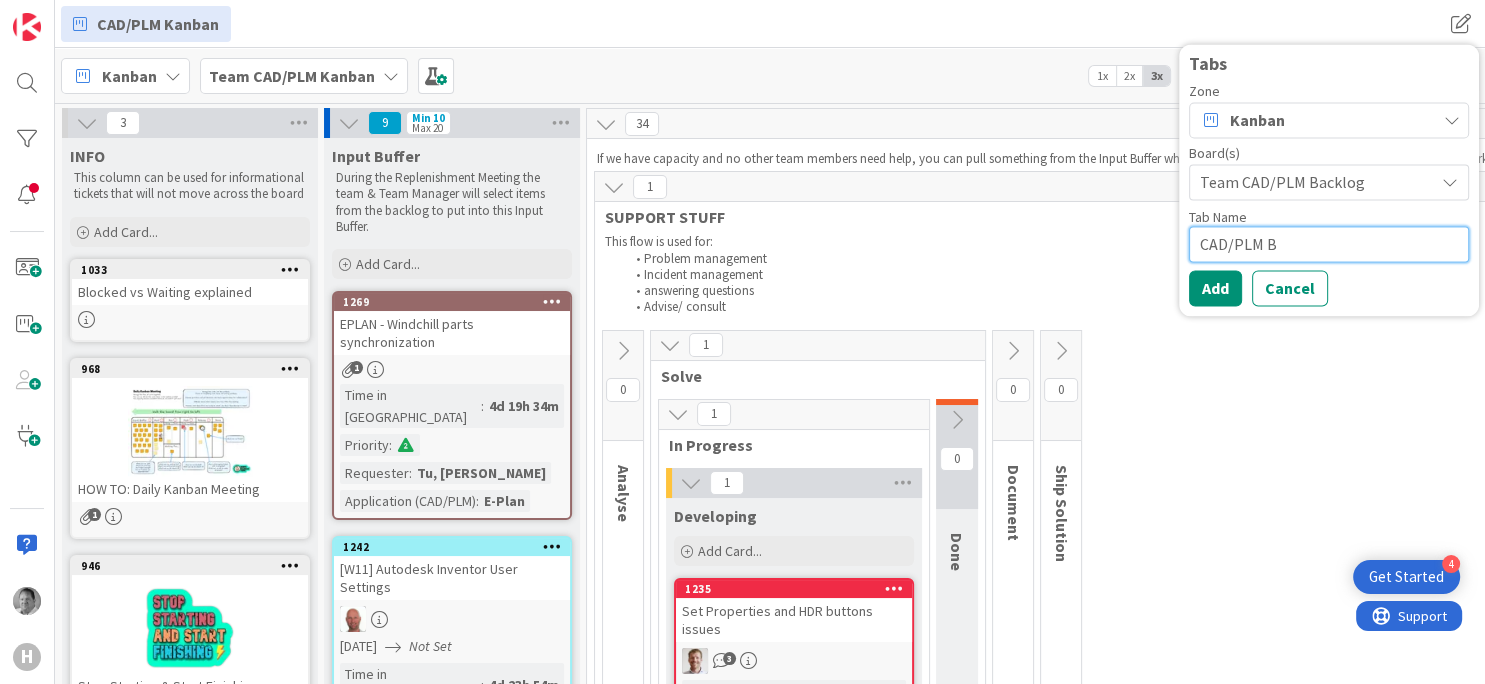 type on "x" 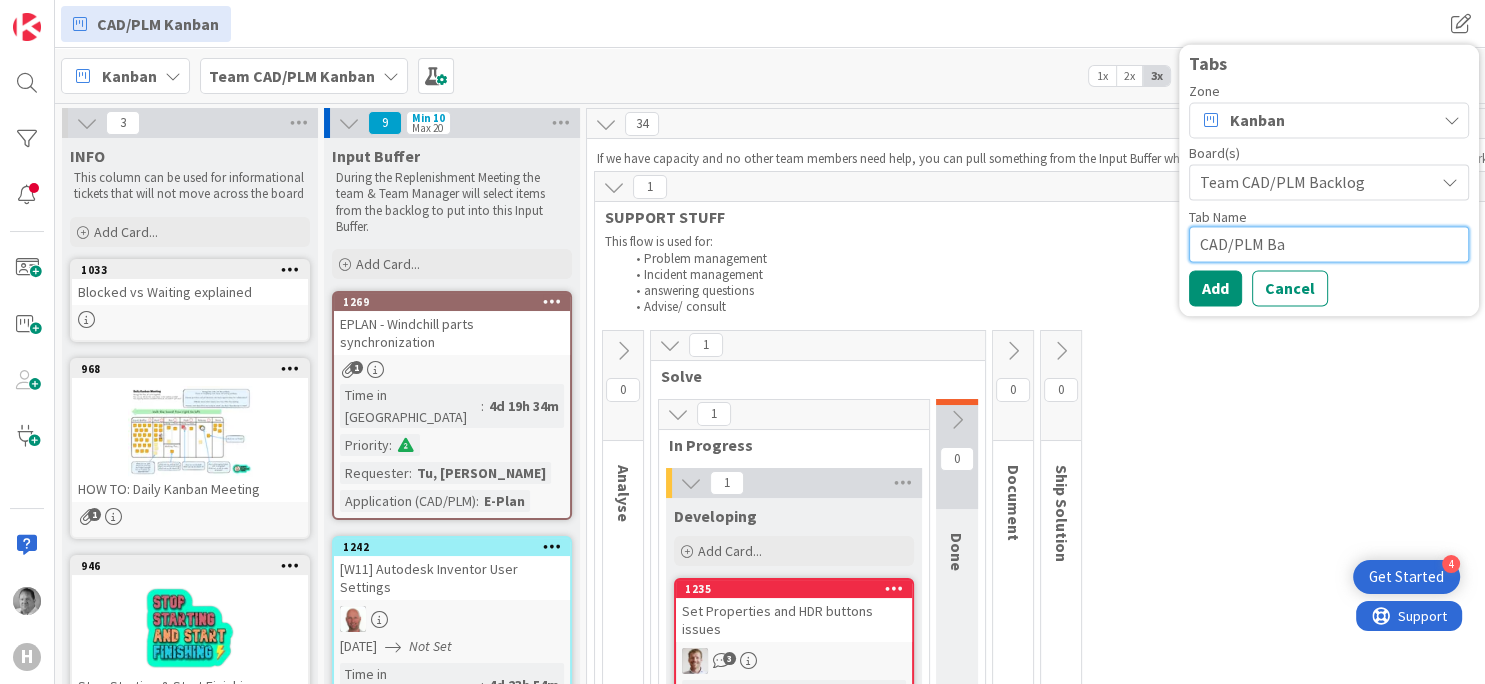 type on "x" 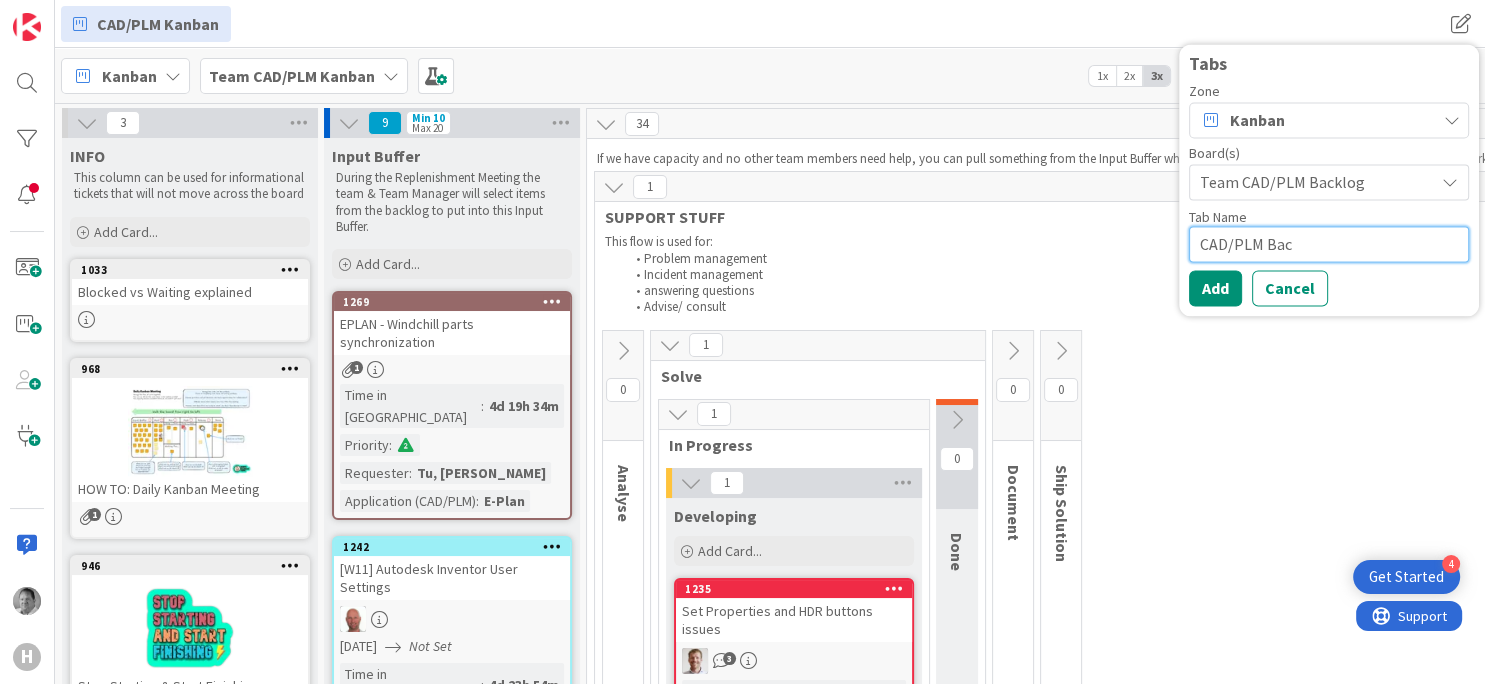 type on "x" 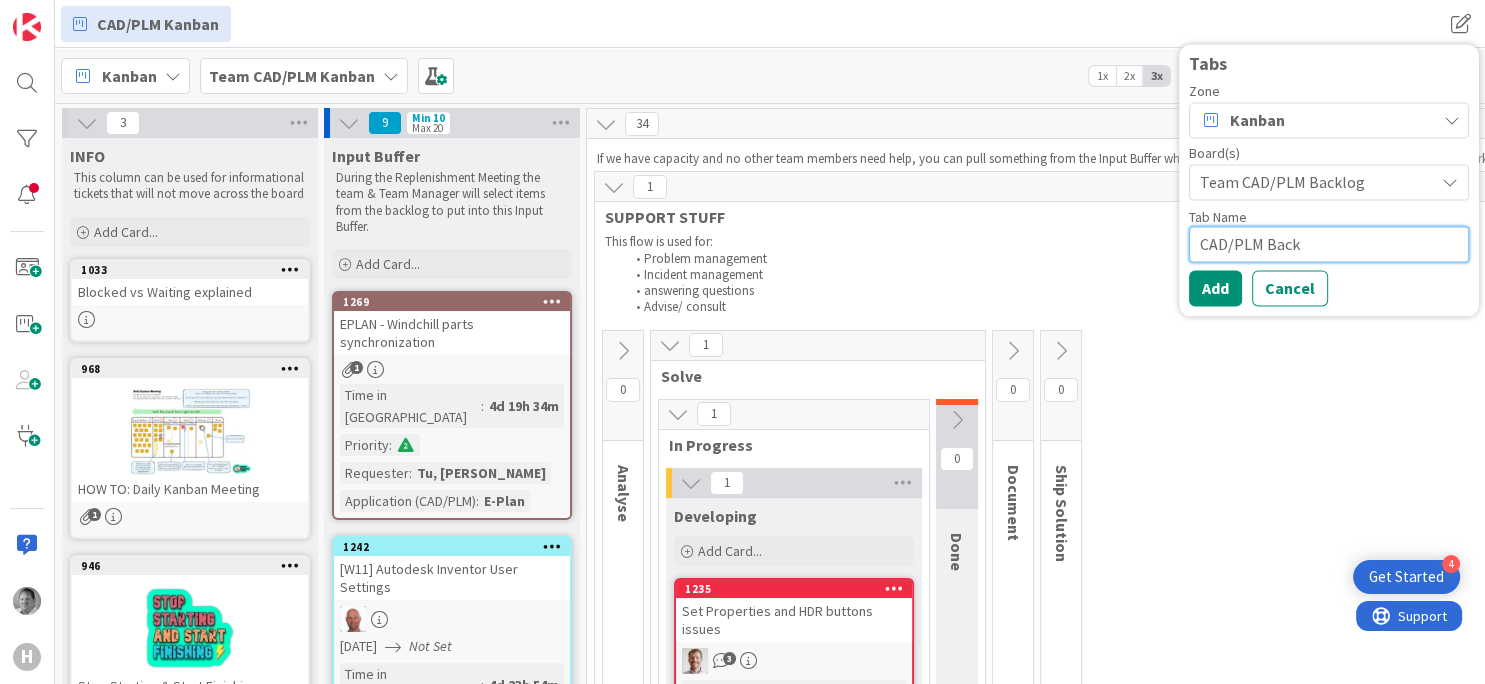 type on "x" 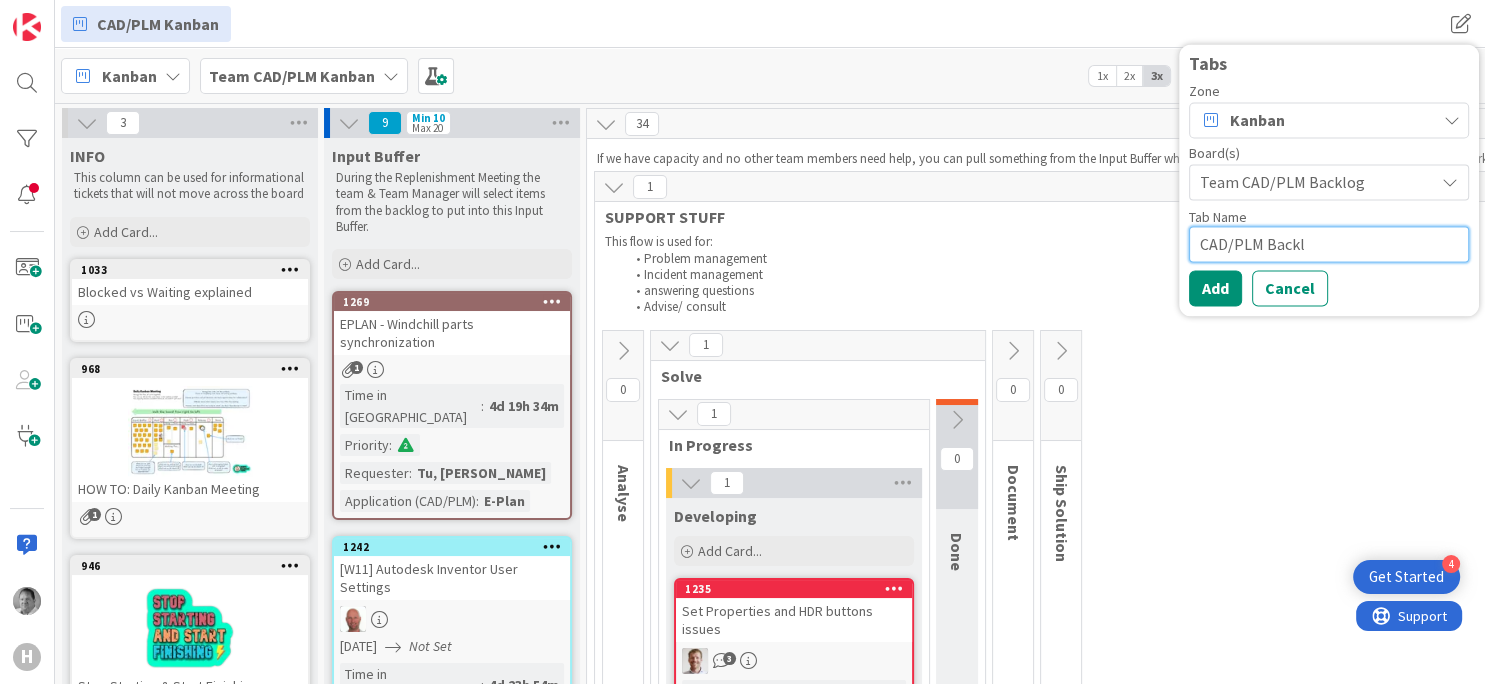 type on "x" 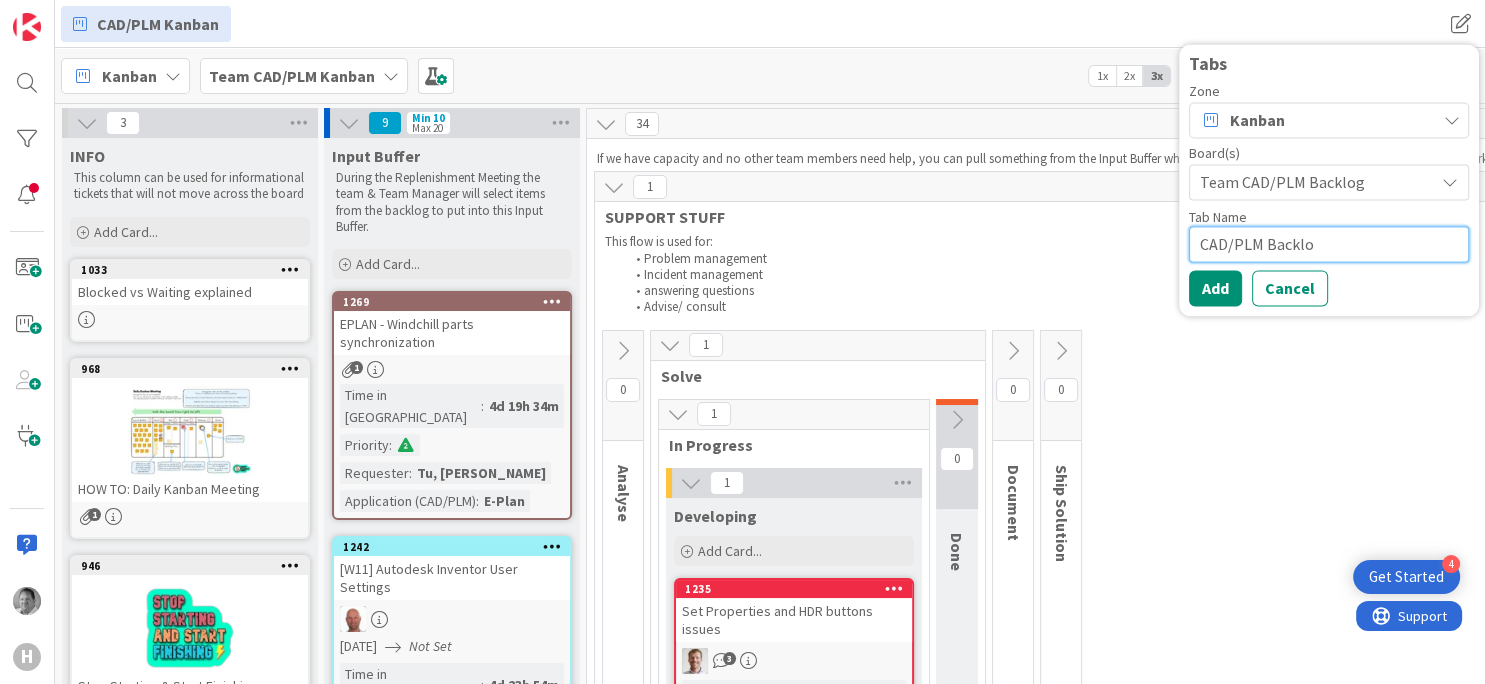type on "x" 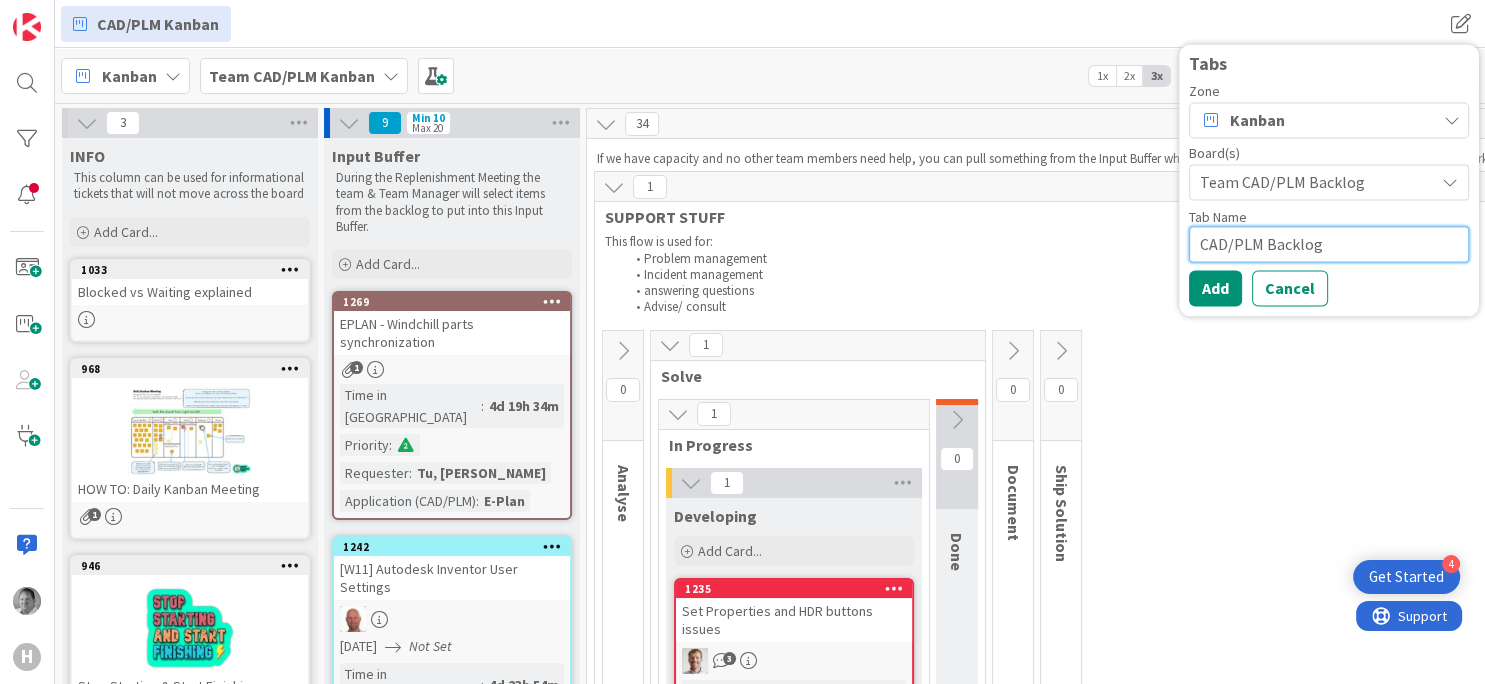 type on "CAD/PLM Backlog" 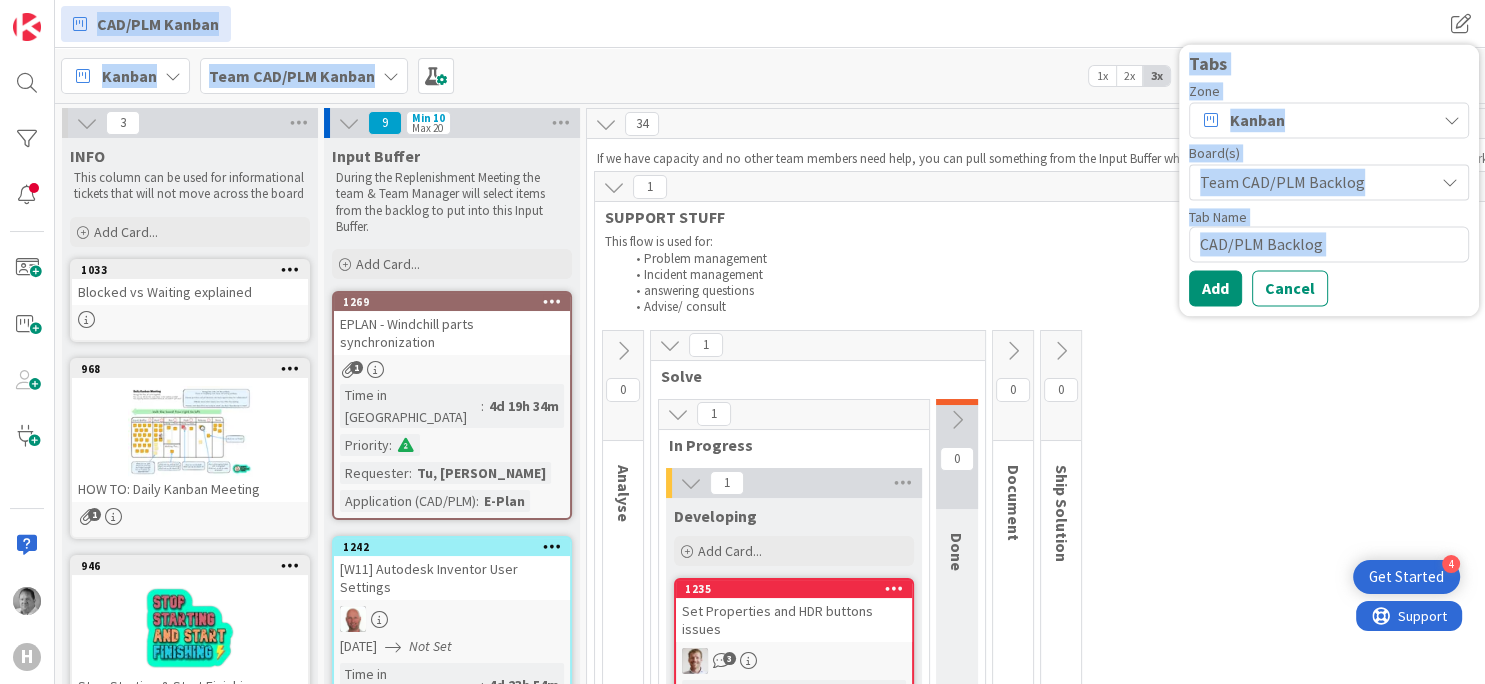 click on "This flow is used for: Problem management Incident management answering questions Advise/ consult" at bounding box center [1438, 274] 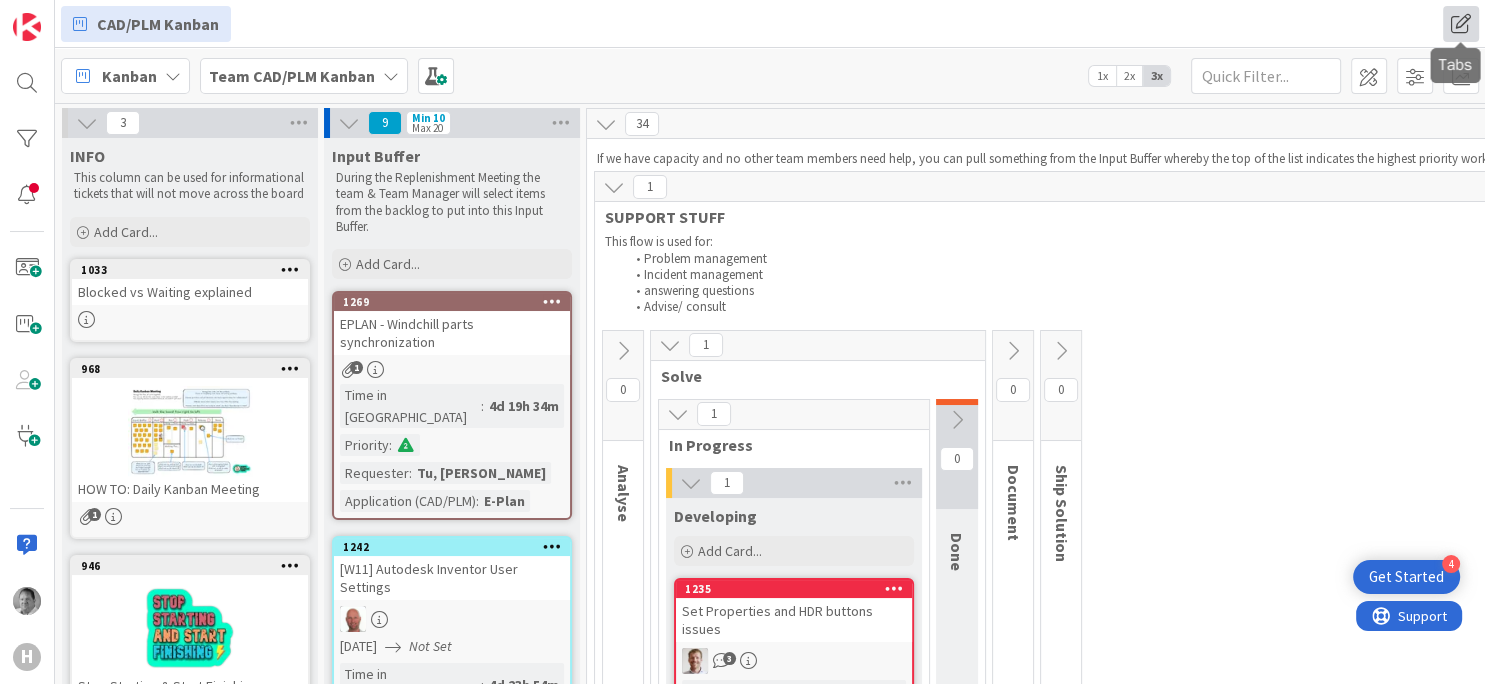 click at bounding box center [1461, 24] 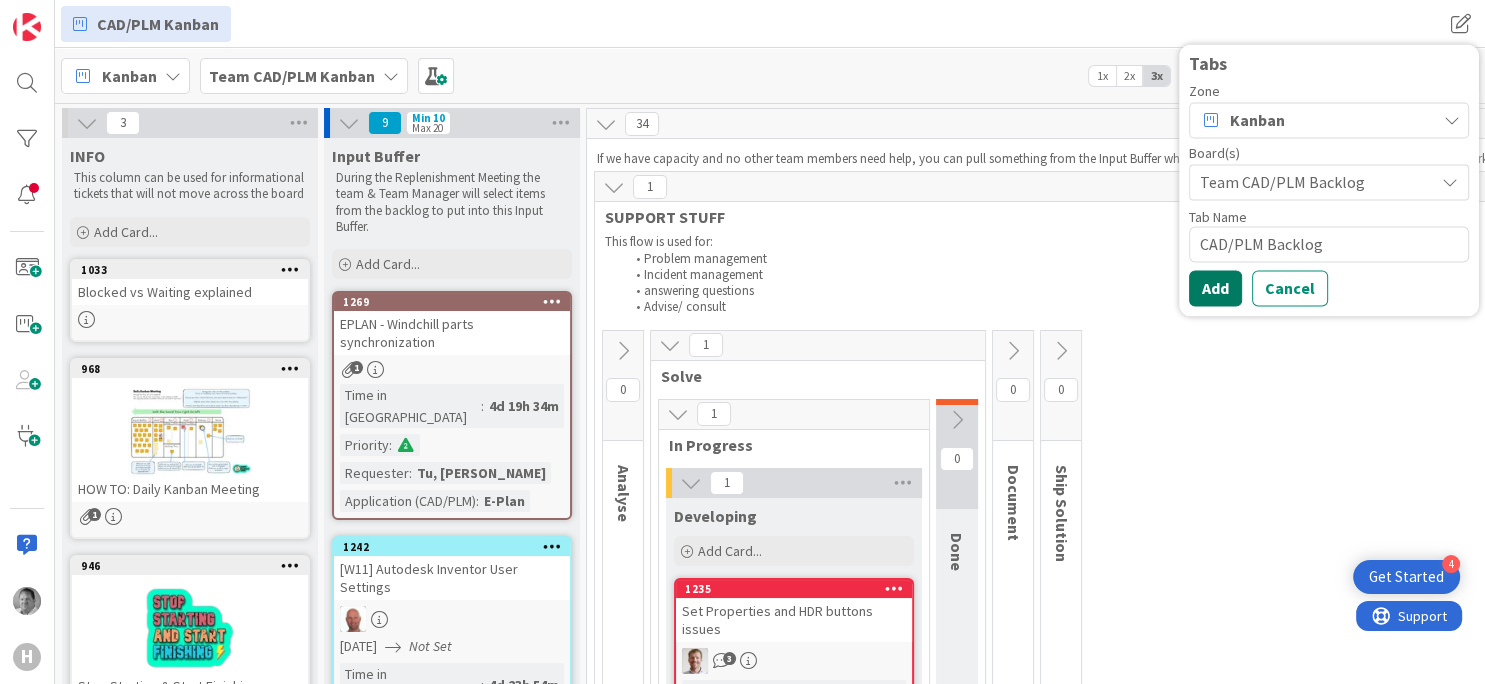 click on "Add" at bounding box center (1215, 288) 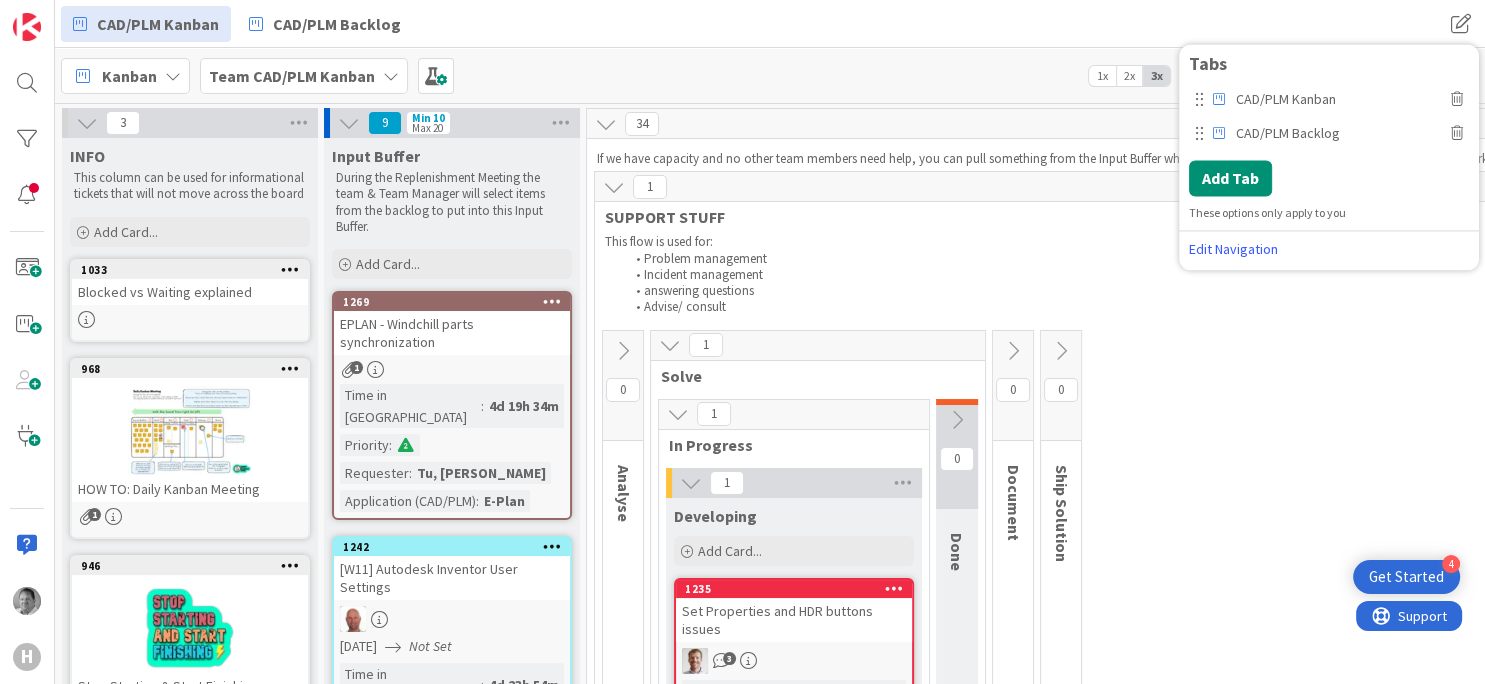 click on "3 INFO This column can be used for informational tickets that will not move across the board Add Card... 1033 Blocked vs Waiting explained 968 HOW TO: Daily Kanban Meeting 1 946 Stop Starting & Start Finishing 1 9 Min 10 Max 20 Input Buffer During the Replenishment Meeting the team & Team Manager will select items from the backlog to put into this Input Buffer. Add Card... 1269 EPLAN - Windchill parts synchronization 1 Time in [GEOGRAPHIC_DATA] : 4d 19h 34m Priority : Requester : Tu, [PERSON_NAME]  Application (CAD/PLM) : E-Plan 1242 [W11] Autodesk Inventor User Settings [DATE] Not Set Time in Column : 4d 23h 54m Project : Windows 11 Migration Priority : Requester : [PERSON_NAME] Application (CAD/PLM) : Inventor 0/2 1245 Tube and pipe generate Windchill article numbers 3 [DATE] Not Set Time in [GEOGRAPHIC_DATA] : 4d 23h 54m Priority : Requester : [PERSON_NAME] Application (CAD/PLM) : Inventor 1239 Update Inventor 2024 to version [DATE] for Windows 10 [DATE] Not Set Time in Column : 4d 23h 54m Priority : Requester : : 1 1" at bounding box center (1484, 2372) 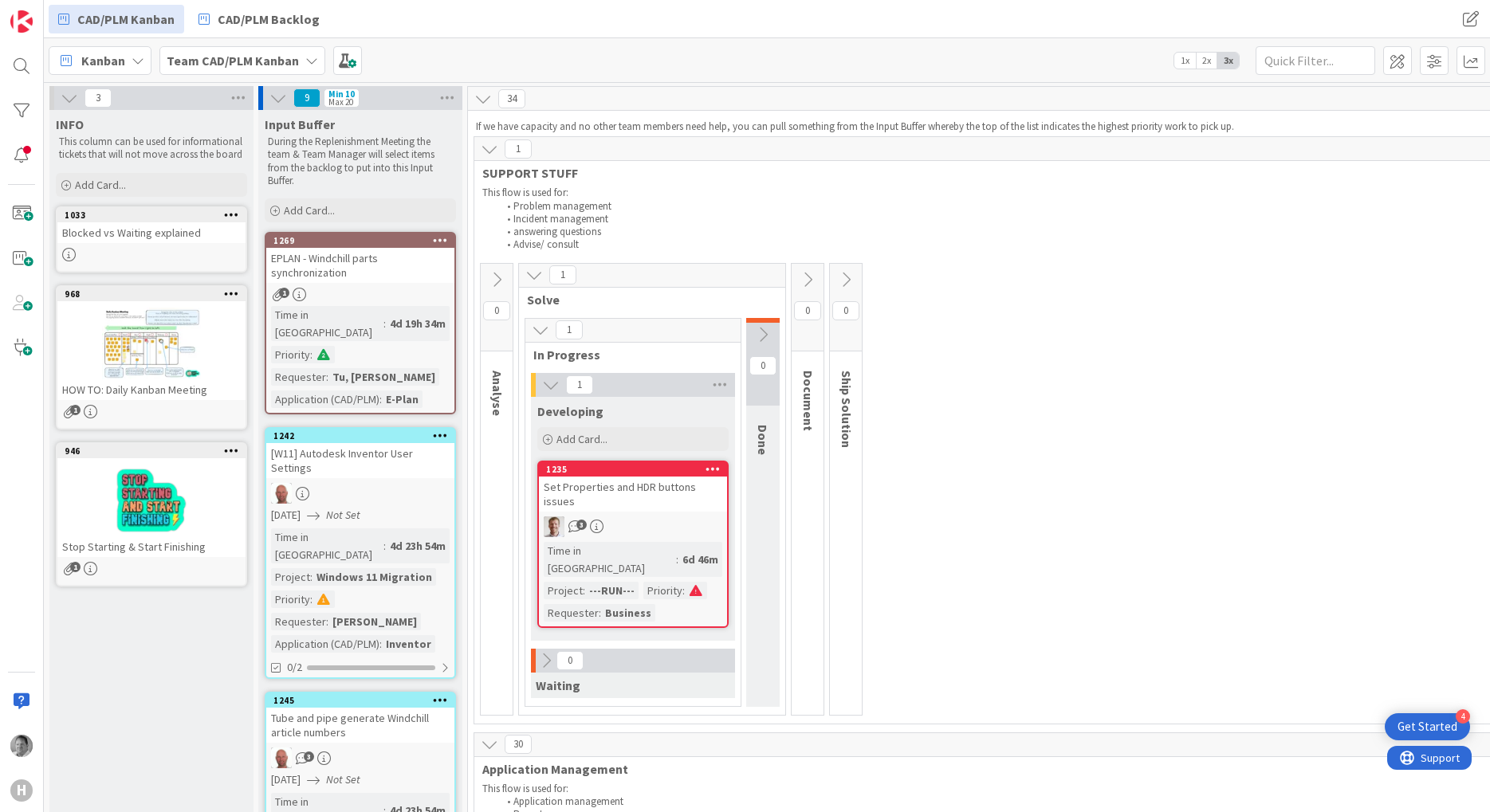 click on "30" at bounding box center (1146, 745) 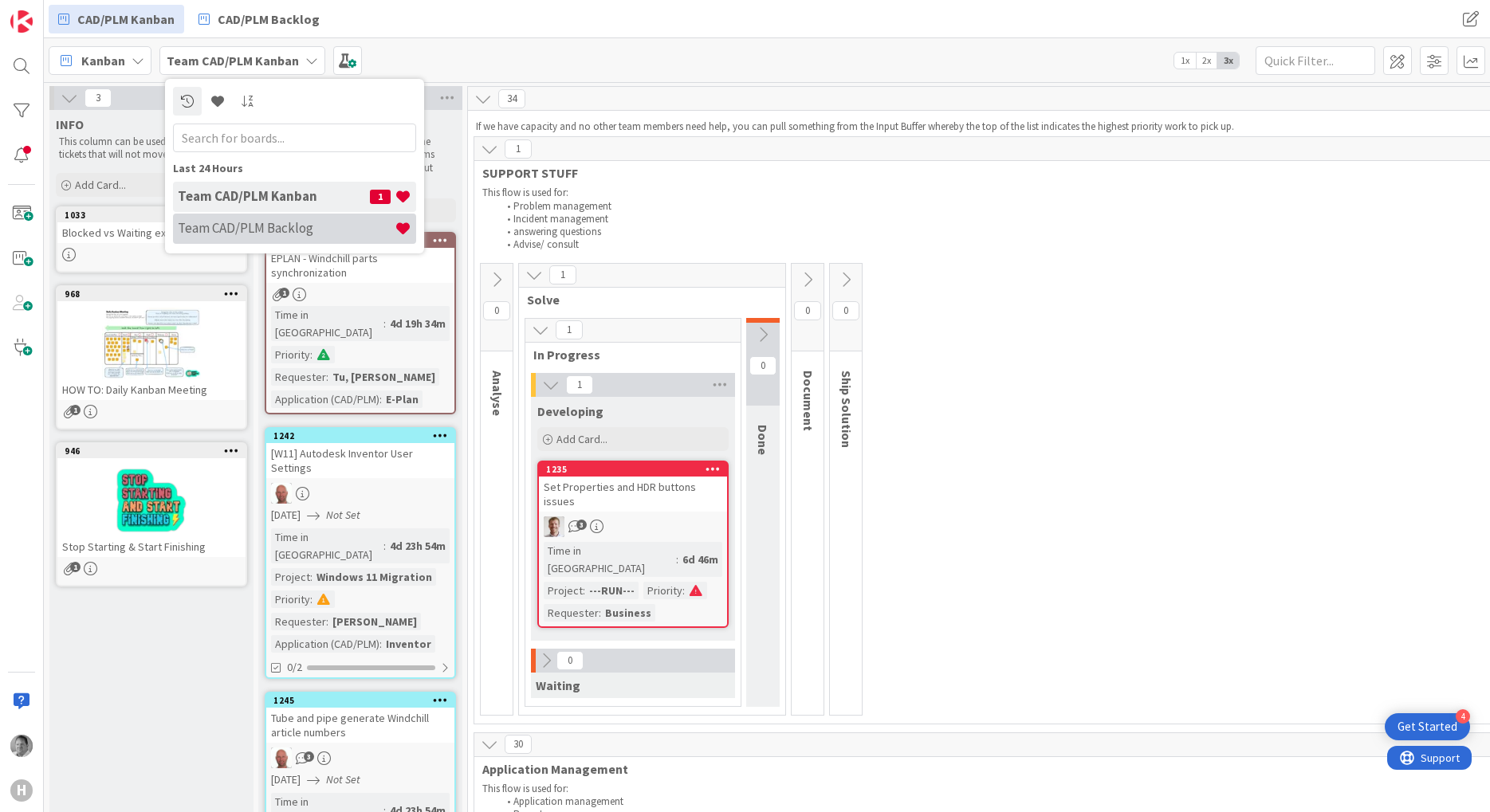 click on "Team CAD/PLM Backlog" at bounding box center [286, 228] 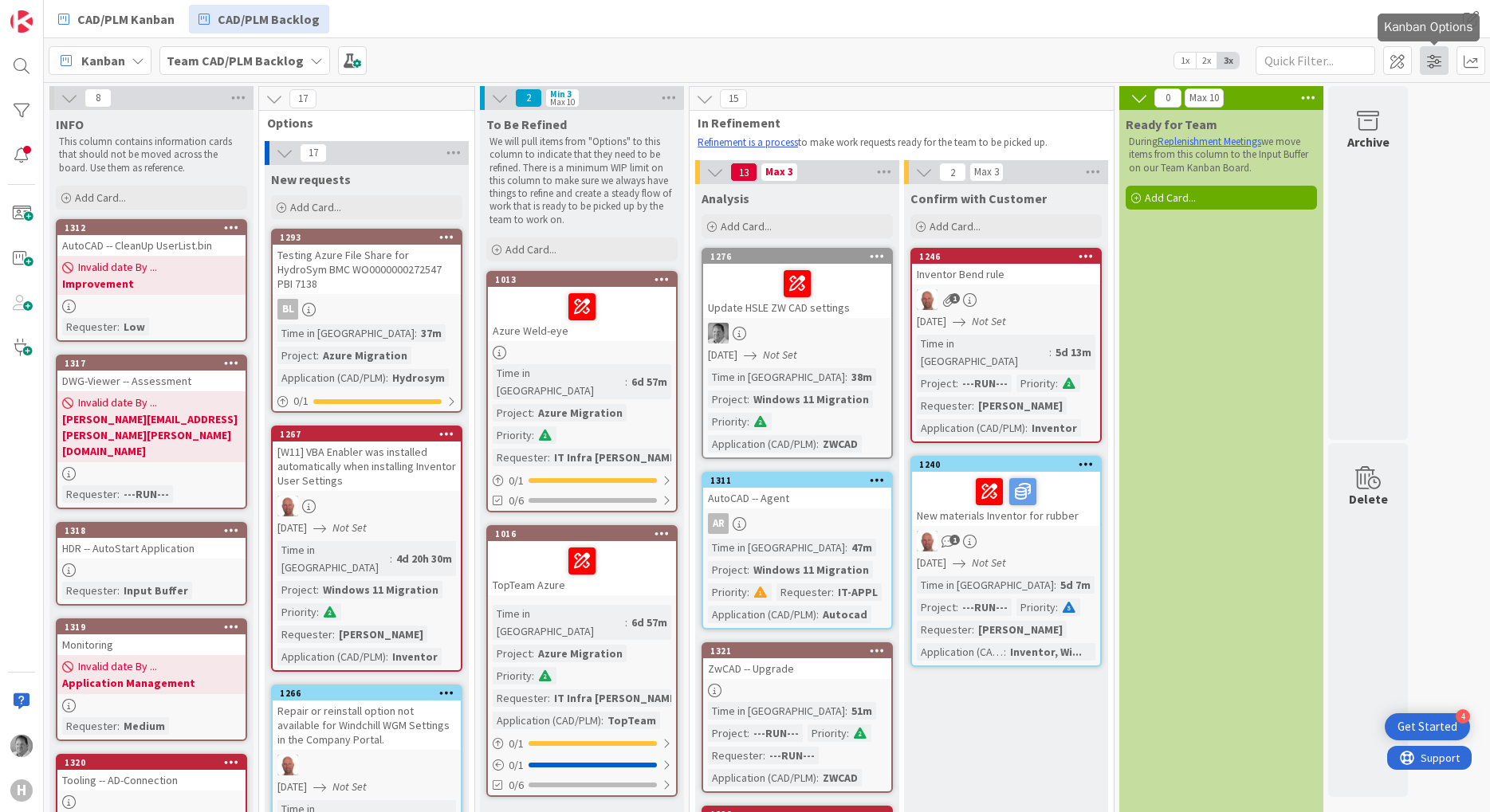 click at bounding box center [1434, 61] 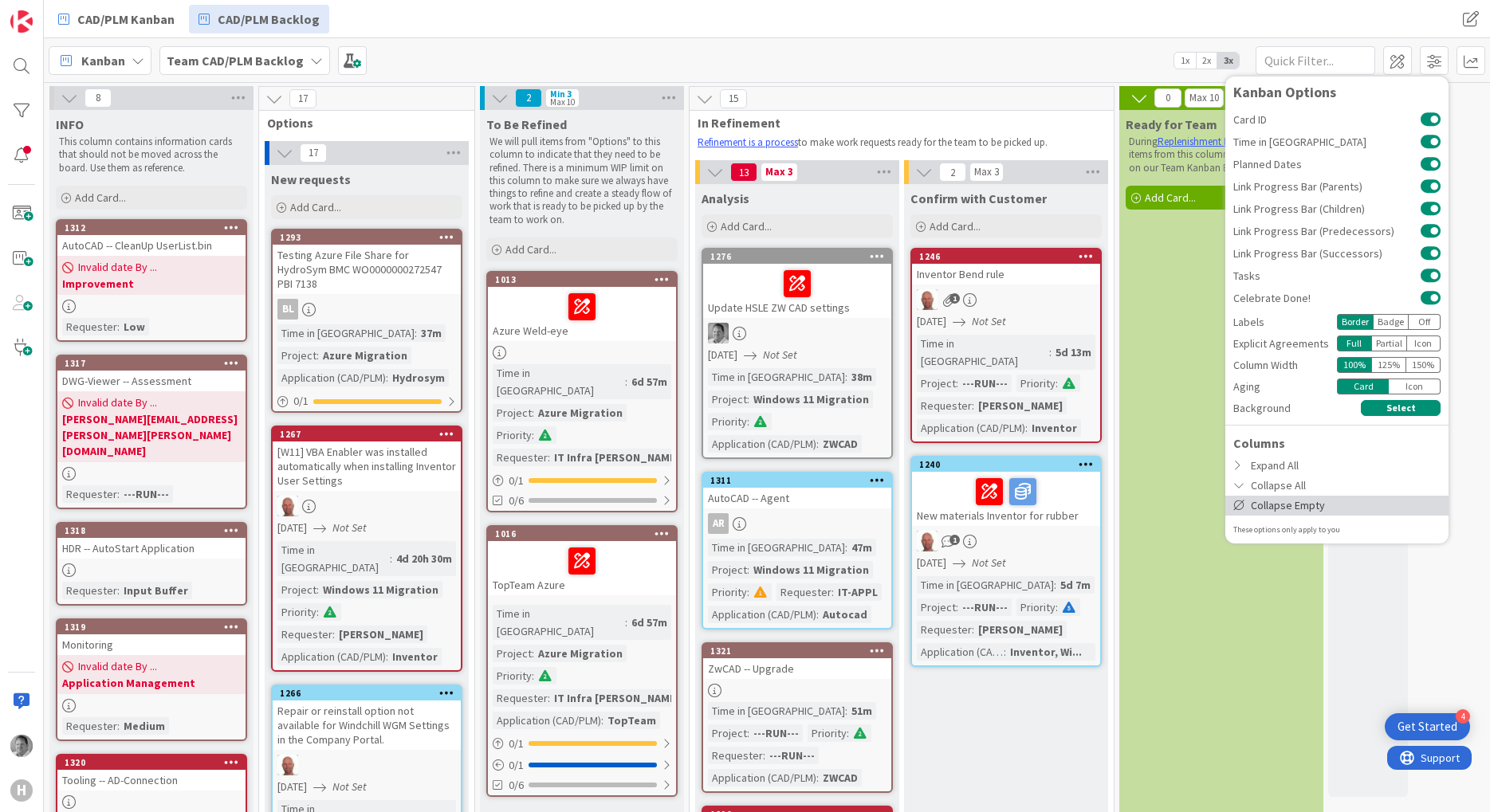 click on "Collapse Empty" at bounding box center (1337, 505) 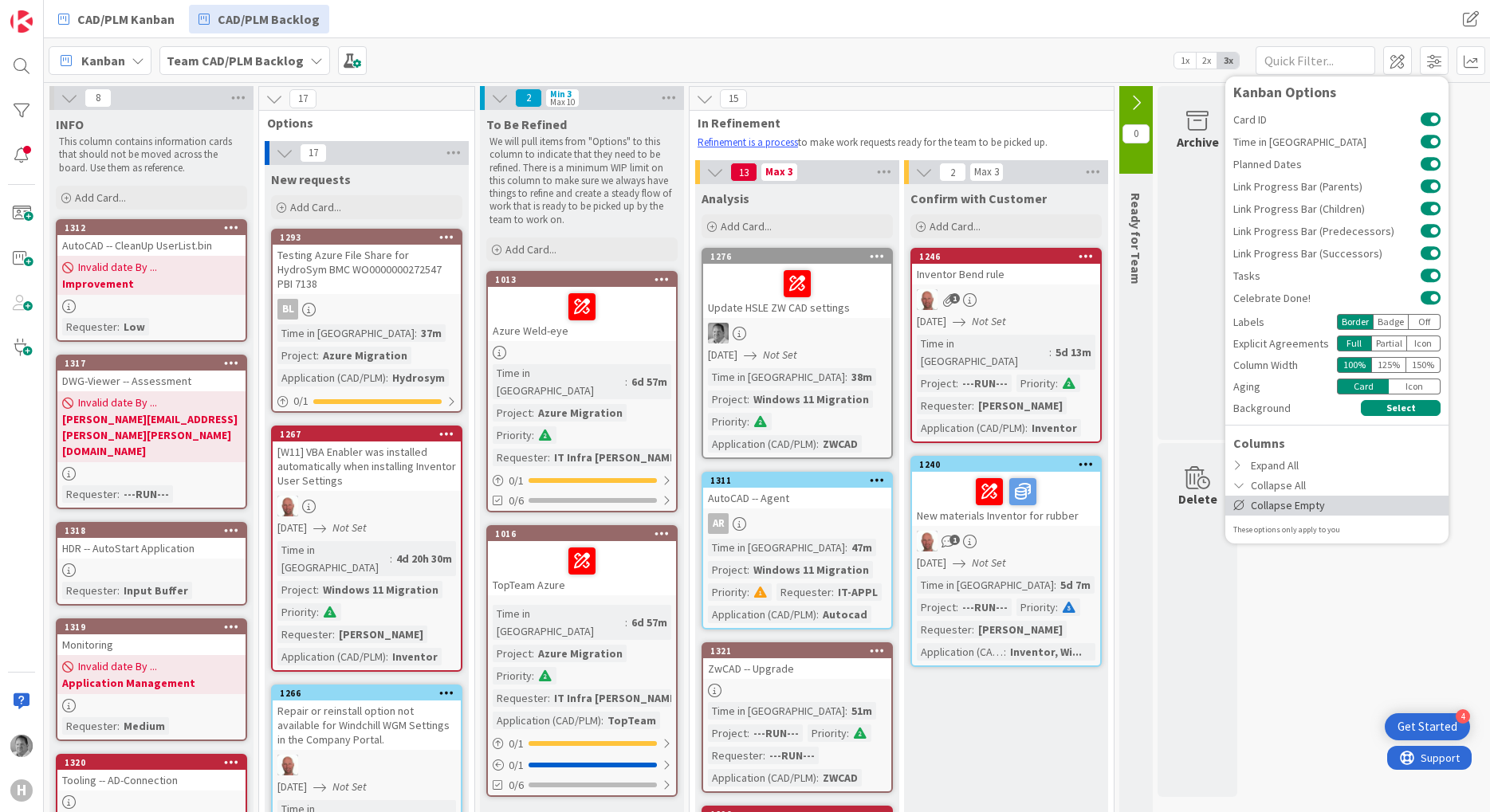 click on "Collapse Empty" at bounding box center [1337, 505] 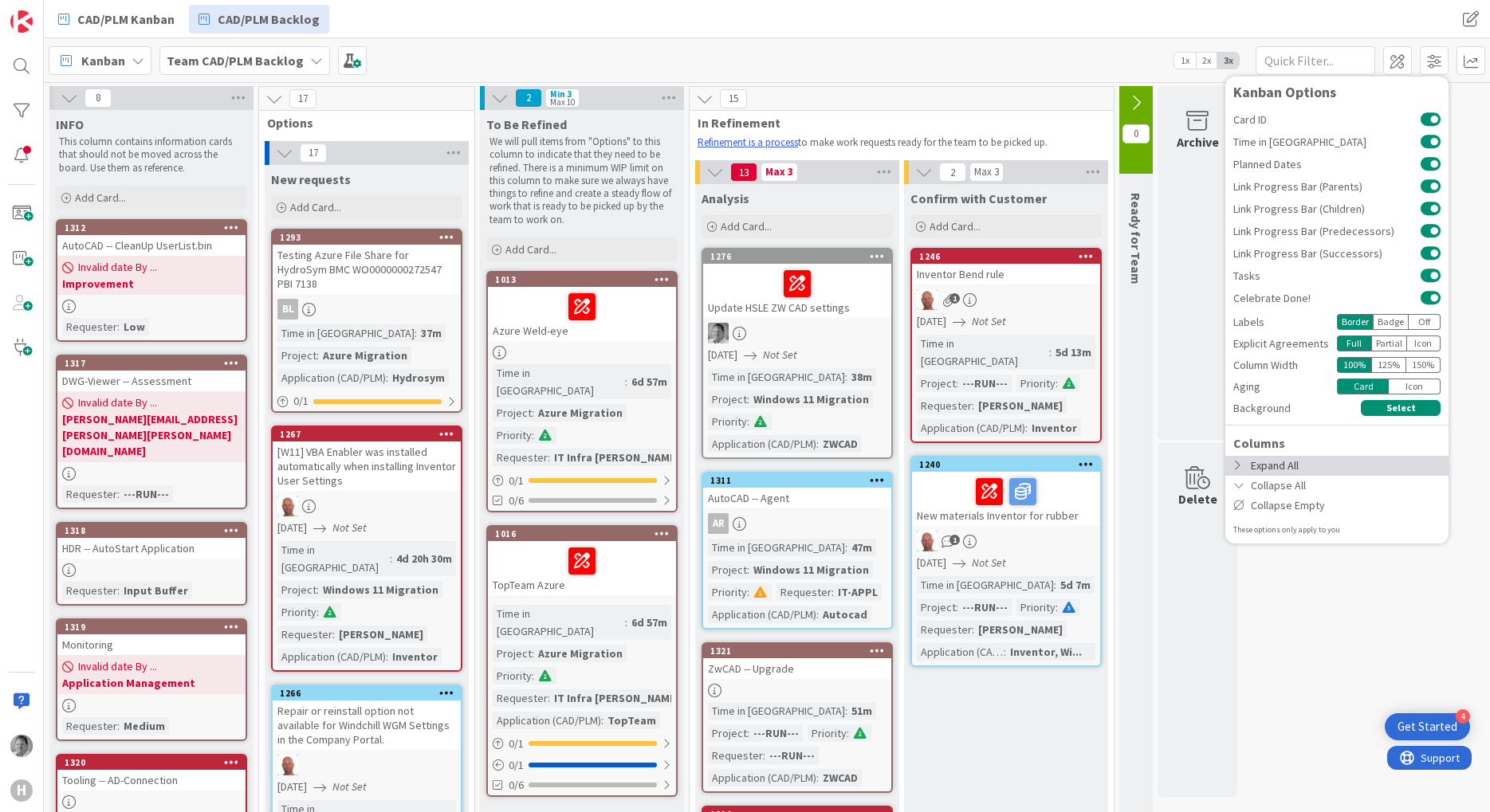 click on "Expand All" at bounding box center (1337, 465) 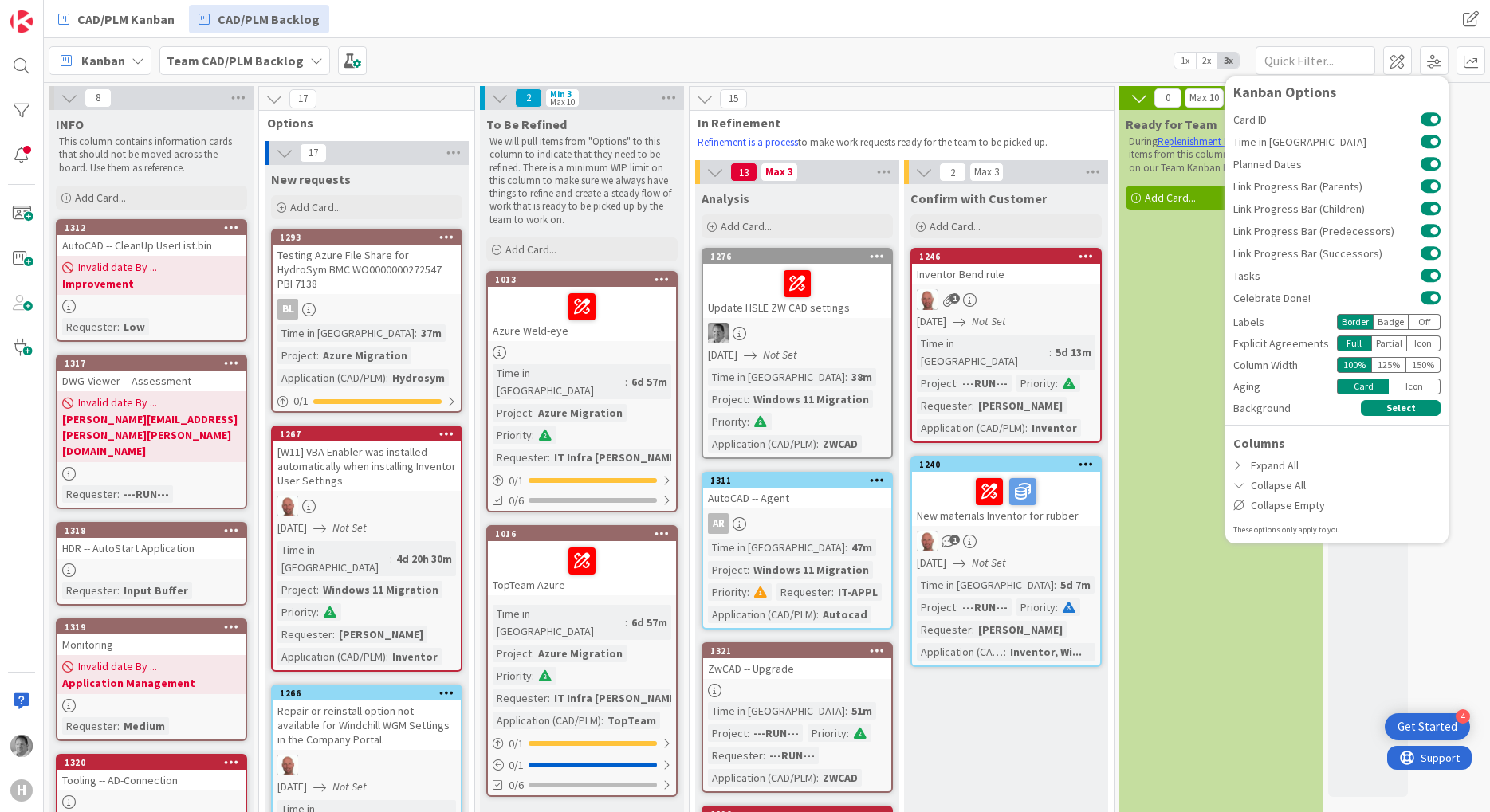 click on "8 INFO This column contains information cards that should not be moved across the board. Use them as reference. Add Card... 1312 AutoCAD -- CleanUp UserList.bin Invalid date By ... Improvement Requester : Low 1317 DWG-Viewer -- Assessment Invalid date By ... [PERSON_NAME][EMAIL_ADDRESS][PERSON_NAME][PERSON_NAME][DOMAIN_NAME] Requester : ---RUN--- 1318 HDR -- AutoStart Application Requester : Input Buffer 1319 Monitoring Invalid date By ... Application Management Requester : Medium 1320 Tooling -- AD-Connection Project : Windows 11 Migration Priority : Requester : IT Appl Application (CAD/PLM) : Autocad 1020 Refinement Explained 2 1131 What is "Ready for Team" 1 1028 Replenishment Meeting 1 17 Options 17 New requests Add Card... 1293 Testing Azure File Share for HydroSym BMC WO0000000272547 PBI 7138 BL Time in Column : 37m Project : Azure Migration Application (CAD/PLM) : Hydrosym 0 / 1 1267 [W11] VBA Enabler was installed automatically when installing Inventor User Settings [DATE] Not Set Time in [GEOGRAPHIC_DATA] : 4d 20h 30m Project : Priority : : : : :" at bounding box center [767, 1964] 